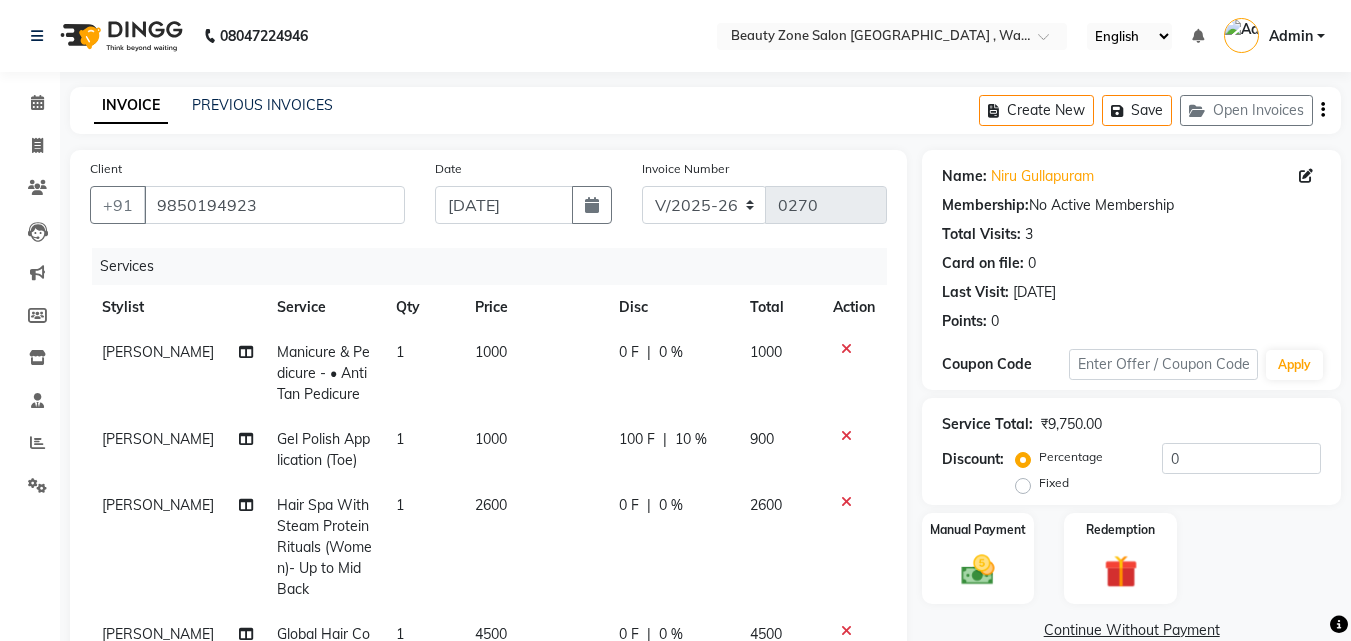 select on "4568" 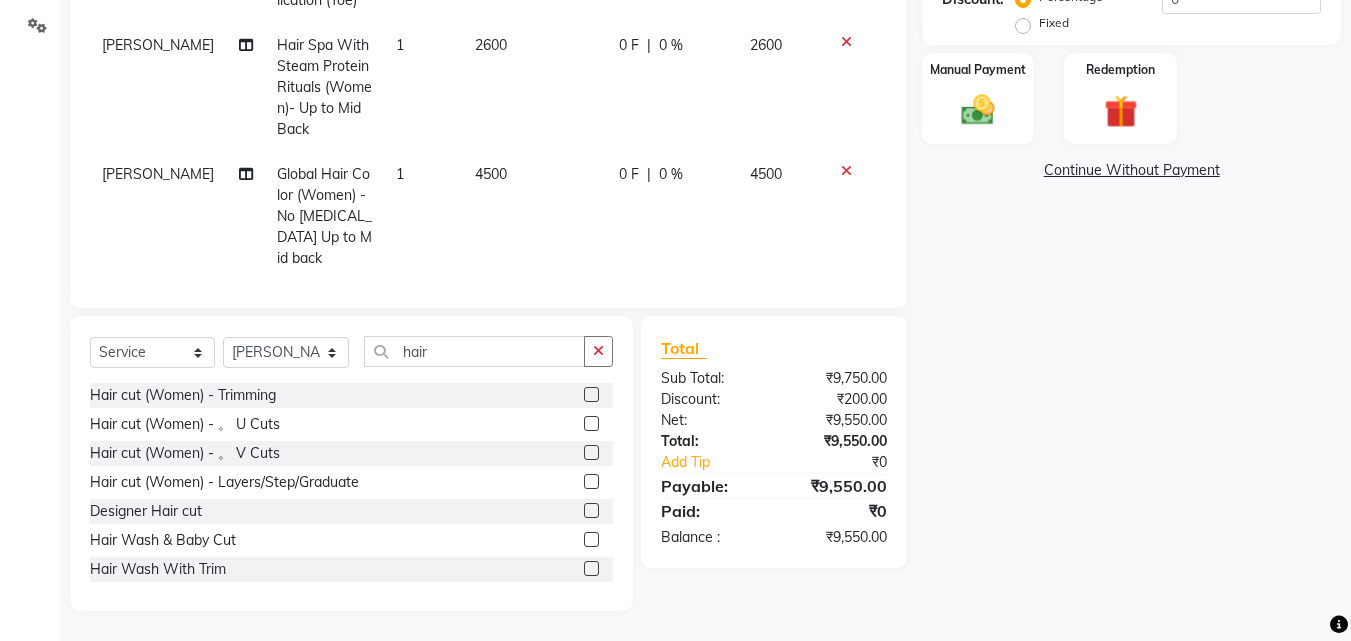 scroll, scrollTop: 0, scrollLeft: 0, axis: both 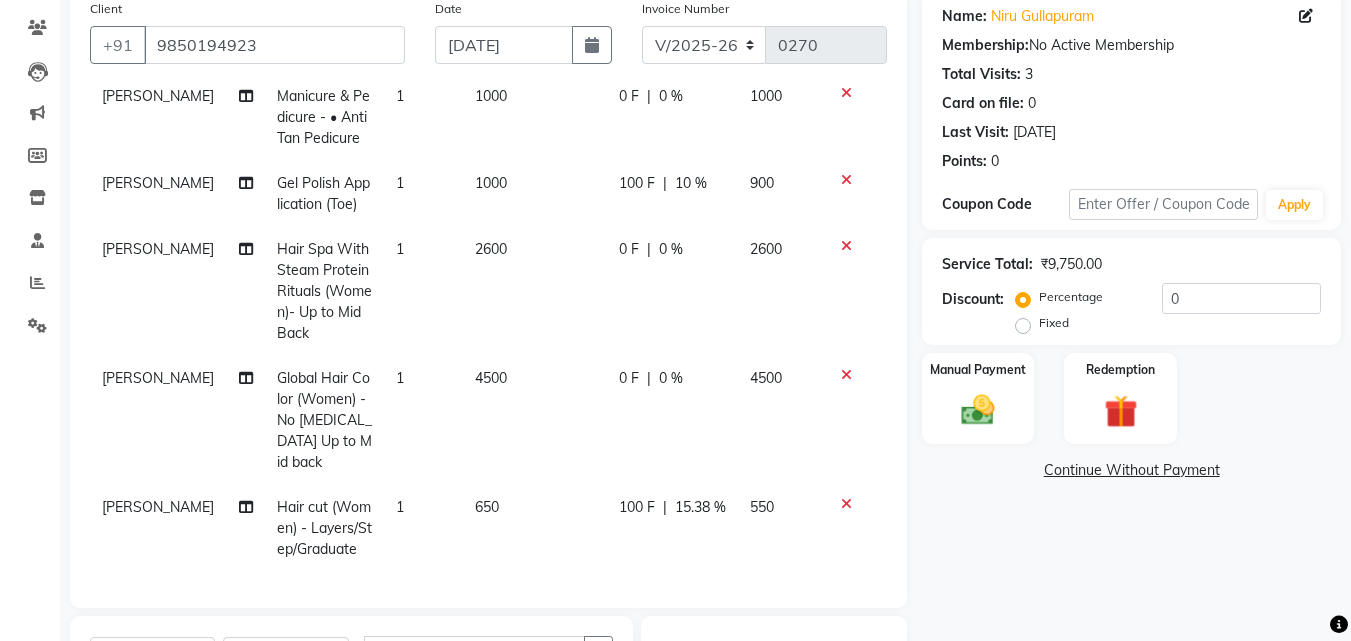 click on "15.38 %" 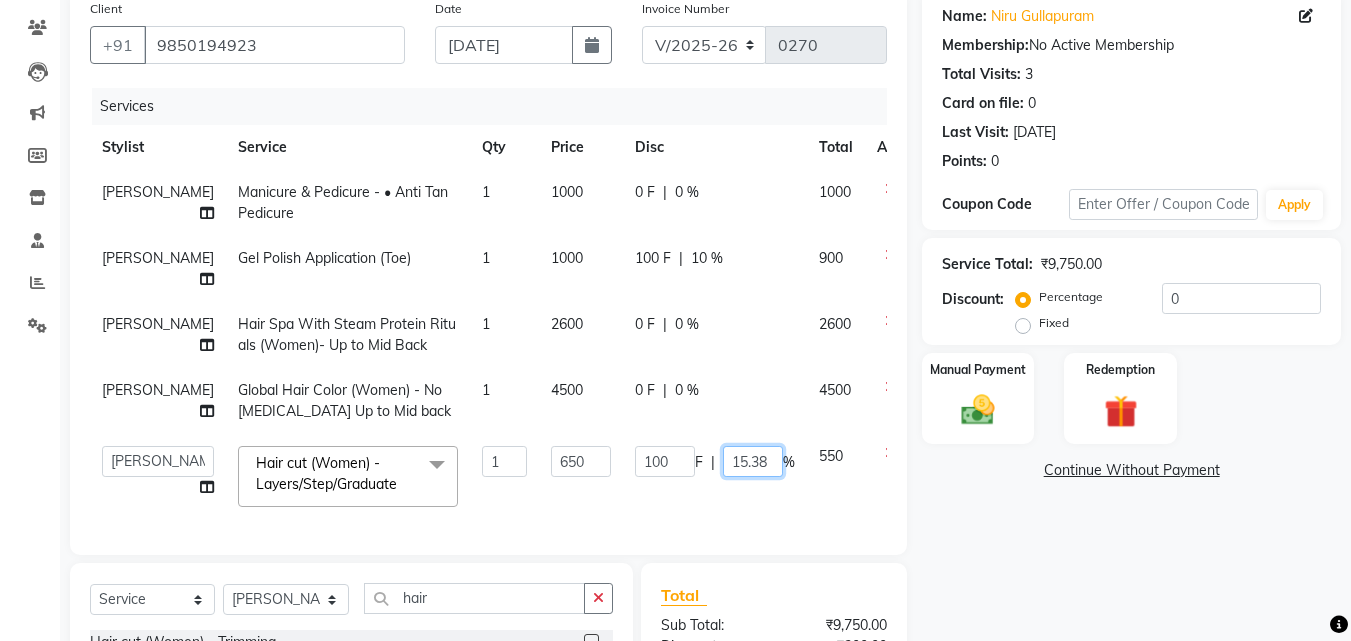 click on "15.38" 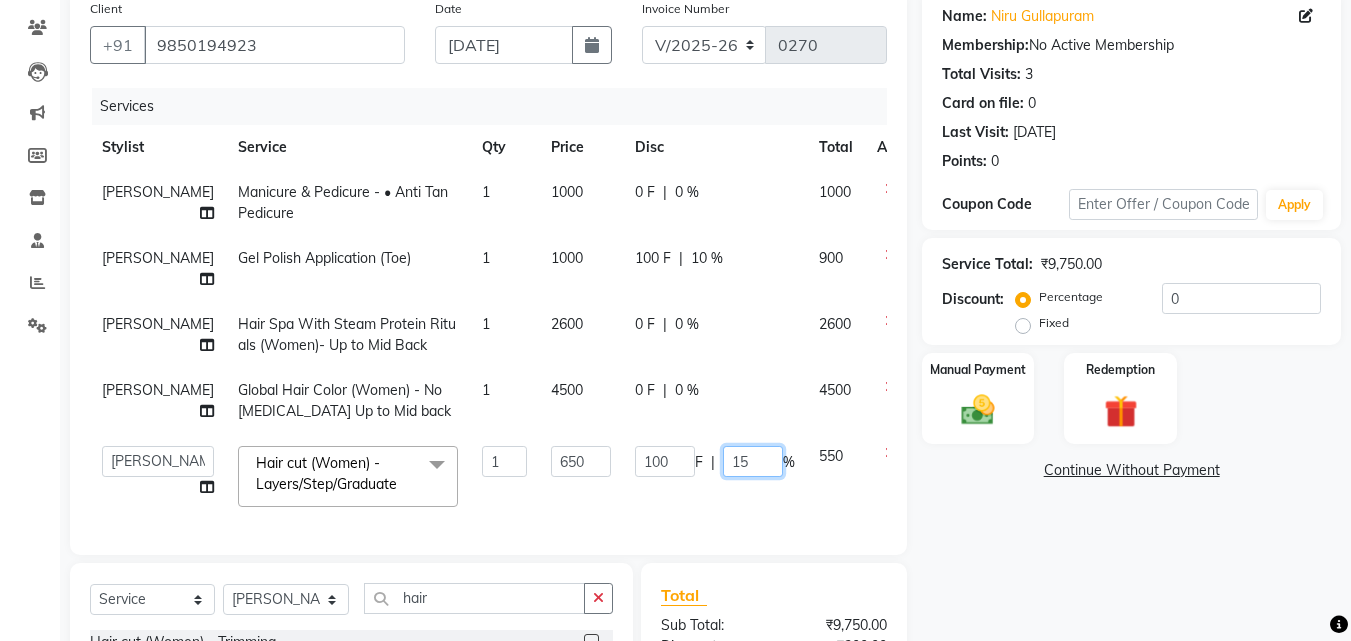 type on "1" 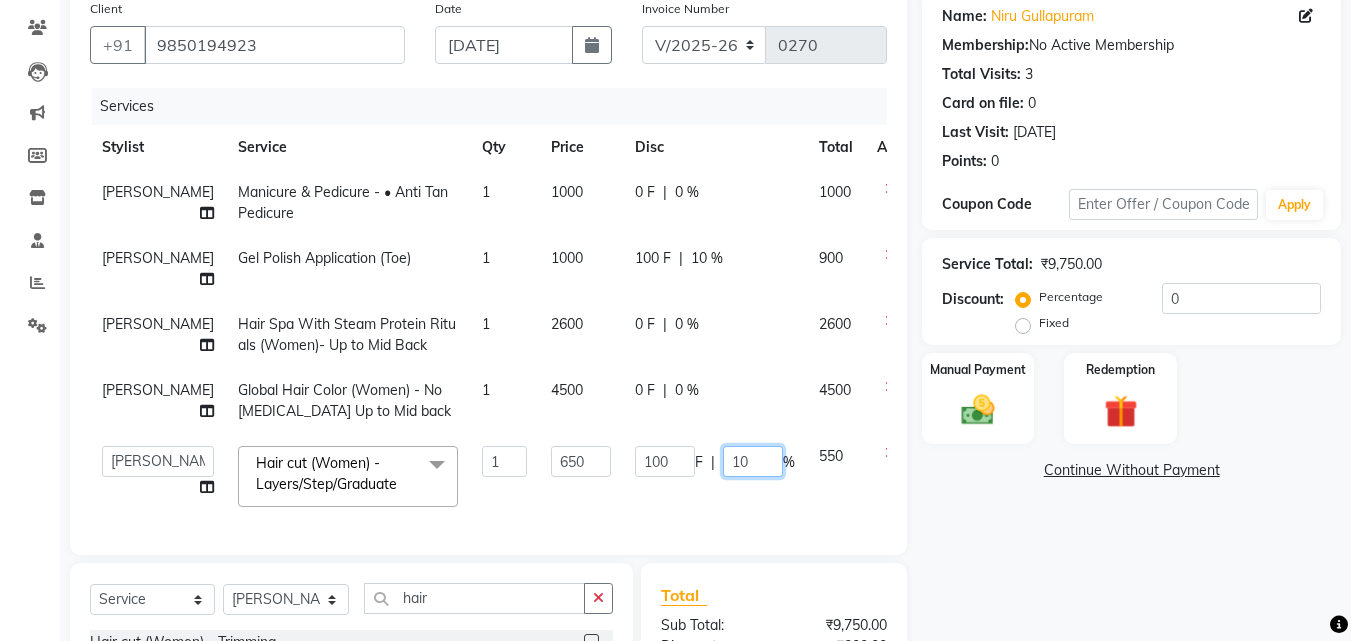 type on "100" 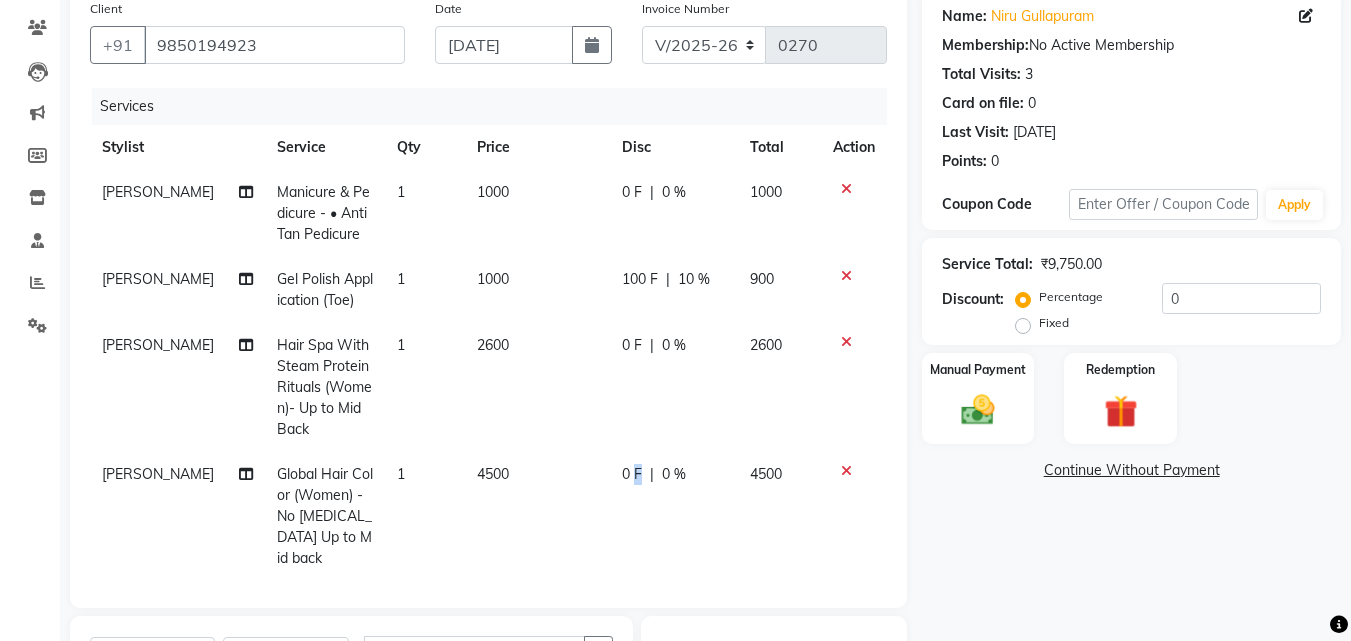 click on "0 F | 0 %" 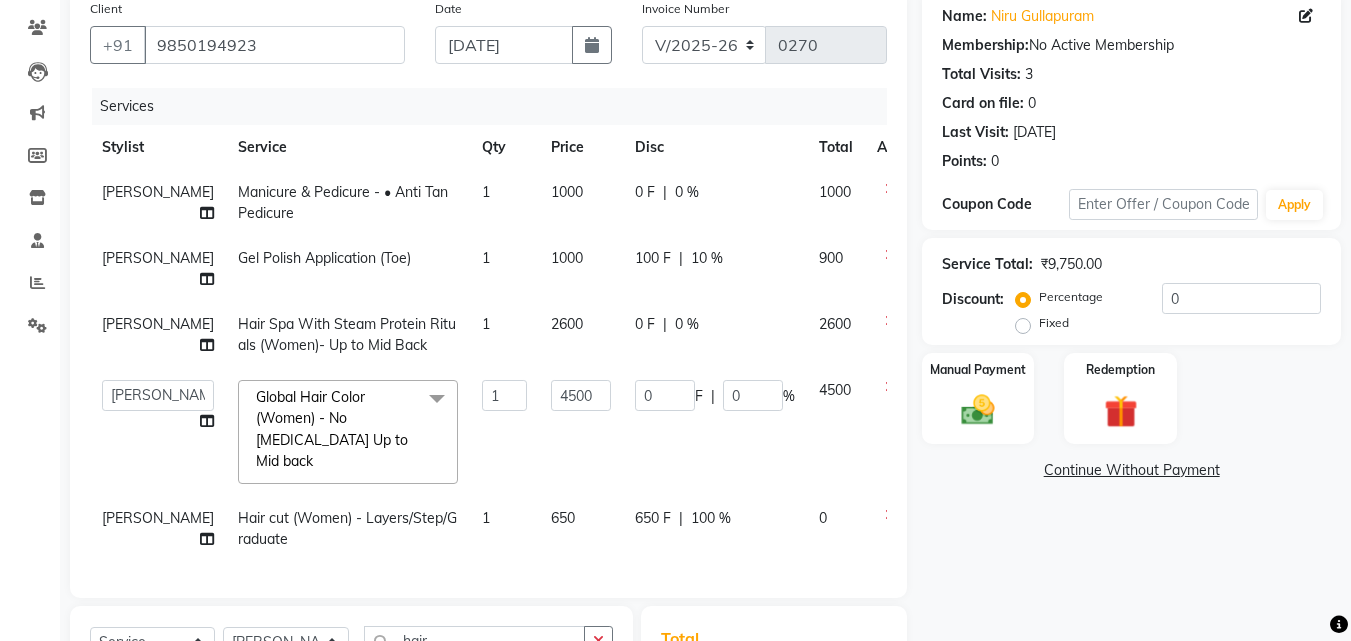 click on "Name: Niru Gullapuram Membership:  No Active Membership  Total Visits:  3 Card on file:  0 Last Visit:   09-07-2025 Points:   0  Coupon Code Apply Service Total:  ₹9,750.00  Discount:  Percentage   Fixed  0 Manual Payment Redemption  Continue Without Payment" 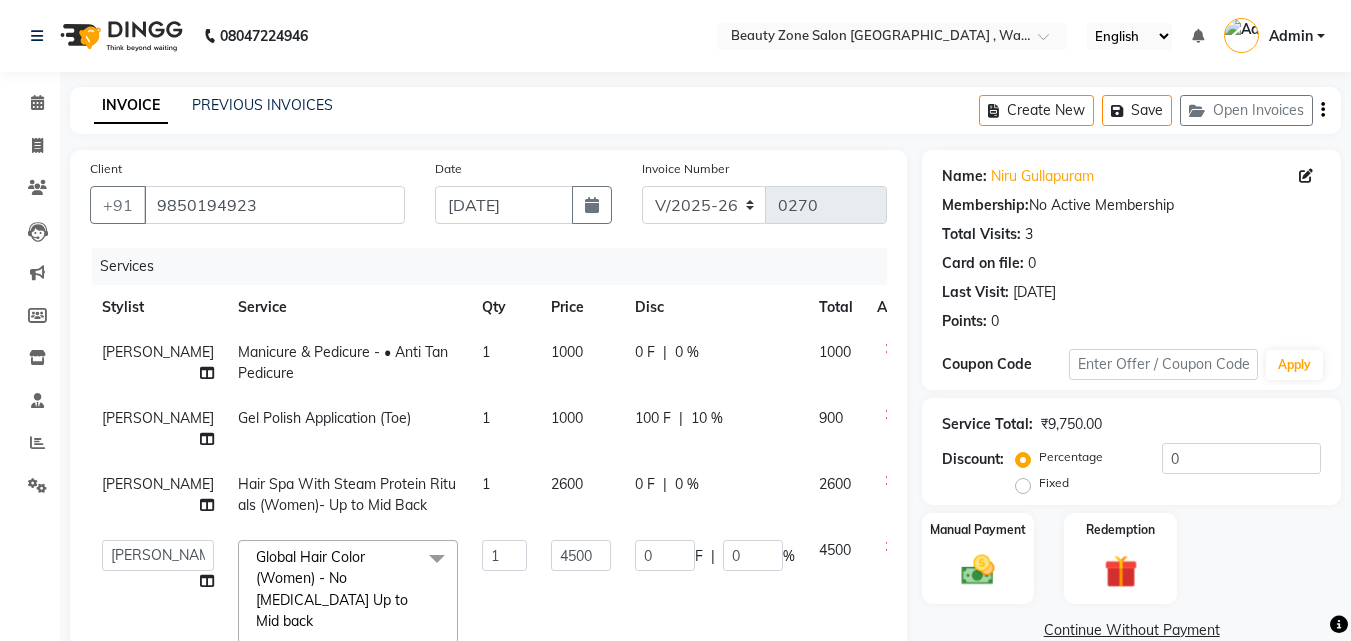 scroll, scrollTop: 460, scrollLeft: 0, axis: vertical 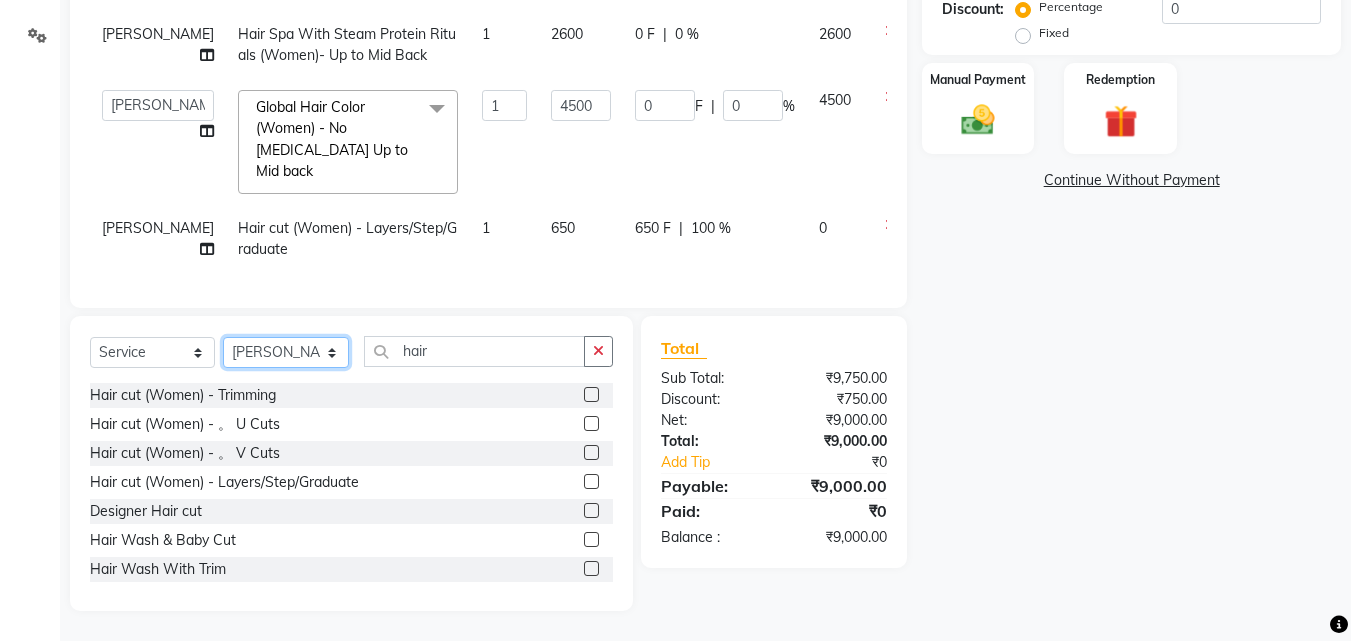 click on "Select Stylist [PERSON_NAME] [PERSON_NAME] [PERSON_NAME] [PERSON_NAME]" 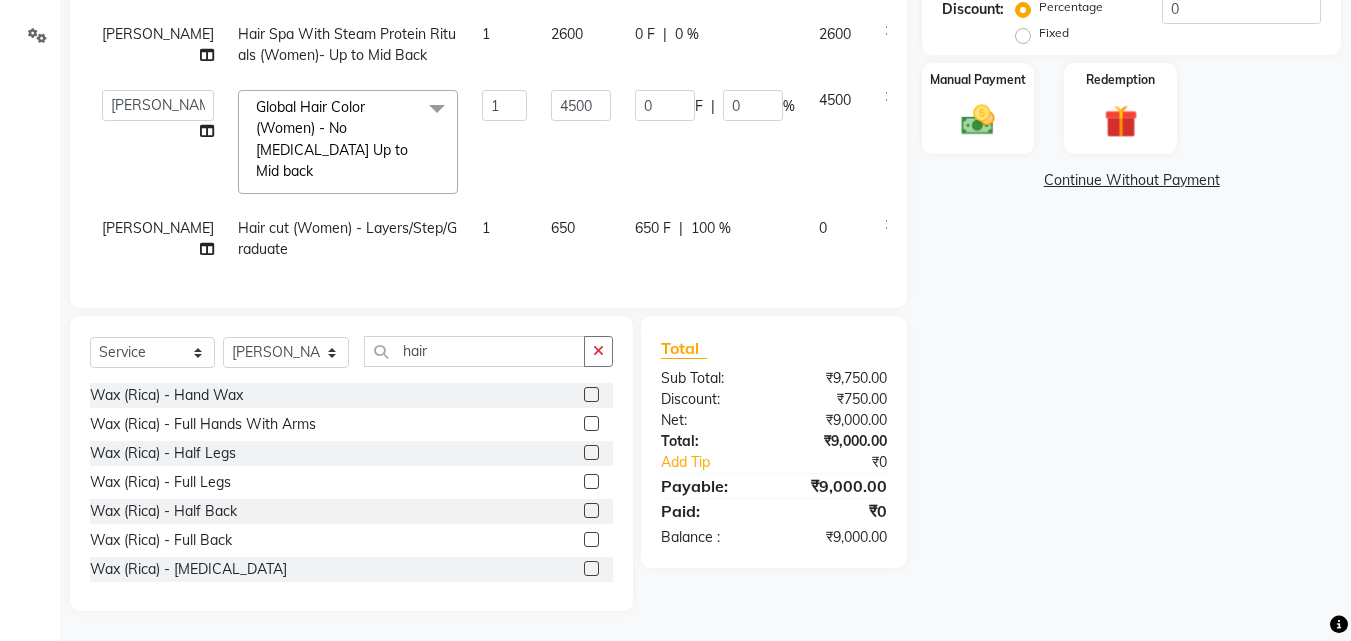 click on "Select  Service  Product  Membership  Package Voucher Prepaid Gift Card  Select Stylist Amol Walke Meghna Meshram Shivani Eknath Khade hair Wax (Rica)  -  Hand Wax  Wax (Rica)  -  Full Hands With Arms  Wax (Rica)  -  Half Legs  Wax (Rica)  -  Full Legs  Wax (Rica)  -  Half Back  Wax (Rica)  -  Full Back  Wax (Rica)  -  Midriff  Wax (Rica)  -  Full Front  Wax (Rica) - Peel Off- Underarms  Wax (Rica) -full Hand, leg and Underarms   Wax (Rica) - Full Body   Full Body  Full Arms, Full Leg with chocolate underarms}  Wax (Rica) -full Hand, leg With Chocolet Underarms   Wax (Rica) -Blouse line  Wax (Rica) -Buttocks   Wax Full Leg(Men)  Threading   -  Eyebrows  Threading   -  Upper Lips  Threading   -  Lower Lips  Threading   -  Chin  Threading   -  Forehead  Threading   -  Double Chin  Threading   -  Side Locks (Depends)  Threading   -  Face Threading  Threading - (Eyebrows with bean wax)   Rejuvenating Mask  Anti - Tan Pack  Quick Glow Mask  Anti Smoothning Mask  O3+ Detox Mask  O3+ Whitening Mask  Per Tip  Chrome" 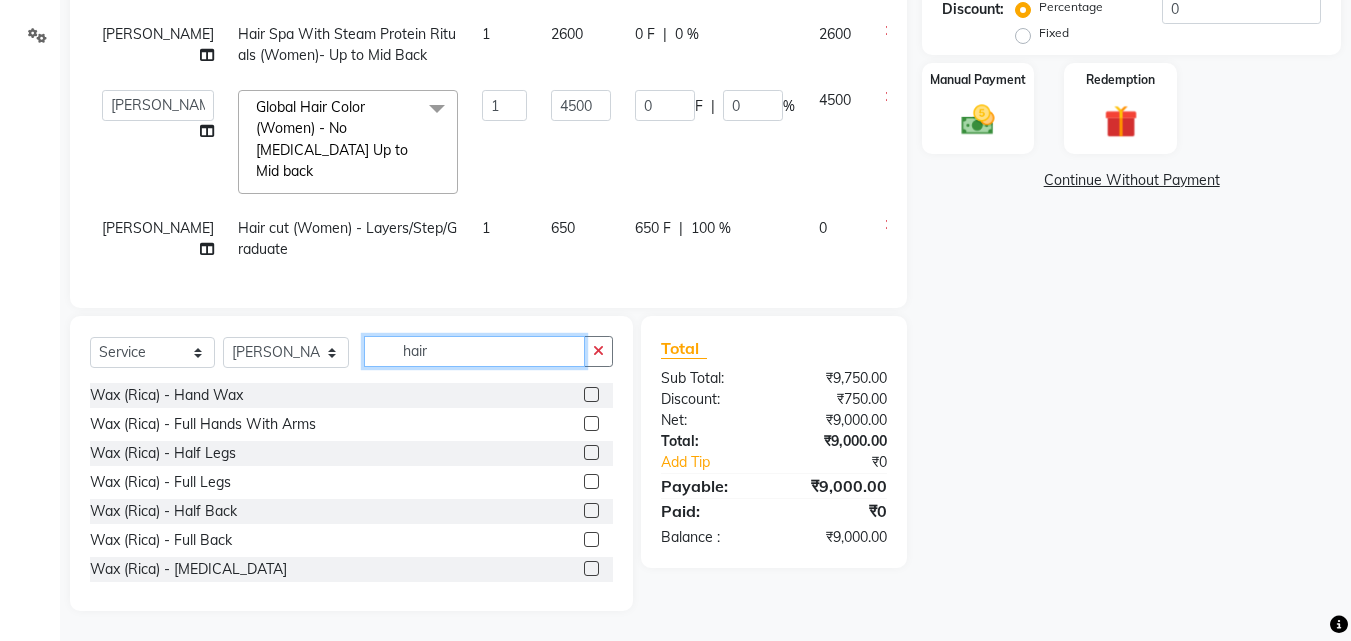 click on "hair" 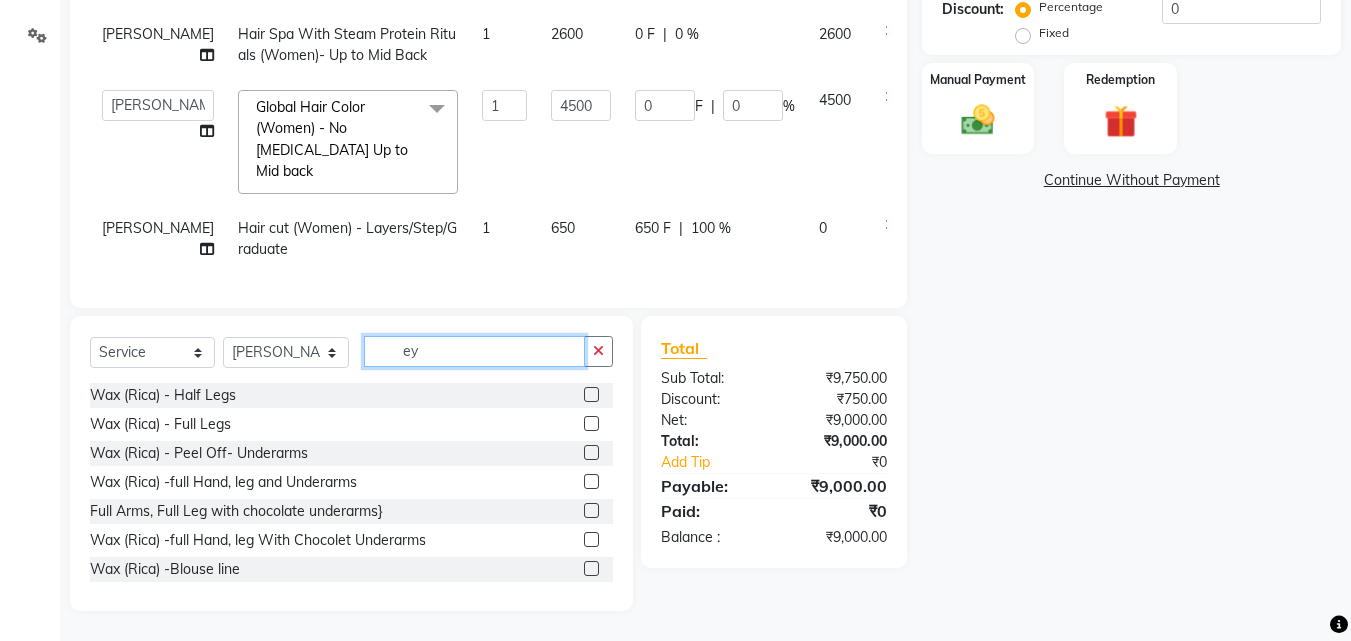 scroll, scrollTop: 434, scrollLeft: 0, axis: vertical 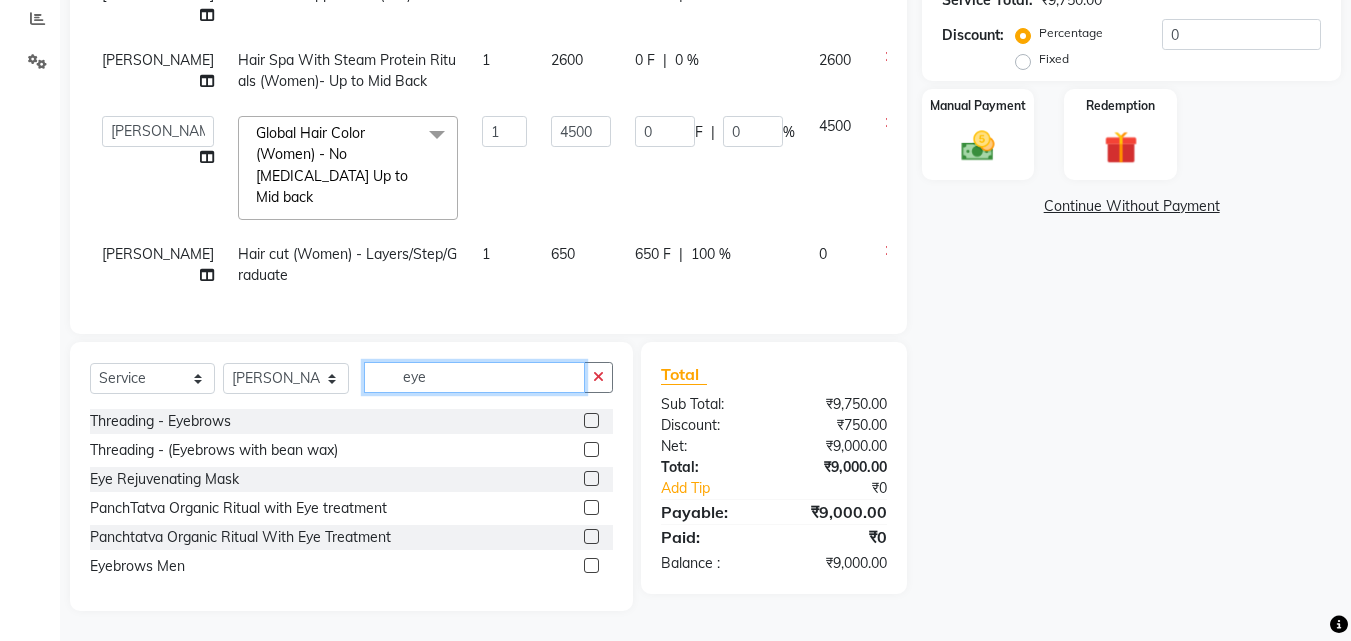 type on "eye" 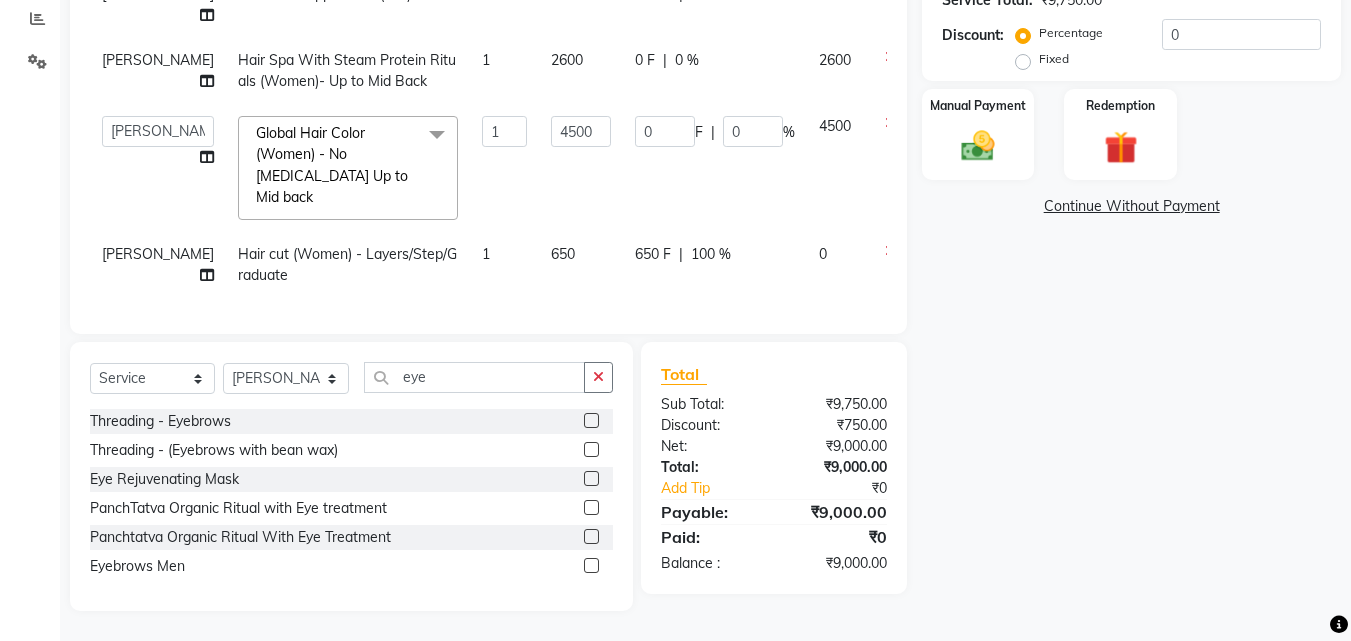 click 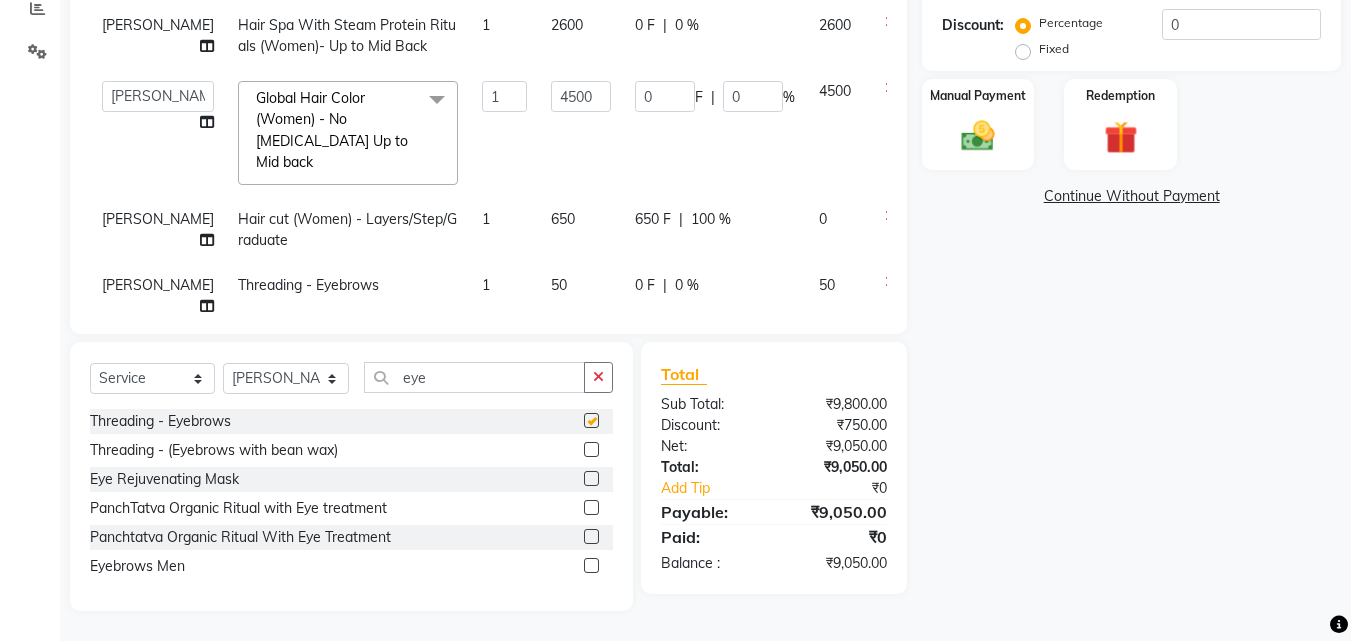 checkbox on "false" 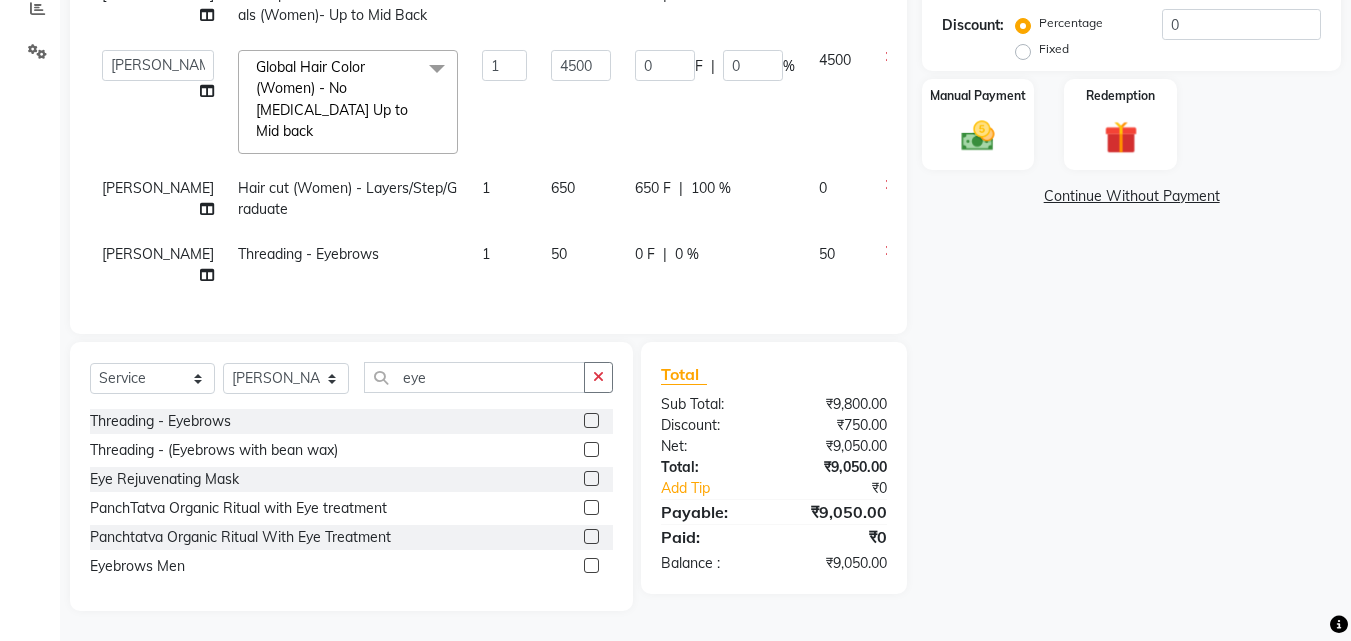 scroll, scrollTop: 112, scrollLeft: 0, axis: vertical 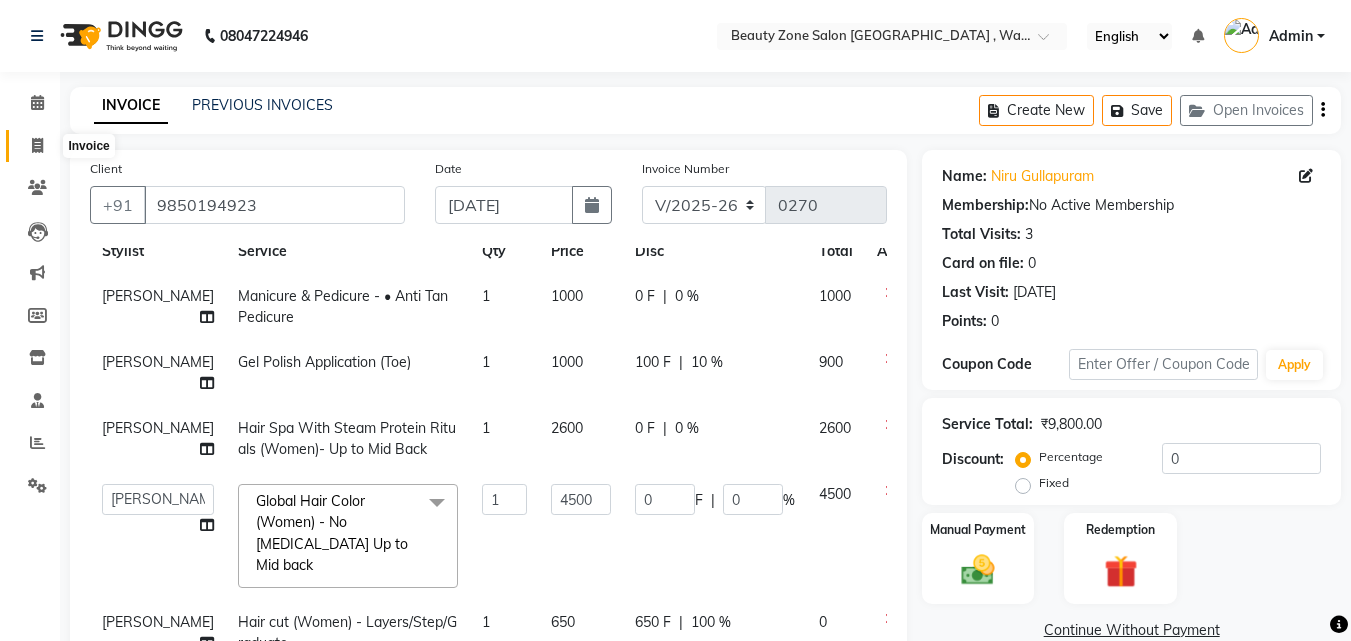 click 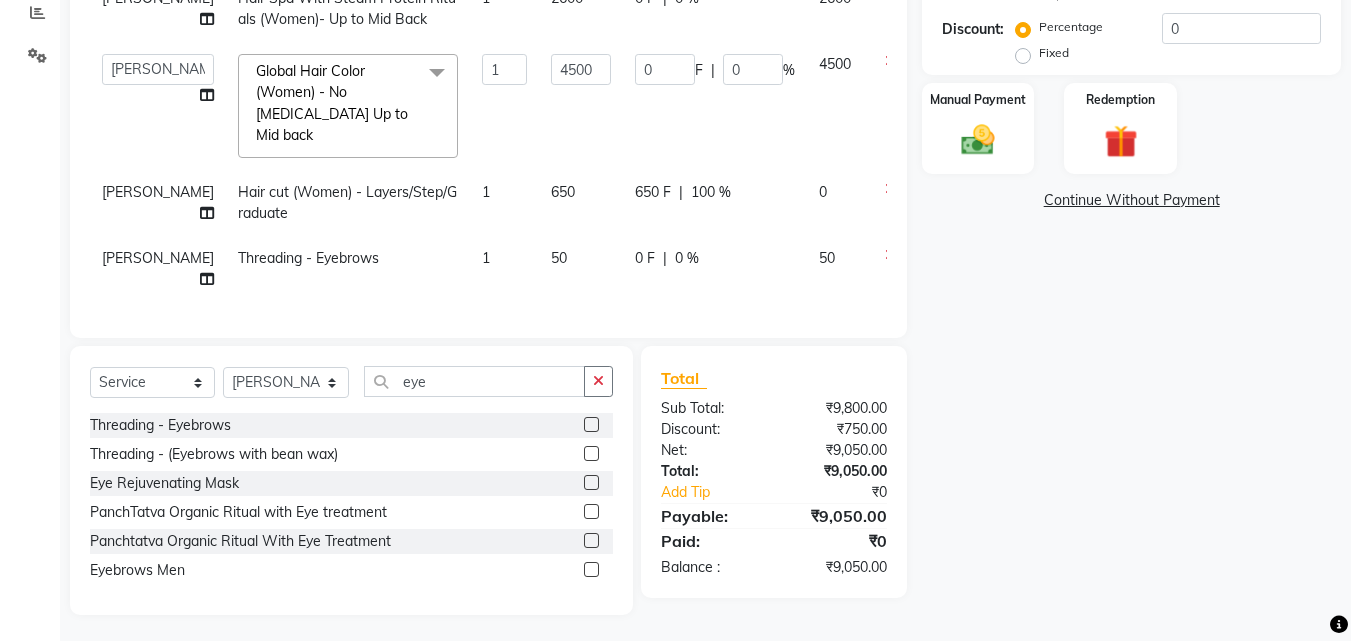 scroll, scrollTop: 434, scrollLeft: 0, axis: vertical 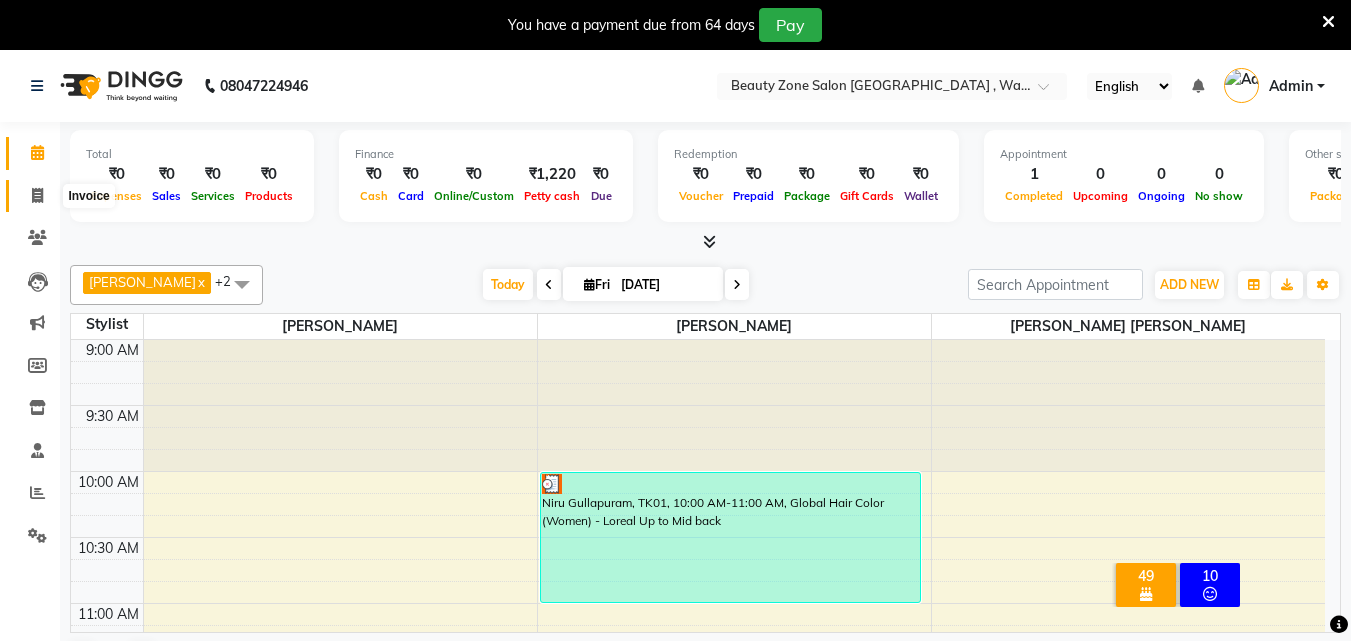 click 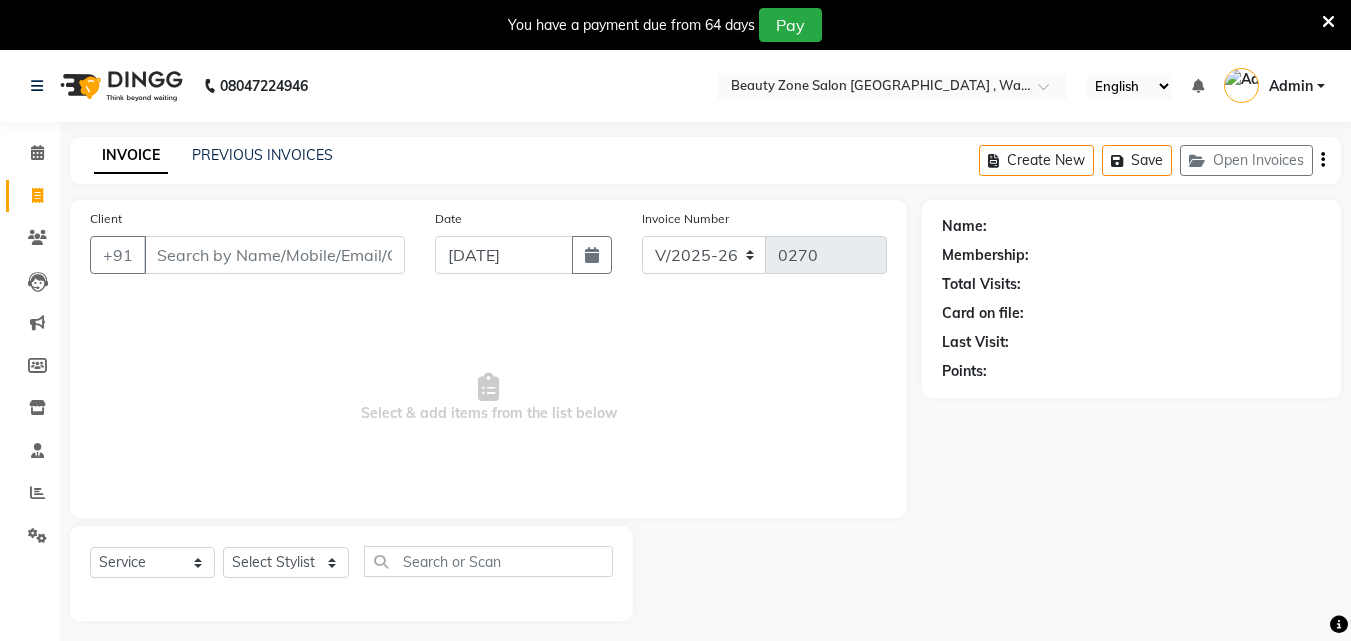 click on "Client" at bounding box center [274, 255] 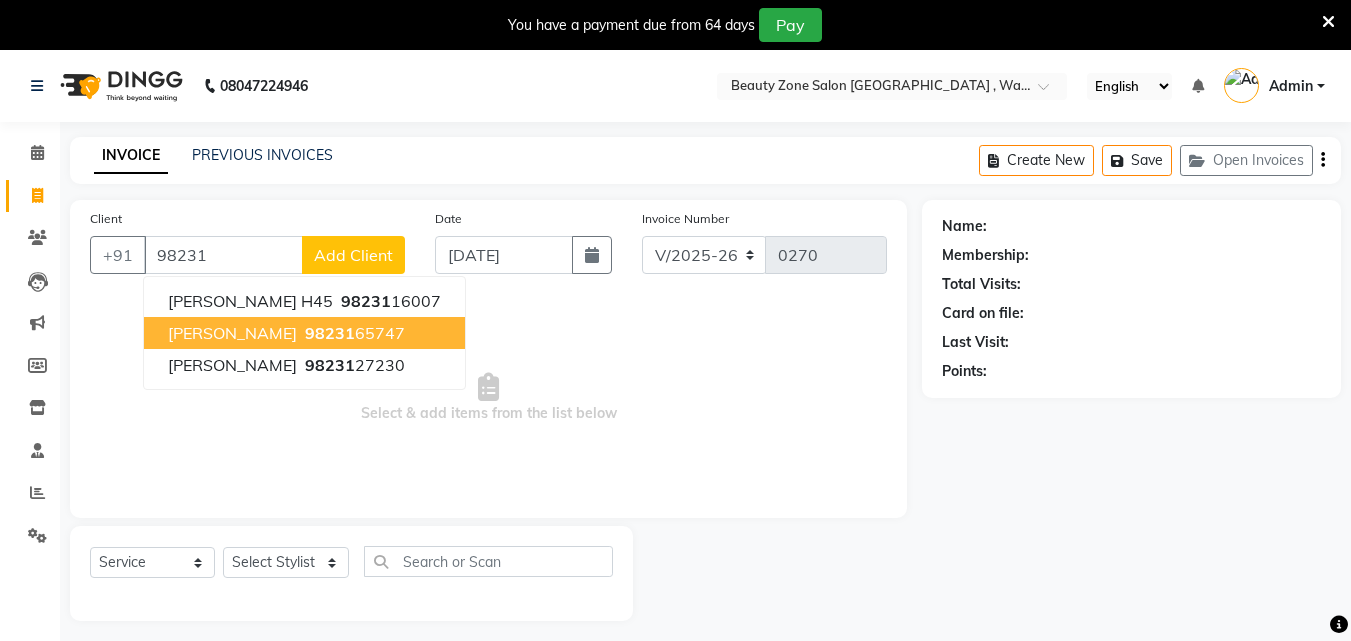 click on "98231 65747" at bounding box center (353, 333) 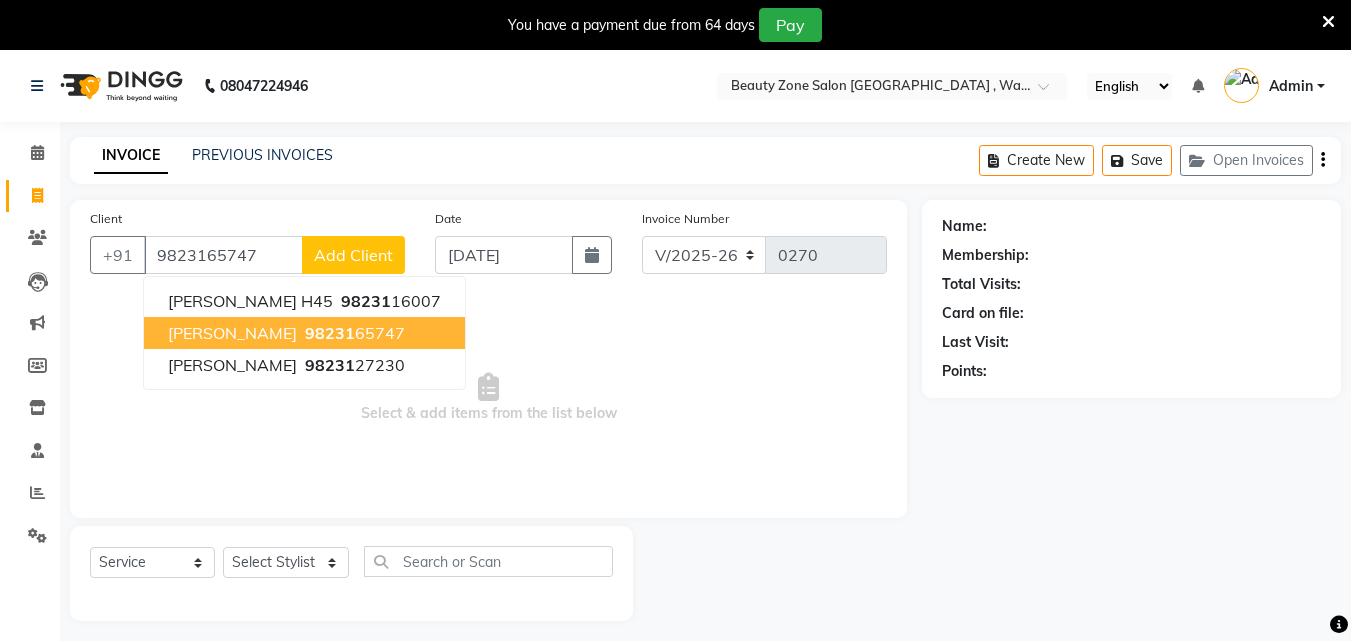 type on "9823165747" 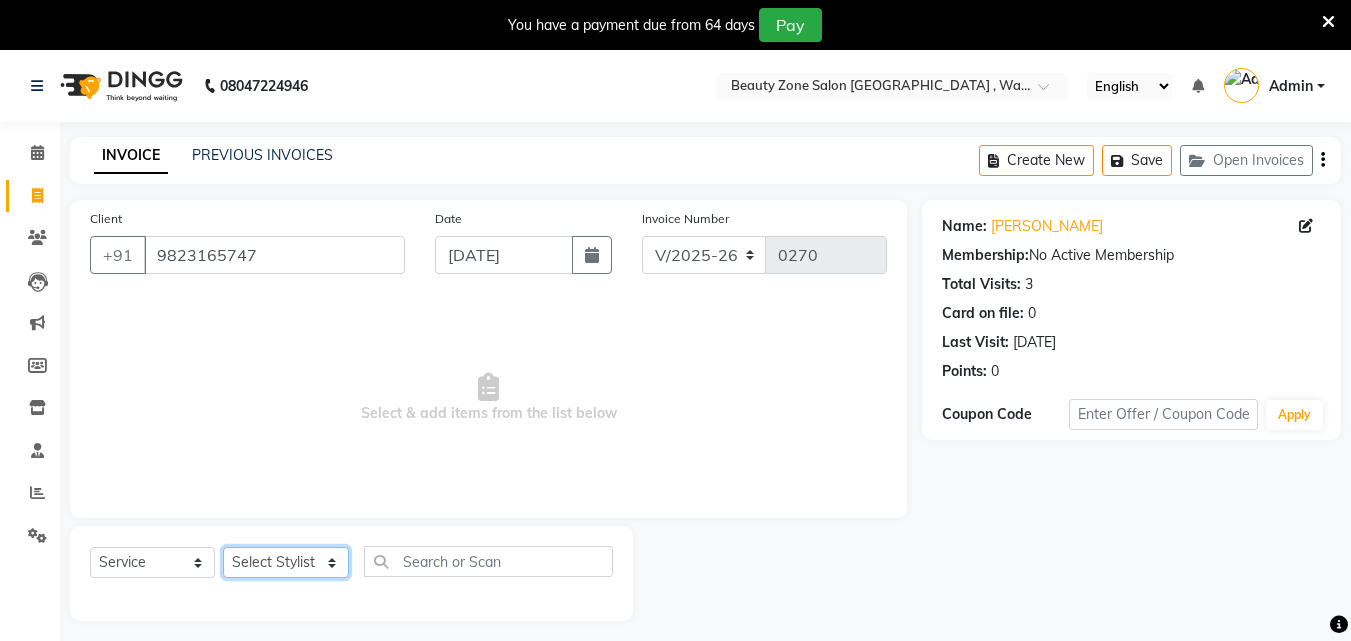 click on "Select Stylist Amol Walke Meghna Meshram Shivani Eknath Khade" 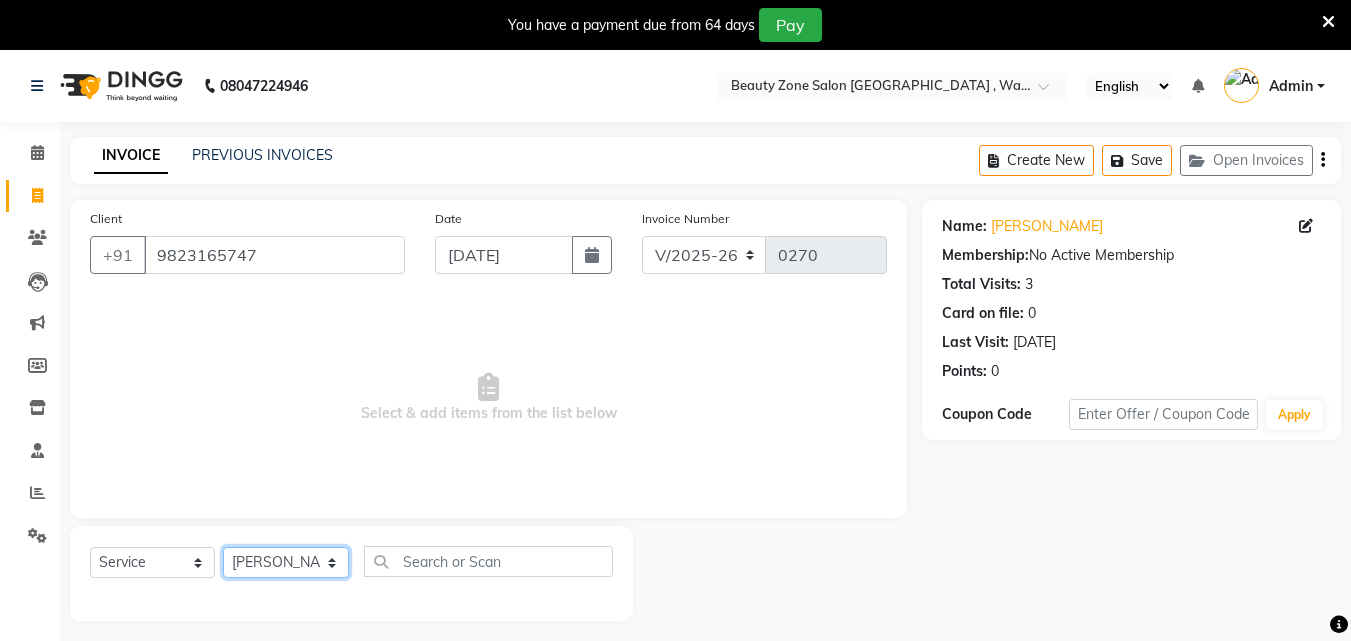 click on "Select Stylist Amol Walke Meghna Meshram Shivani Eknath Khade" 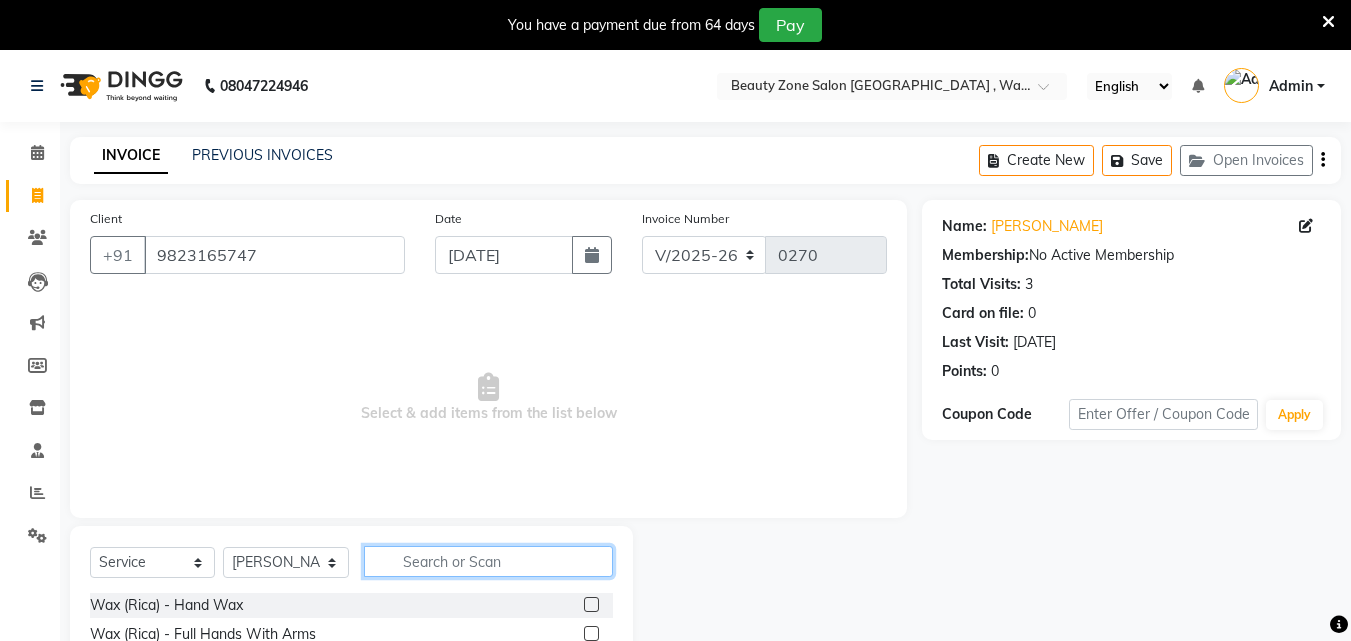 click 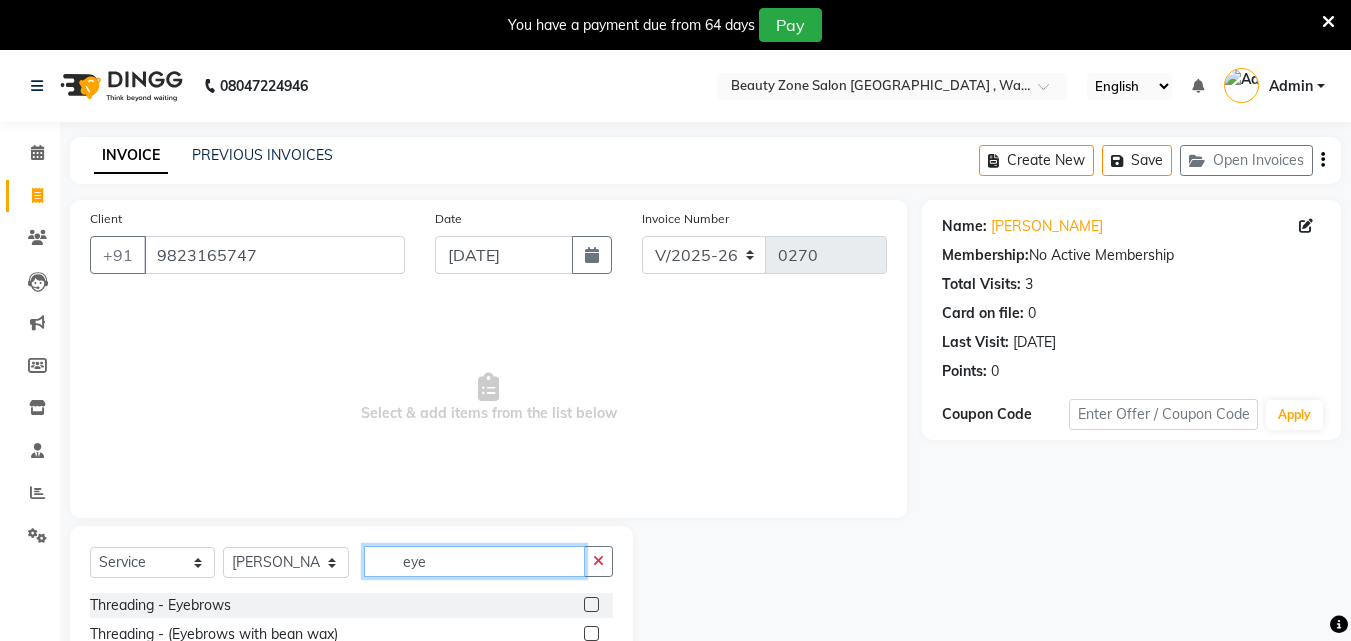 type on "eye" 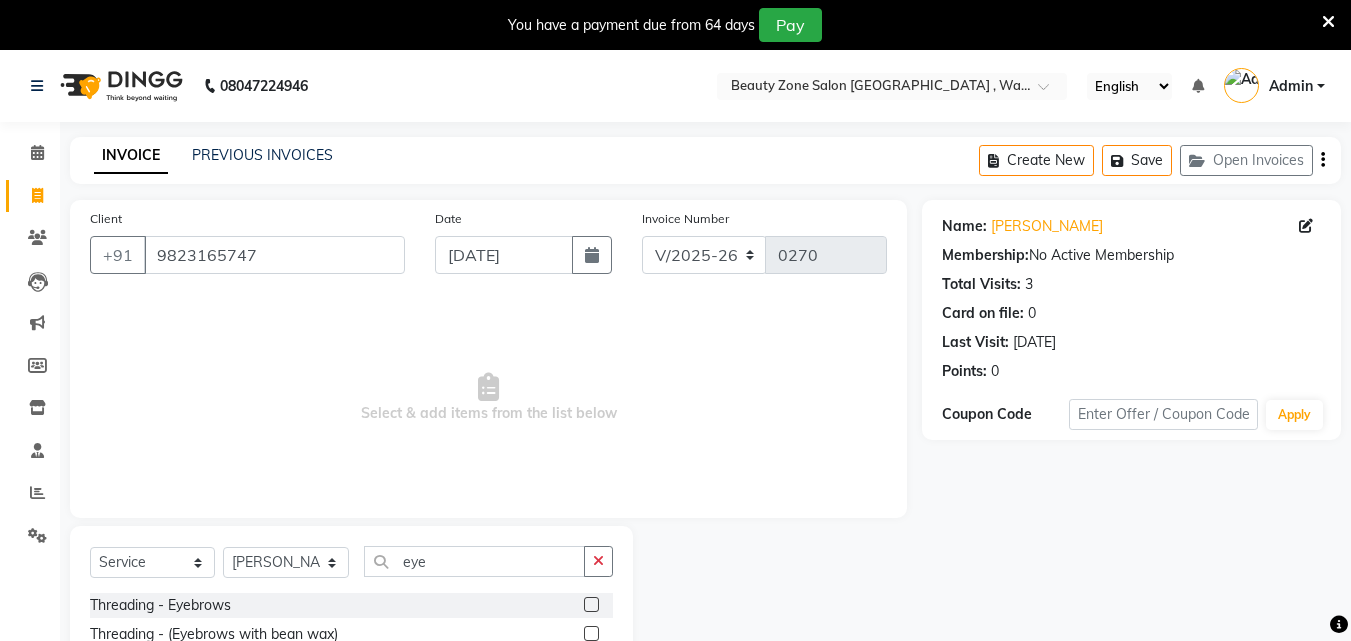 click 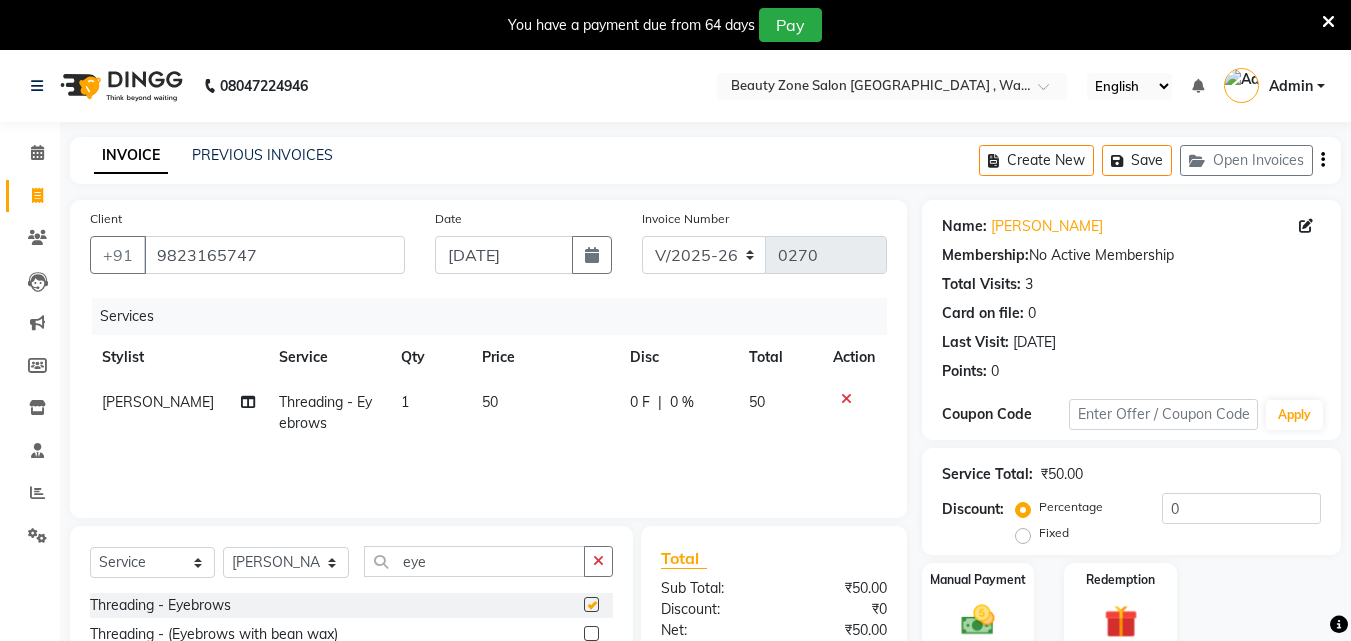 checkbox on "false" 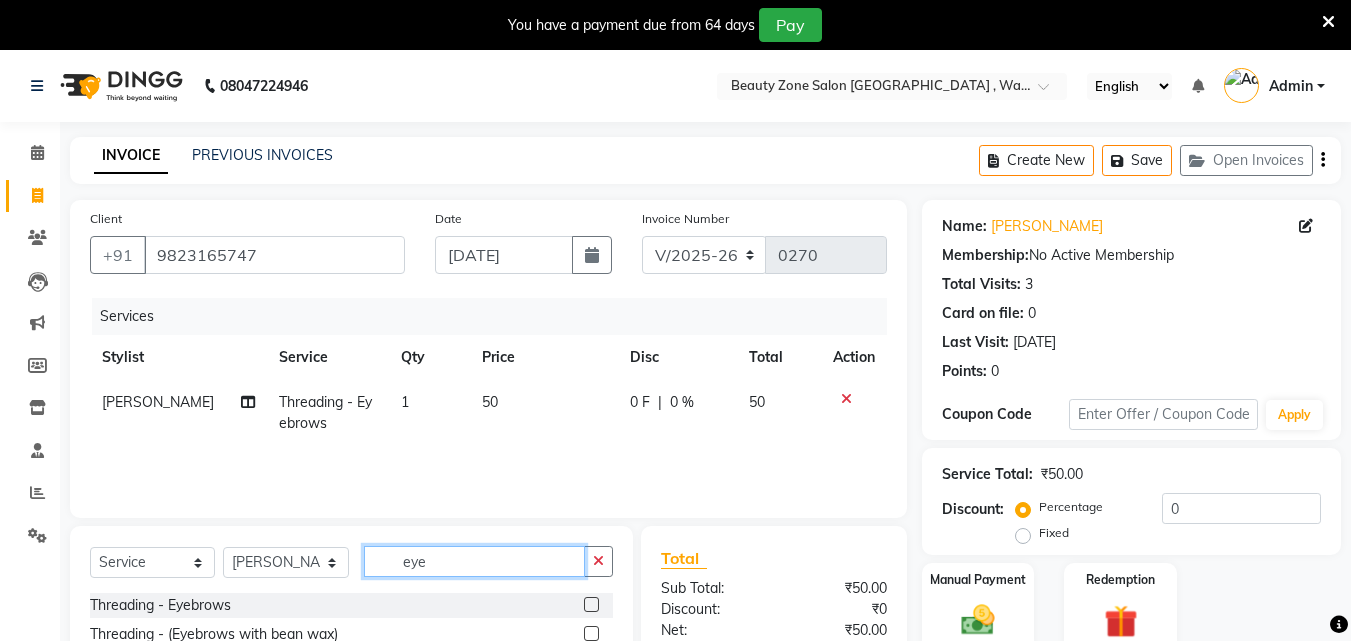 click on "eye" 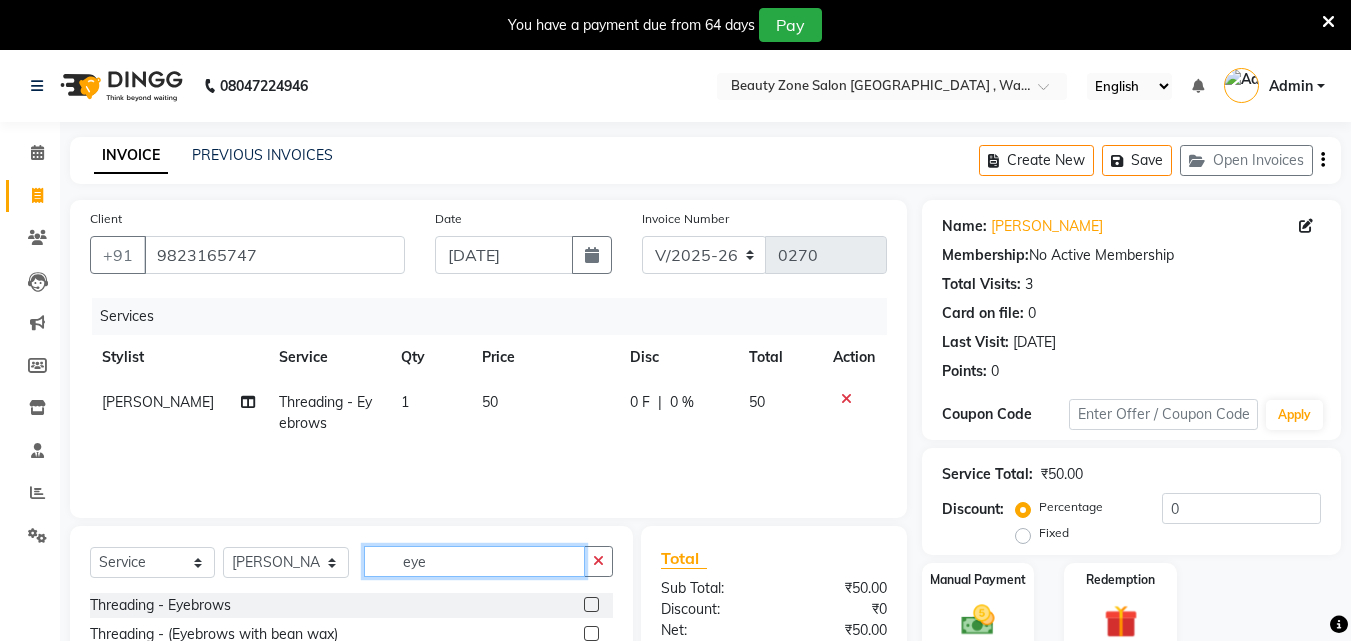 click on "eye" 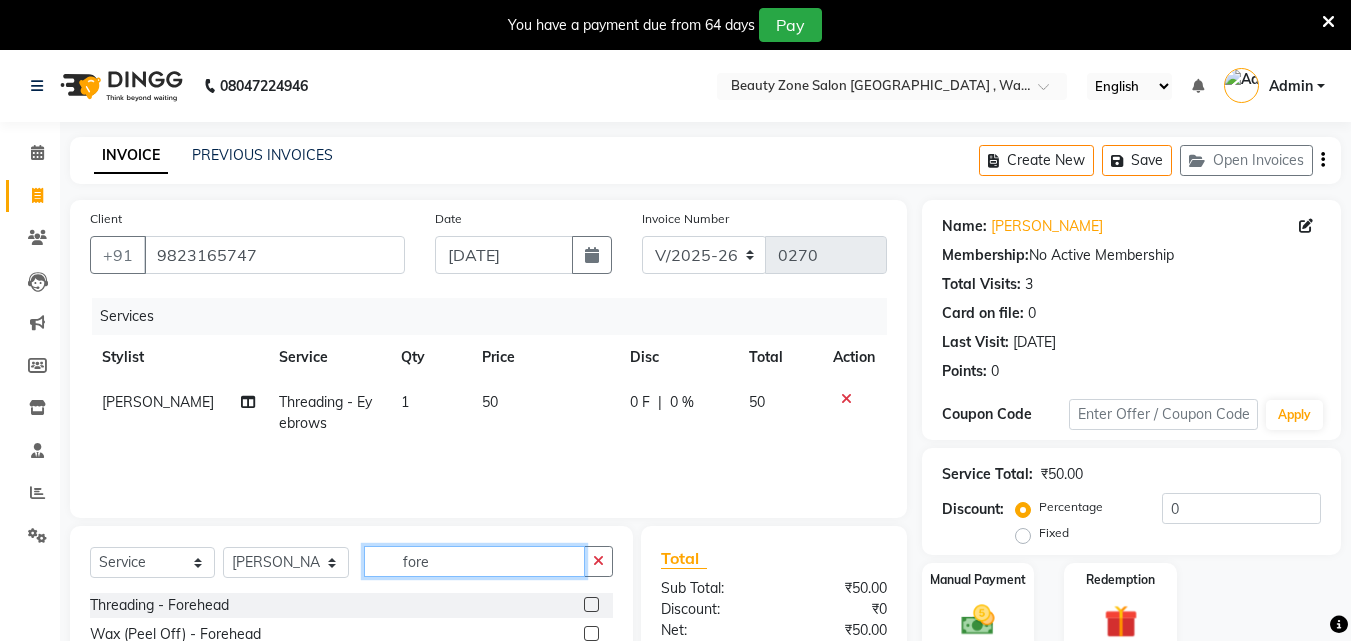 type on "fore" 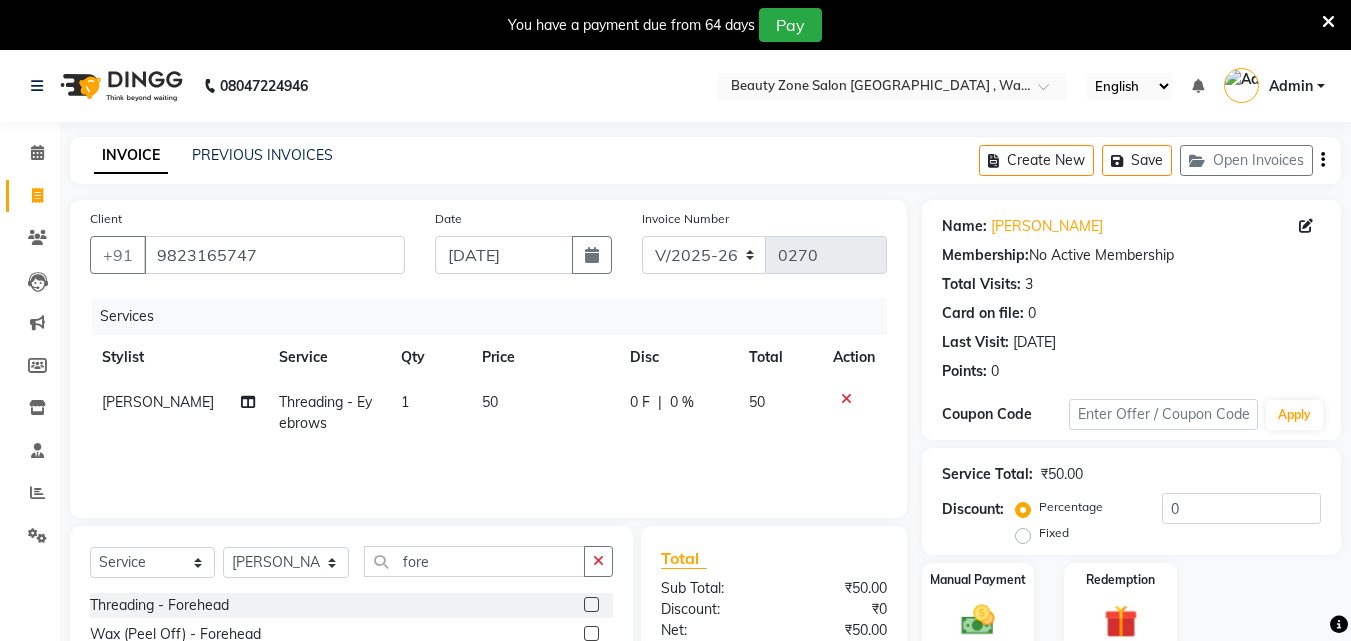 click 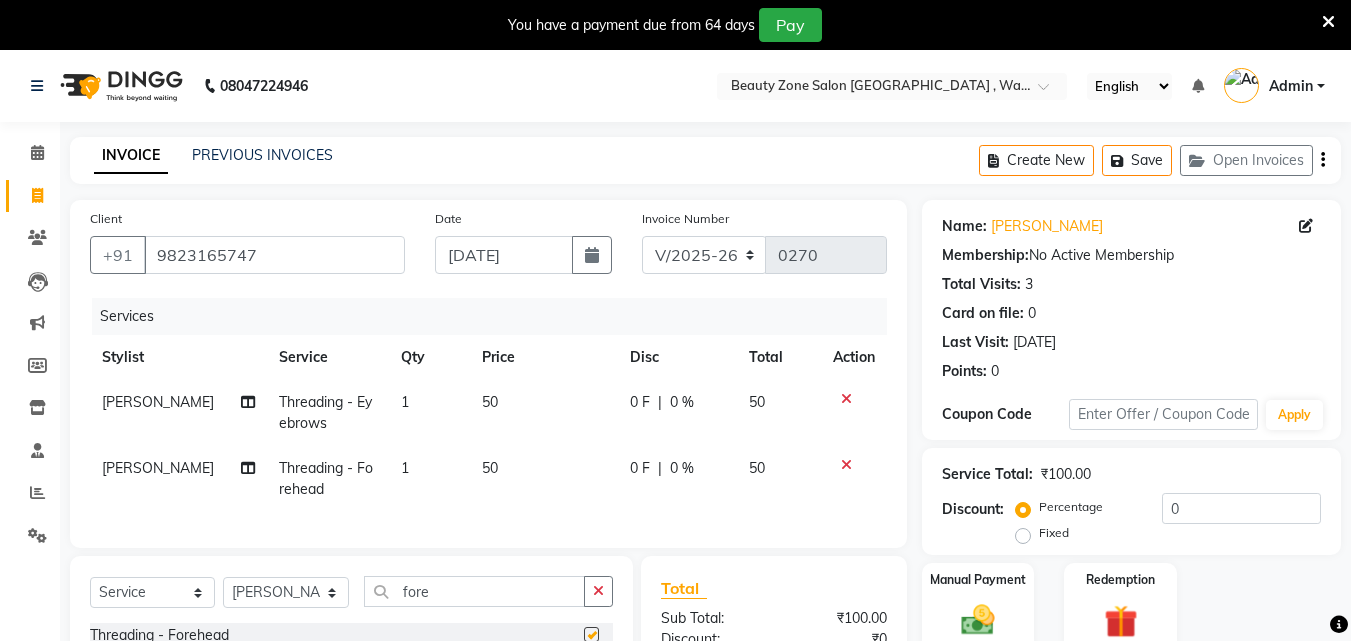 checkbox on "false" 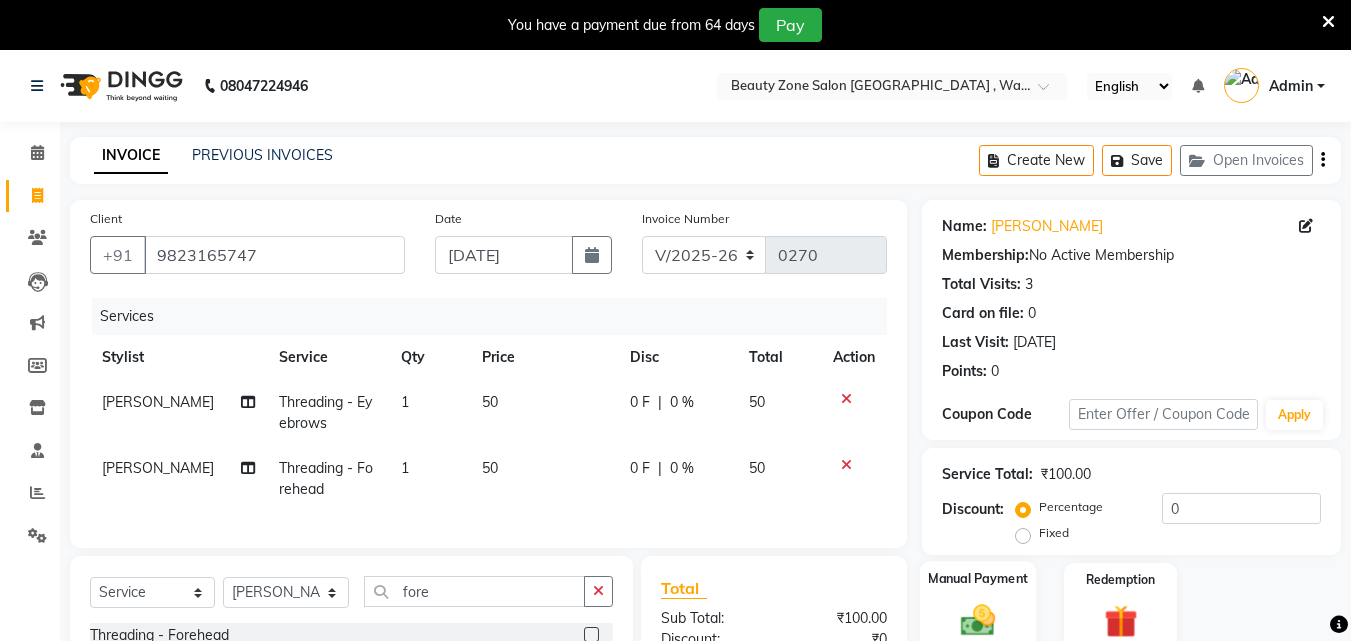click on "Manual Payment" 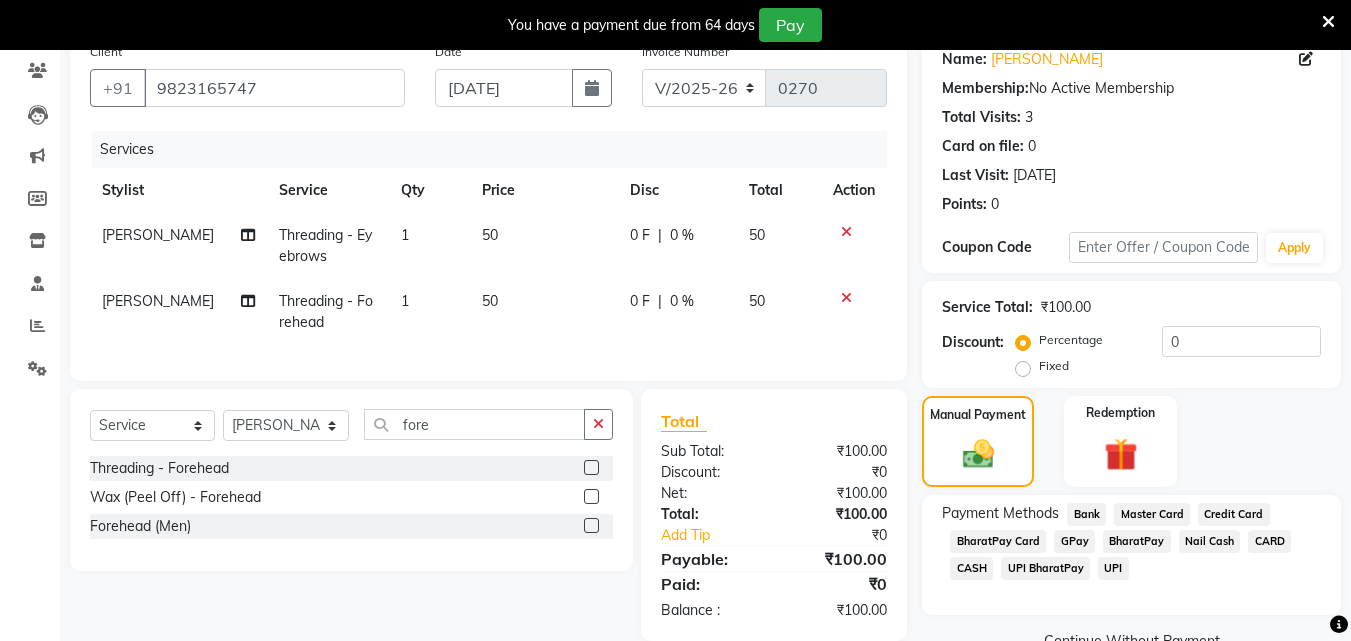 scroll, scrollTop: 212, scrollLeft: 0, axis: vertical 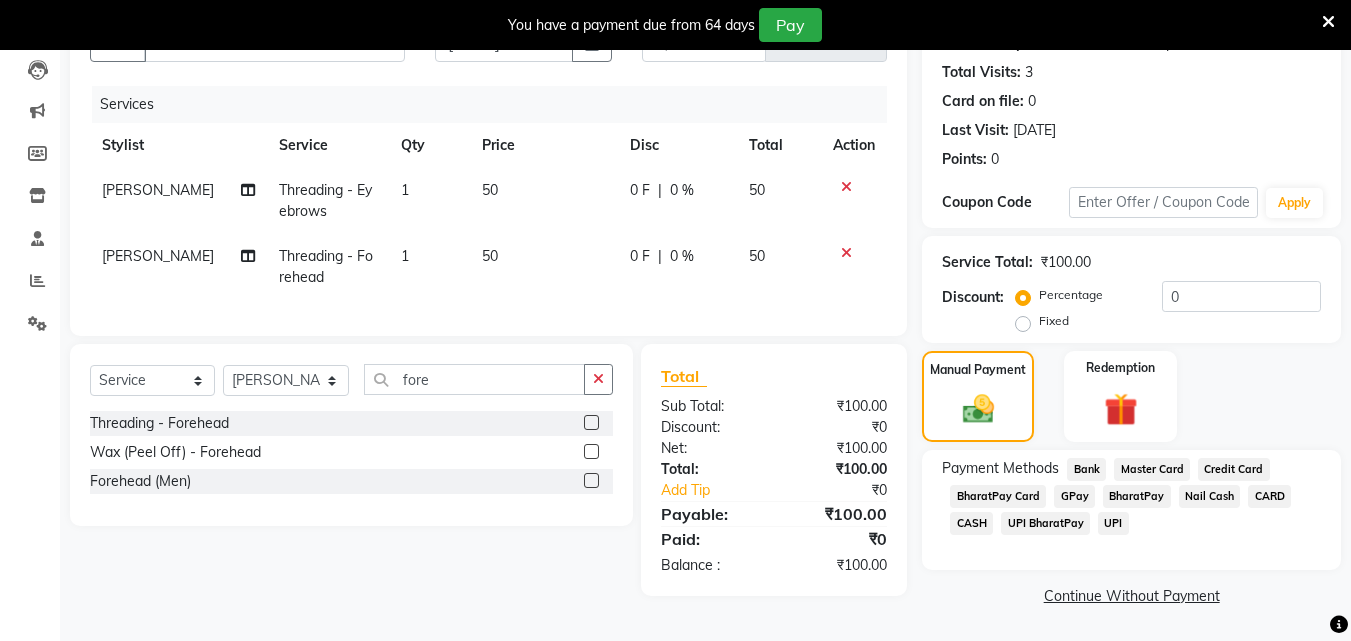 click on "UPI BharatPay" 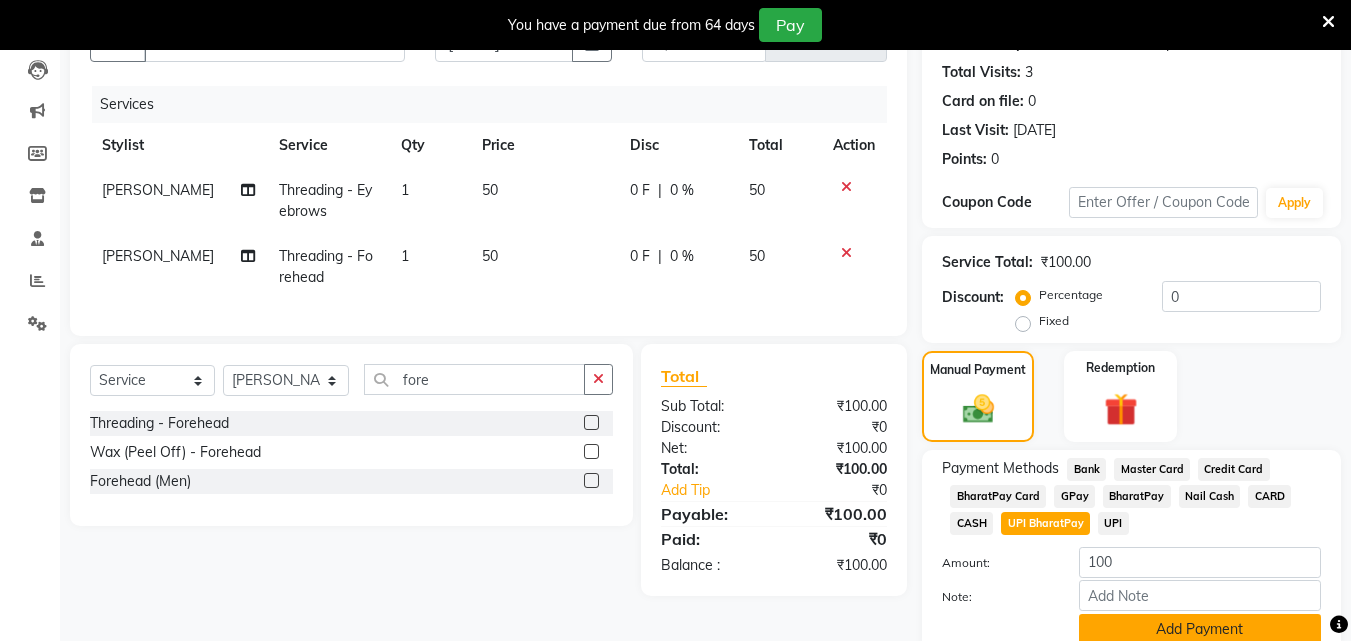 click on "Add Payment" 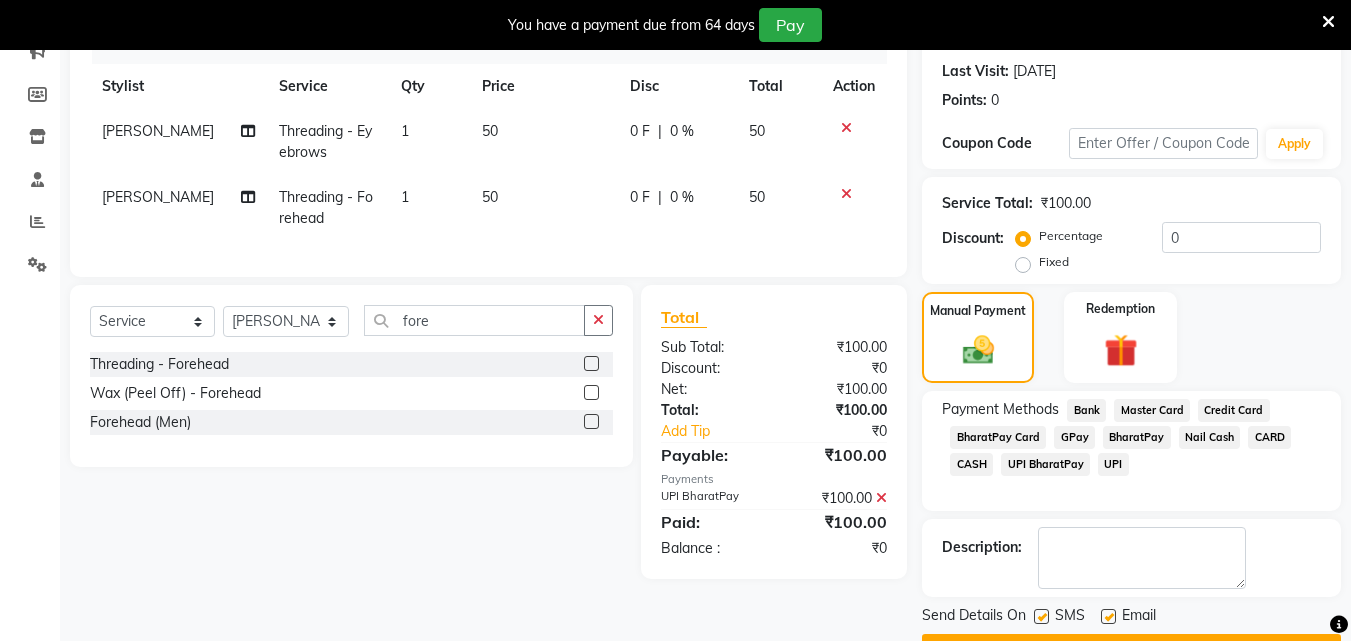 scroll, scrollTop: 325, scrollLeft: 0, axis: vertical 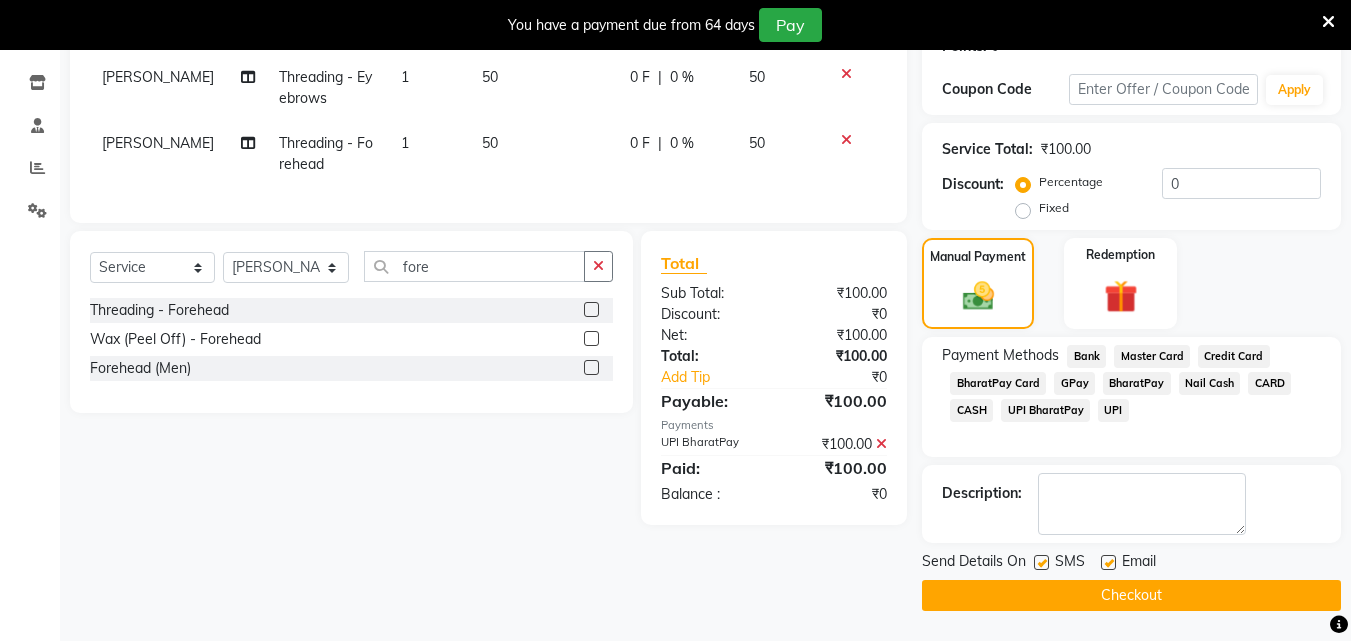 click on "SMS" 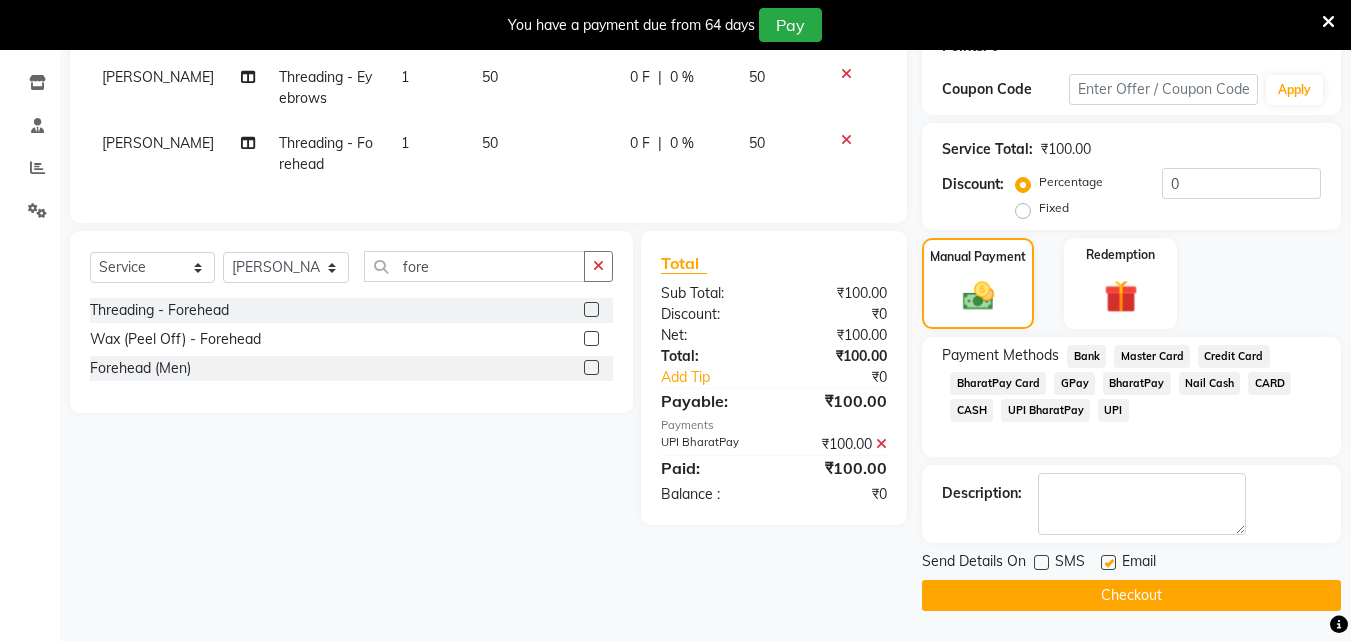 click 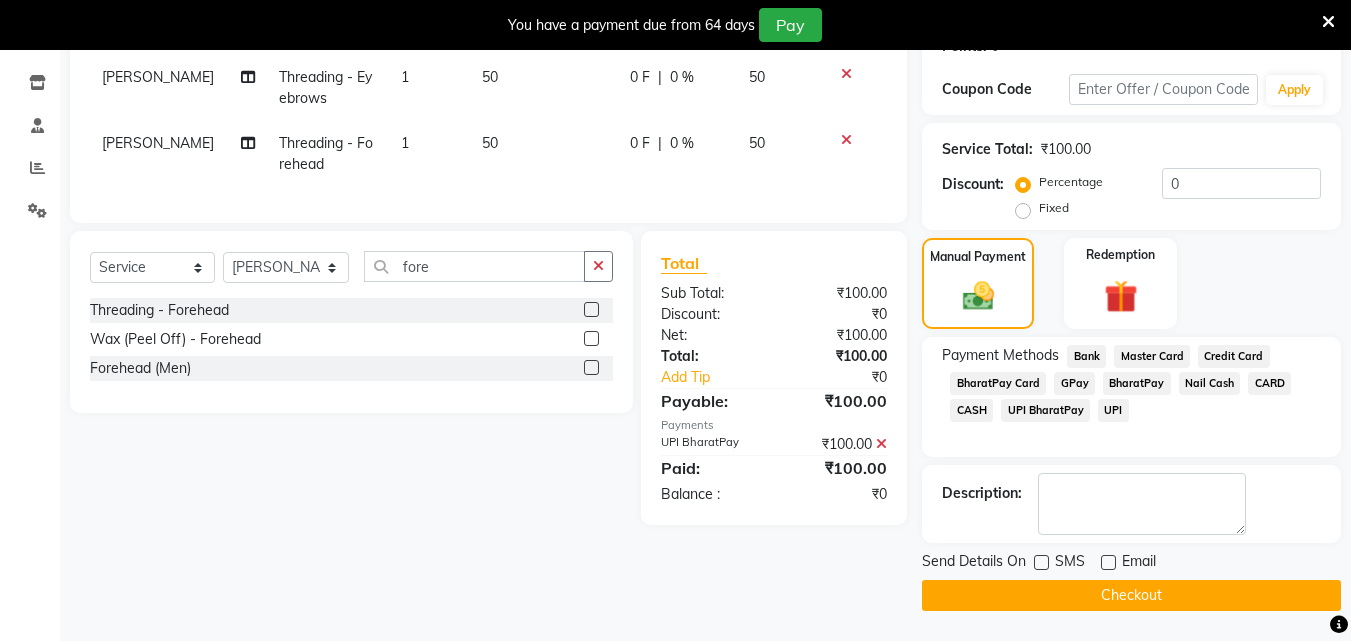 click on "Checkout" 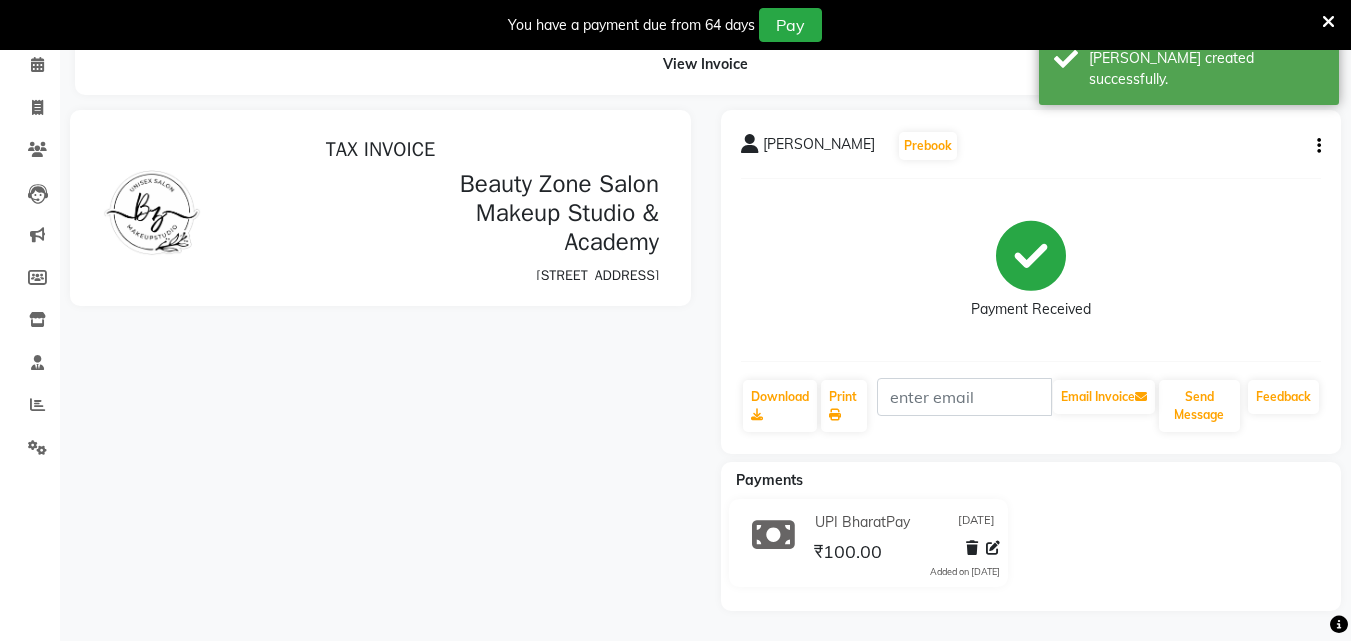 scroll, scrollTop: 205, scrollLeft: 0, axis: vertical 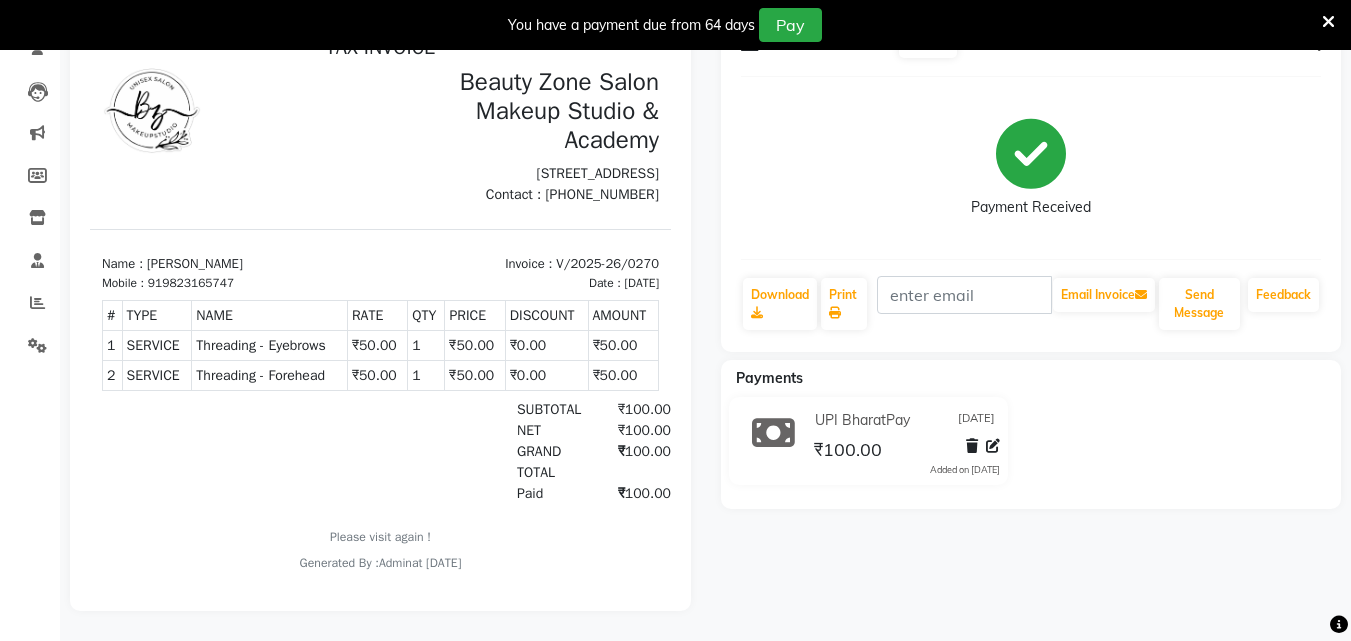 click at bounding box center [1328, 22] 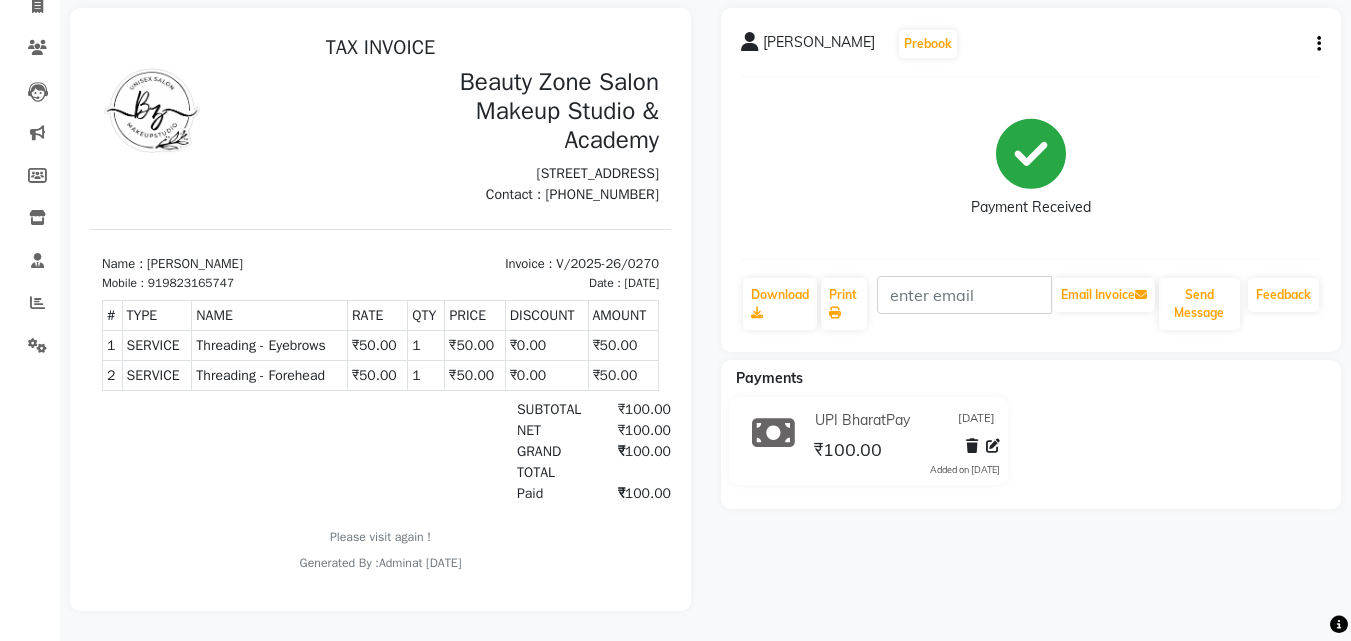 scroll, scrollTop: 155, scrollLeft: 0, axis: vertical 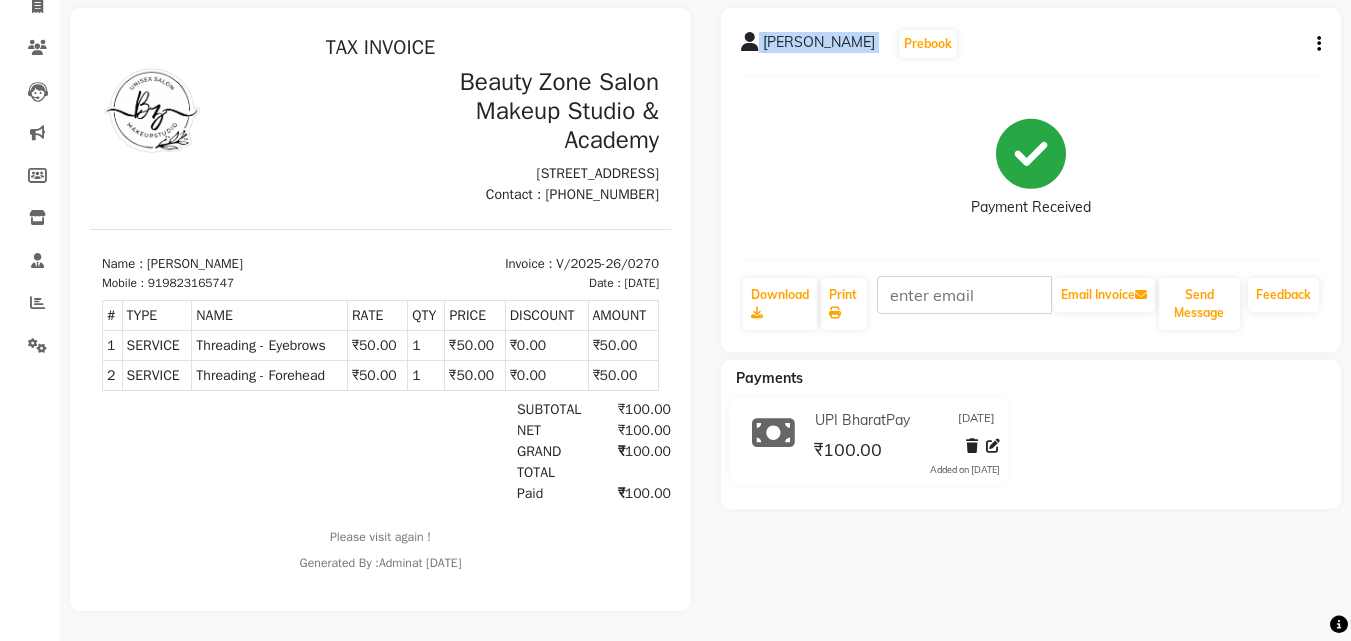 drag, startPoint x: 1330, startPoint y: 27, endPoint x: 1365, endPoint y: 46, distance: 39.824615 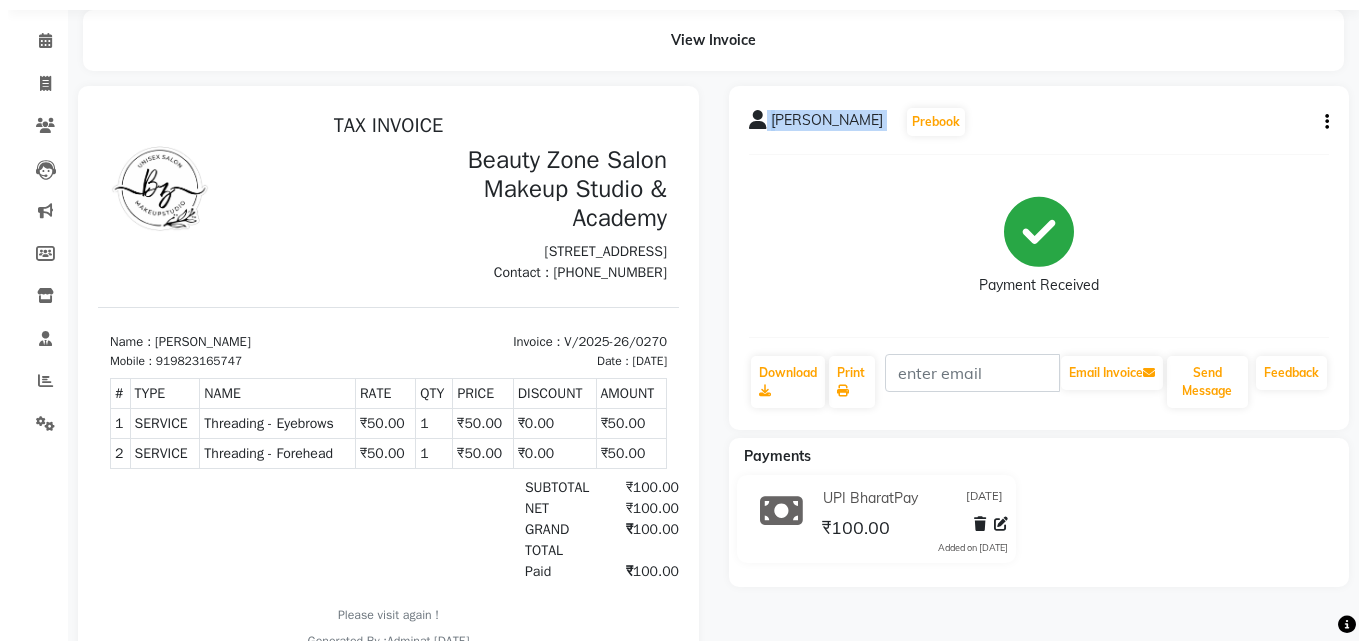scroll, scrollTop: 0, scrollLeft: 0, axis: both 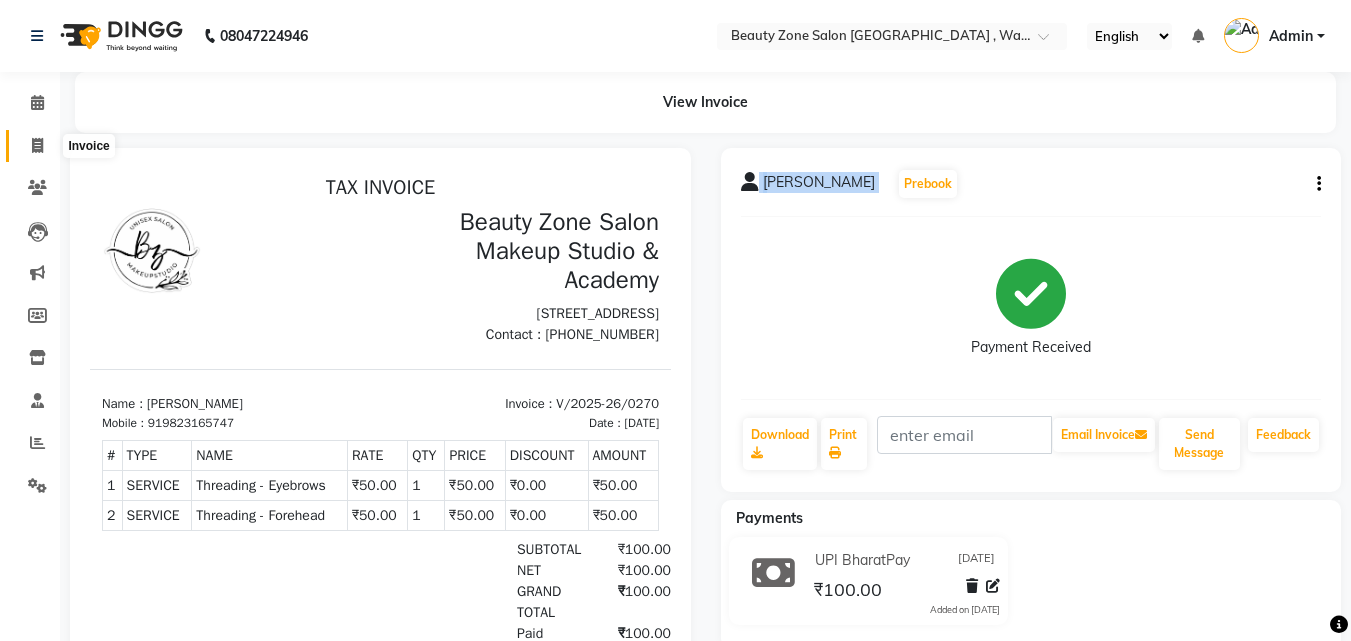 click 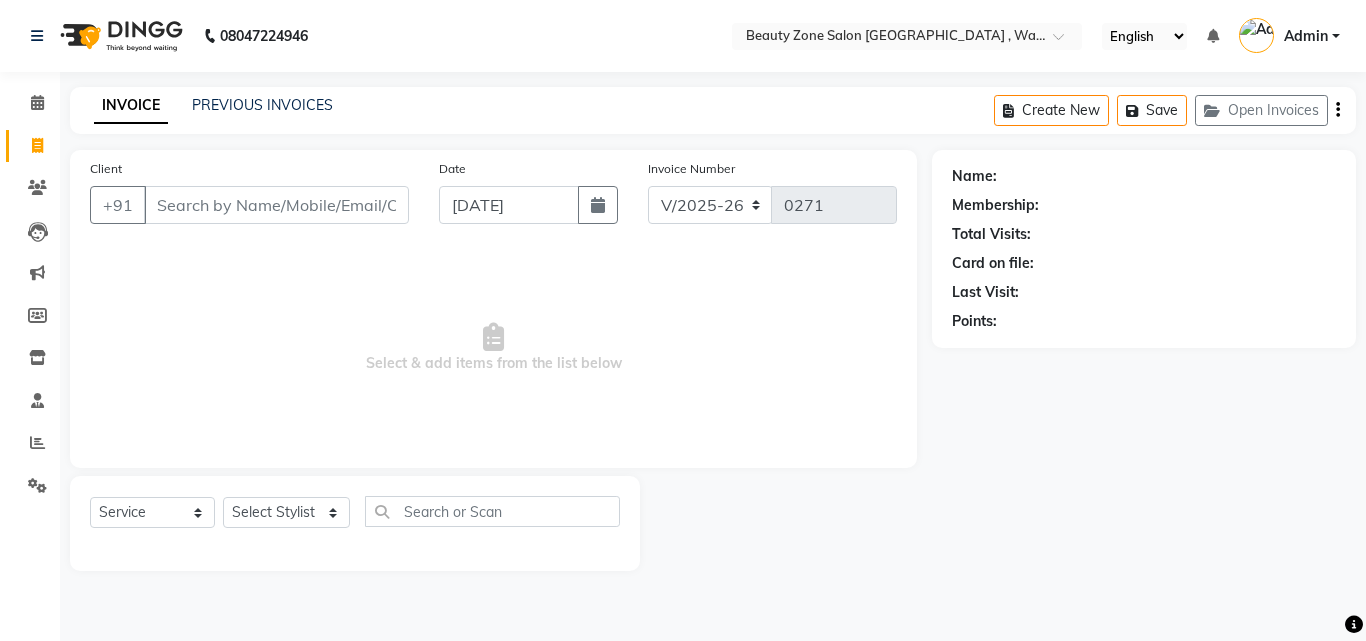 type on "0" 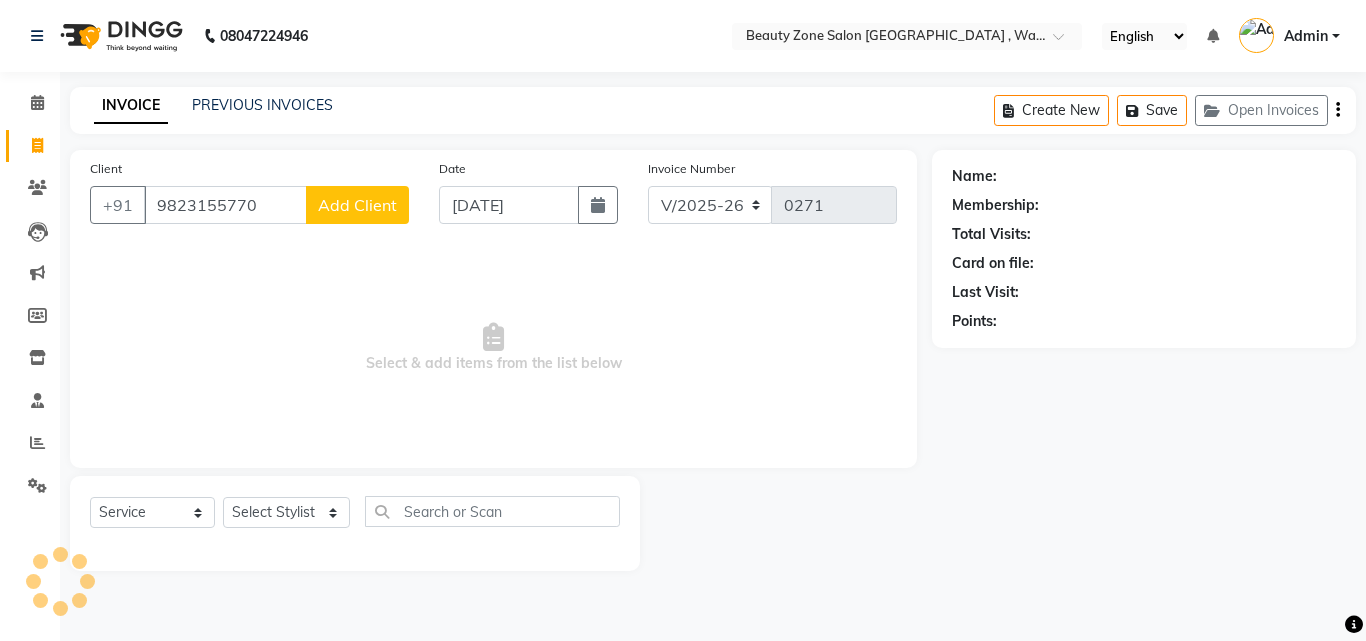 type on "9823155770" 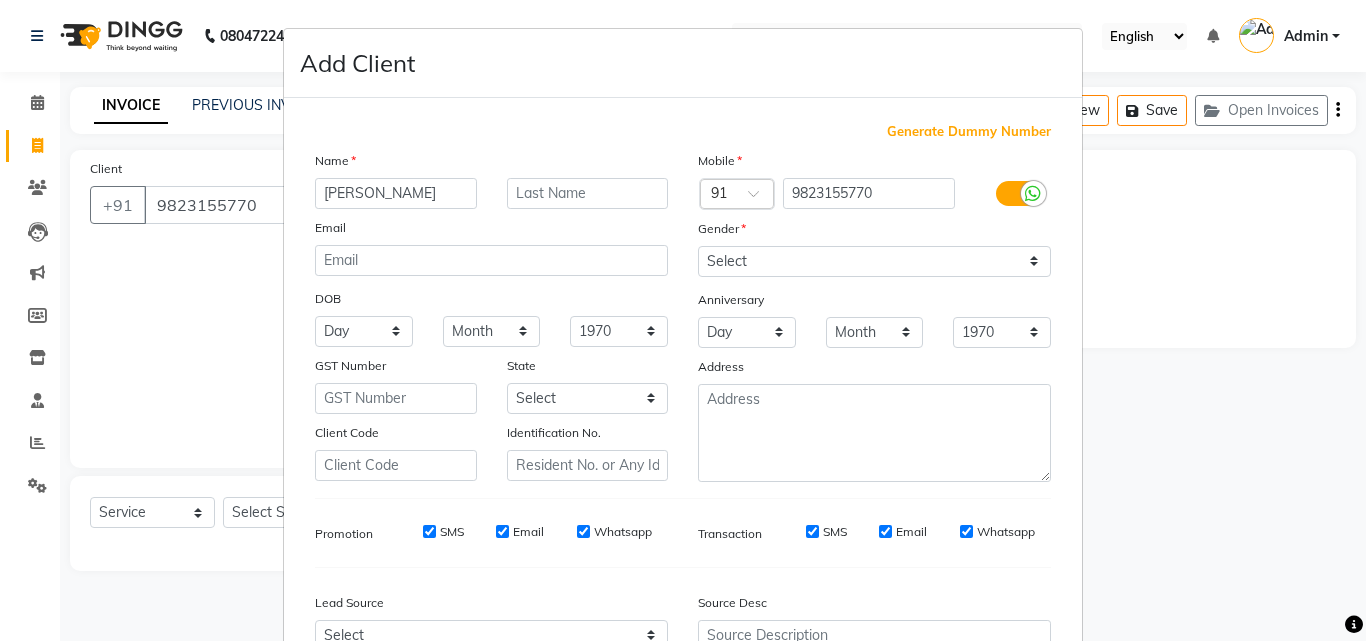 type on "Sonia" 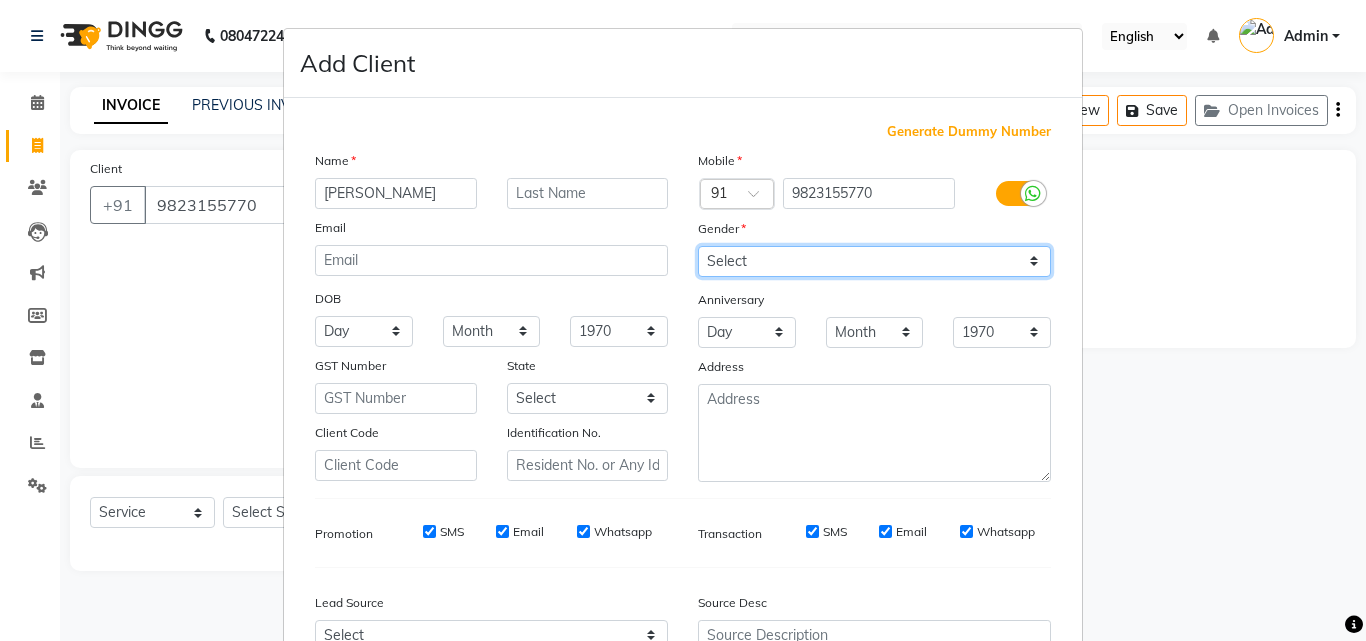 click on "Select Male Female Other Prefer Not To Say" at bounding box center (874, 261) 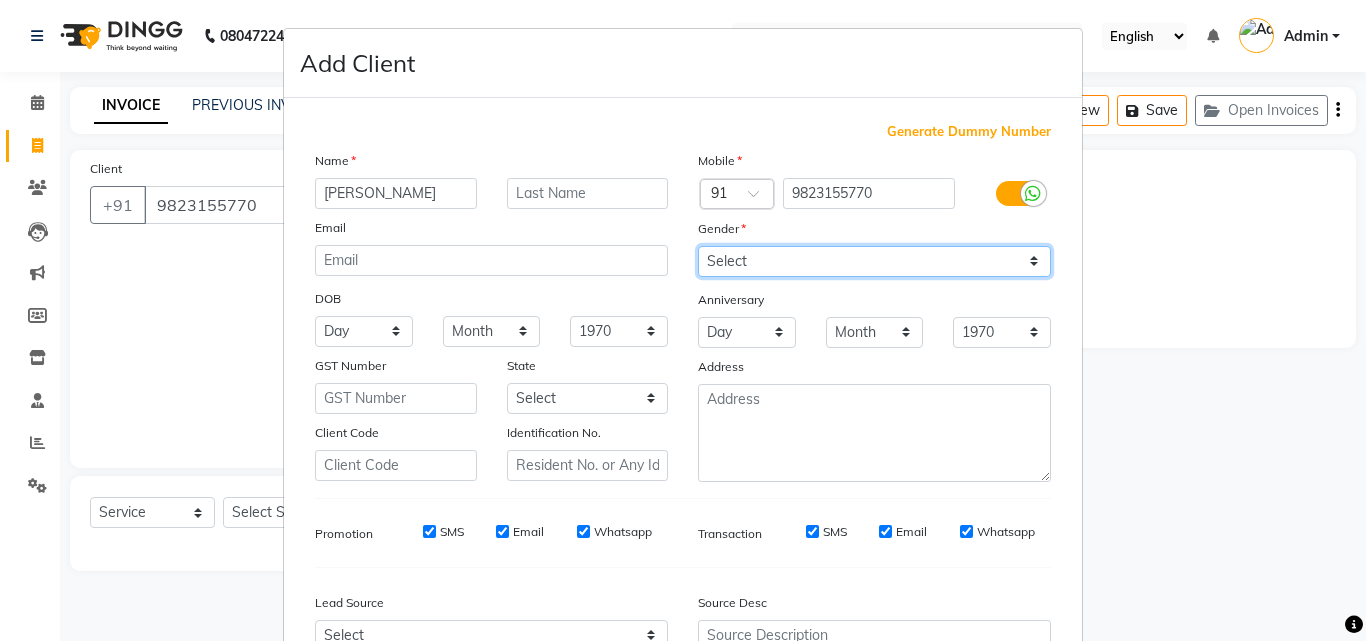 select on "female" 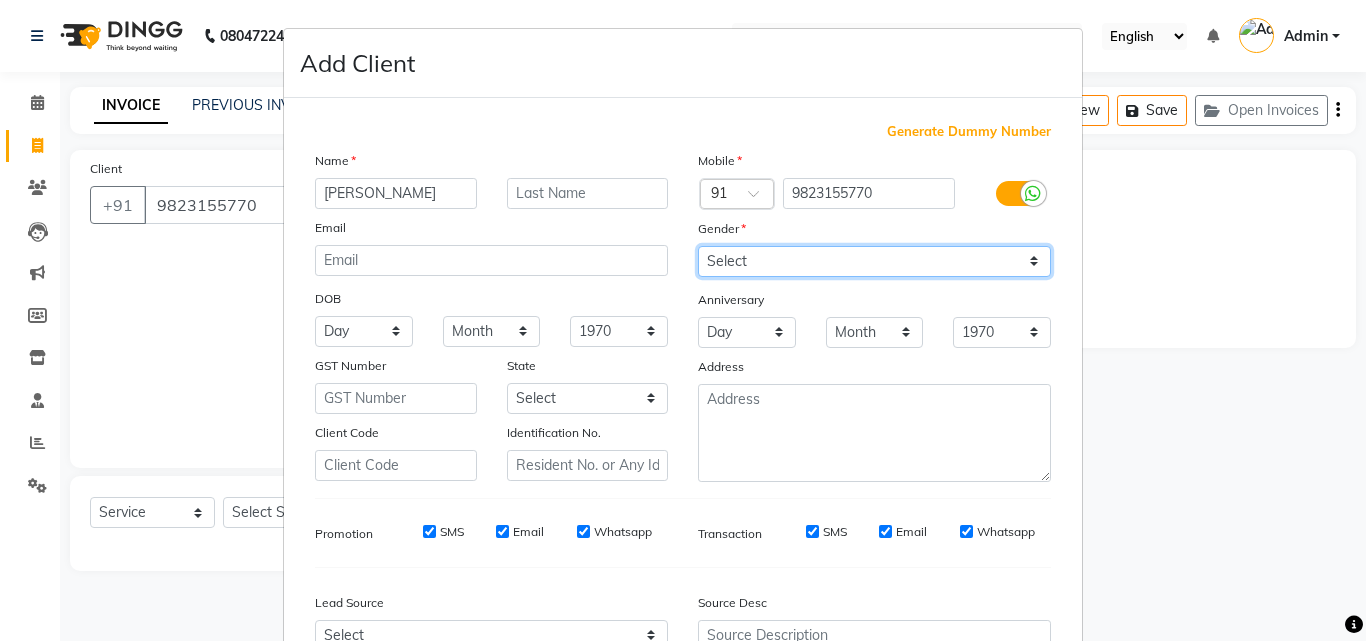 click on "Select Male Female Other Prefer Not To Say" at bounding box center (874, 261) 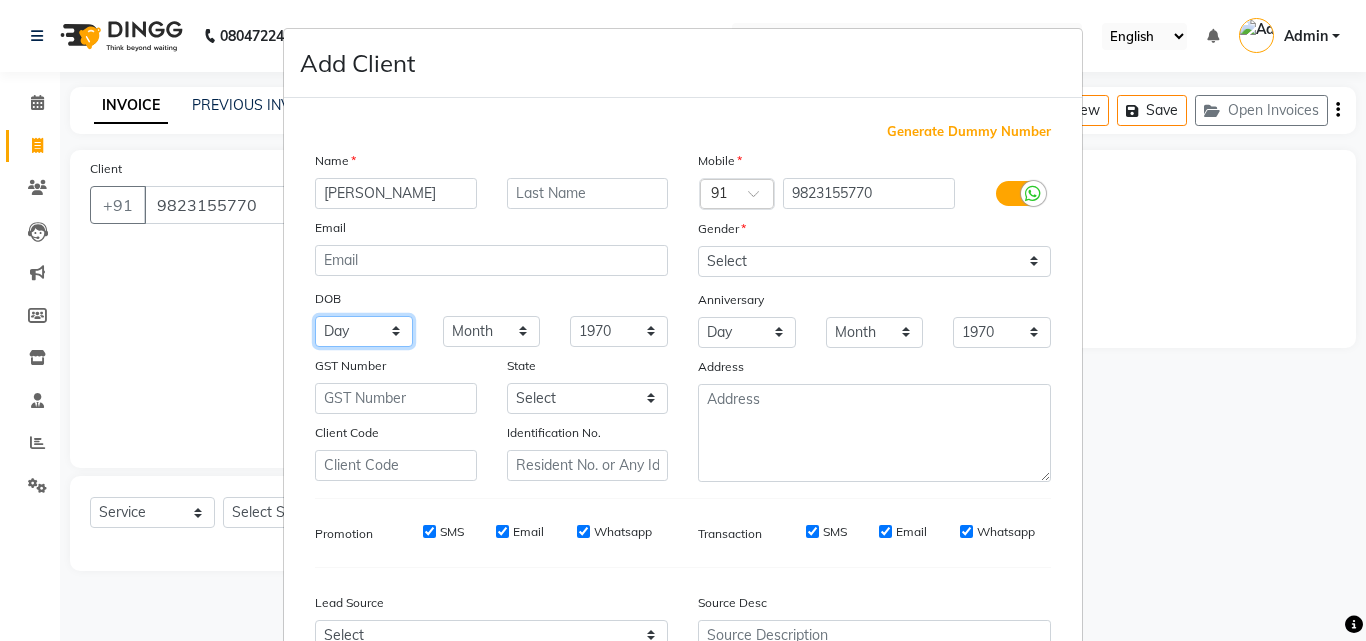 click on "Day 01 02 03 04 05 06 07 08 09 10 11 12 13 14 15 16 17 18 19 20 21 22 23 24 25 26 27 28 29 30 31" at bounding box center (364, 331) 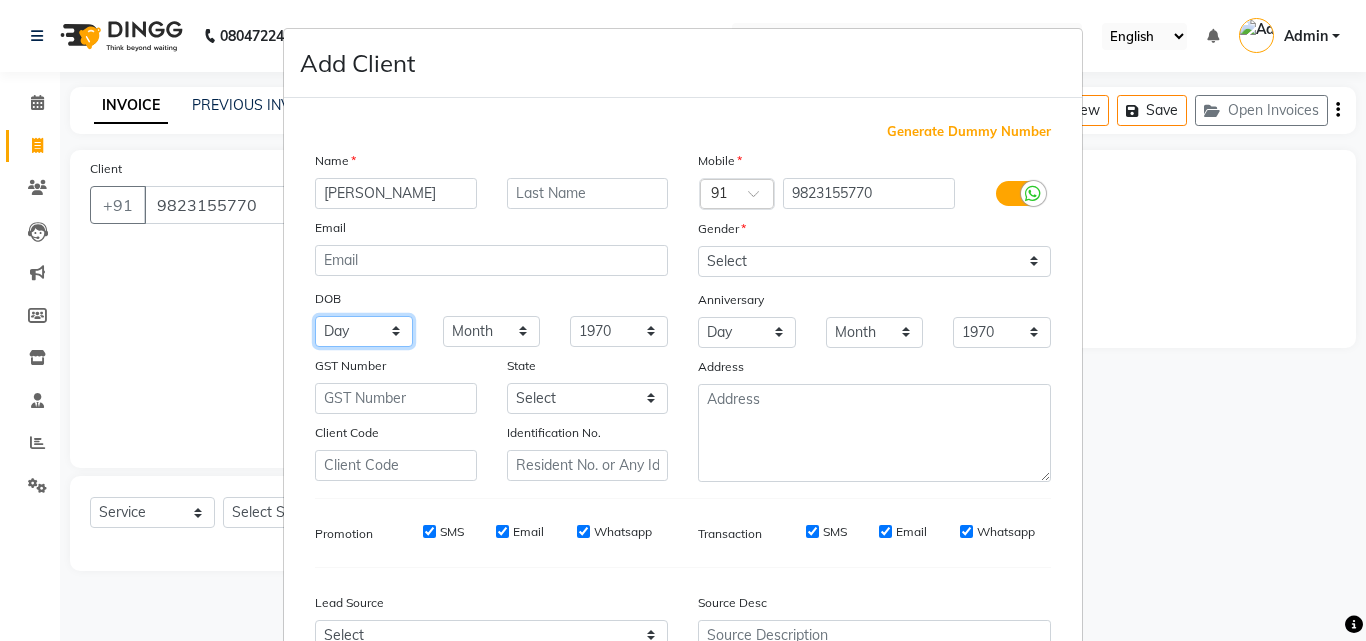 select on "01" 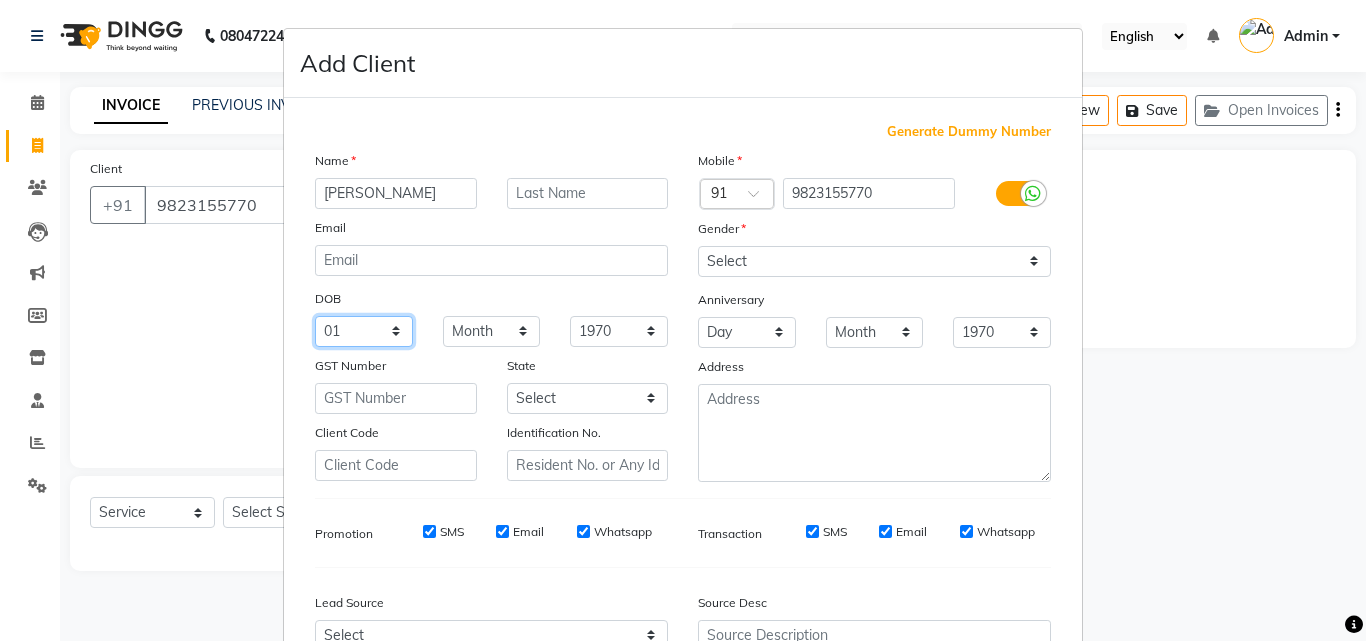 click on "Day 01 02 03 04 05 06 07 08 09 10 11 12 13 14 15 16 17 18 19 20 21 22 23 24 25 26 27 28 29 30 31" at bounding box center [364, 331] 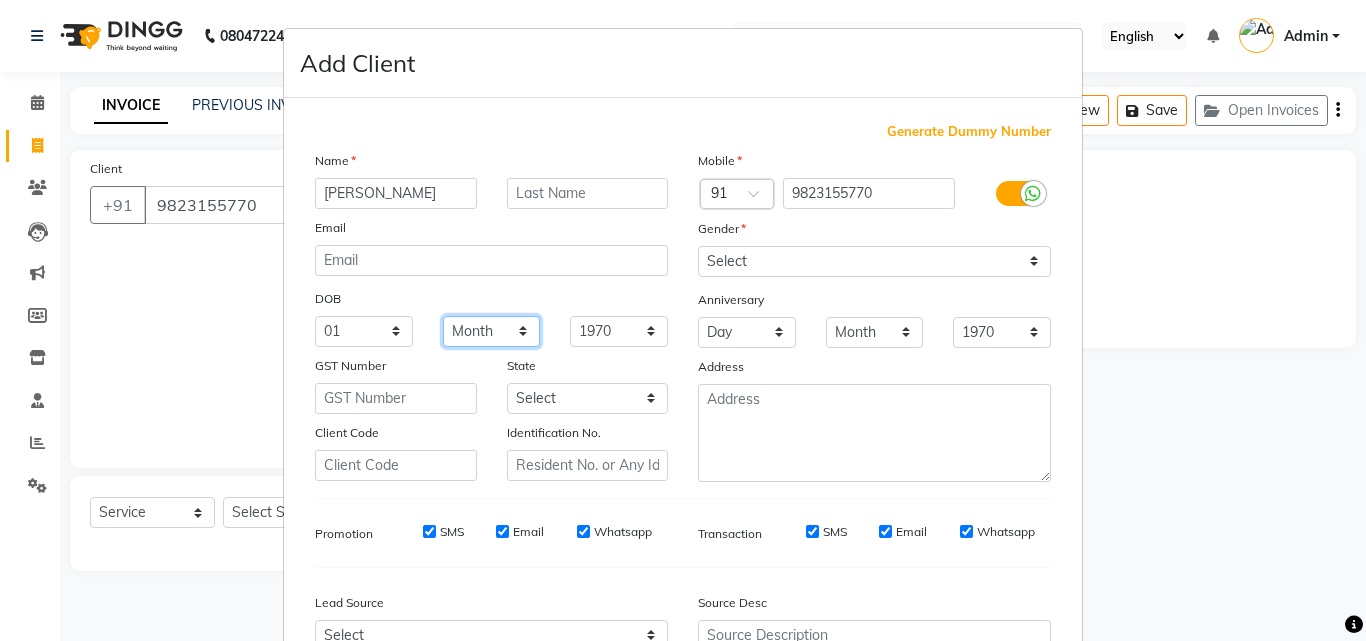 click on "Month January February March April May June July August September October November December" at bounding box center [492, 331] 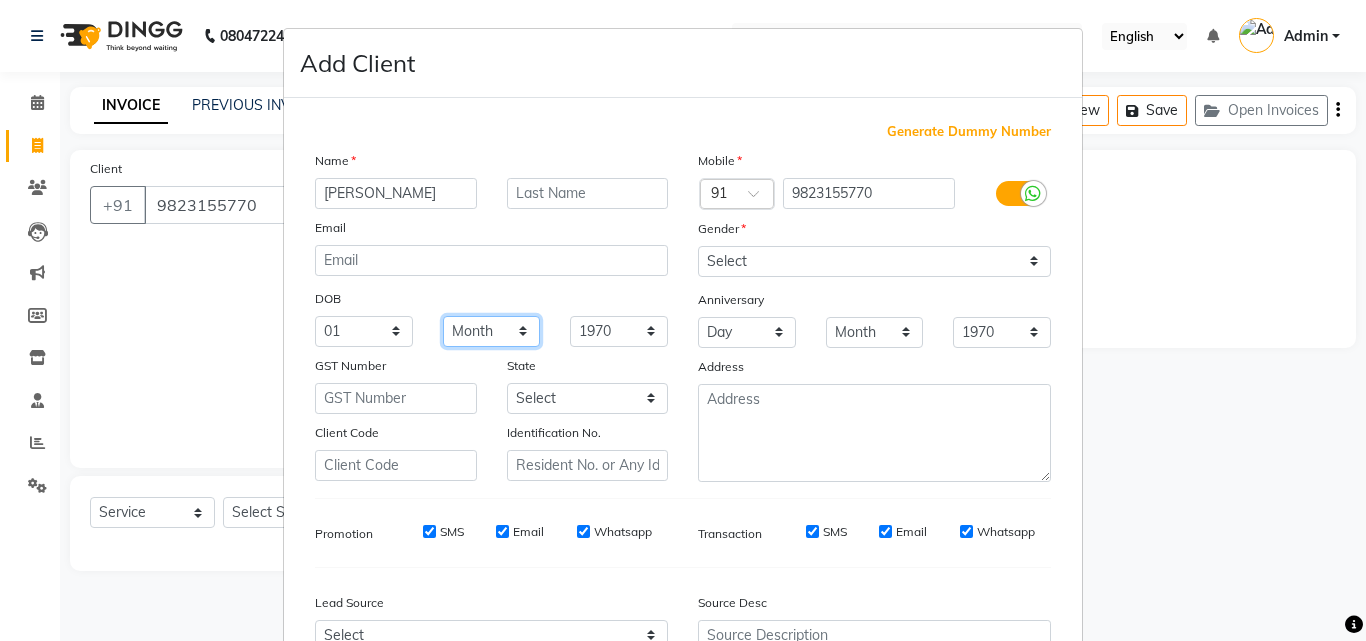select on "05" 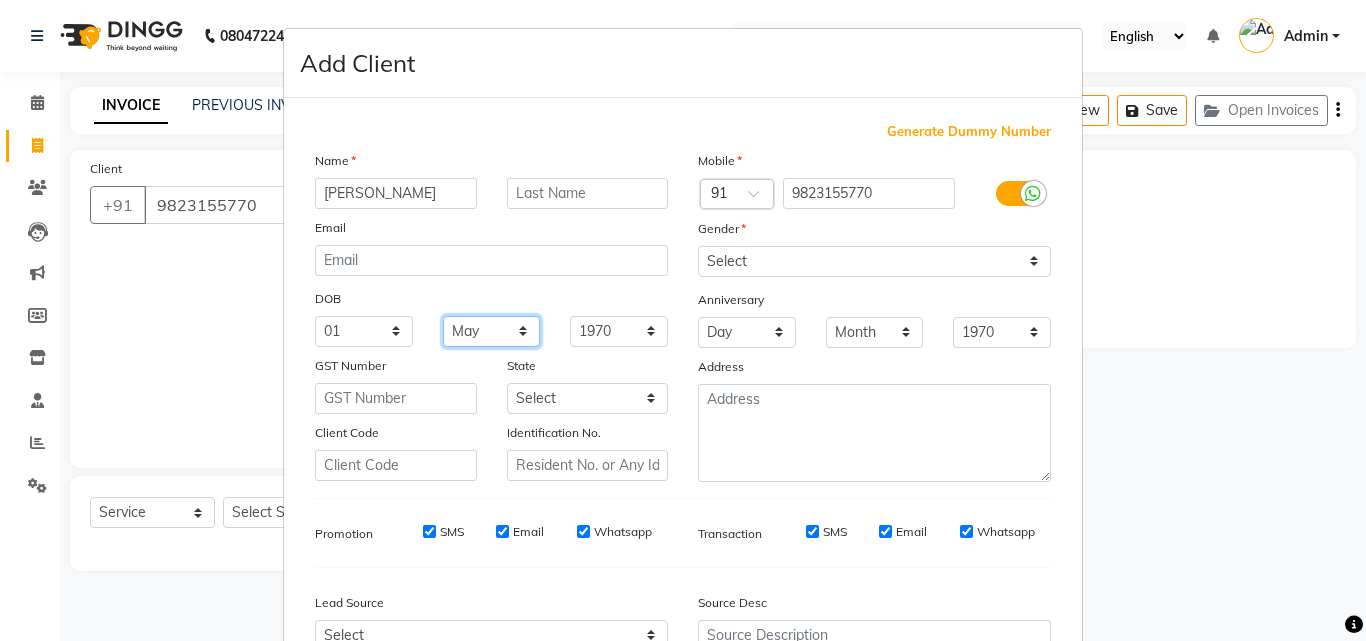 click on "Month January February March April May June July August September October November December" at bounding box center (492, 331) 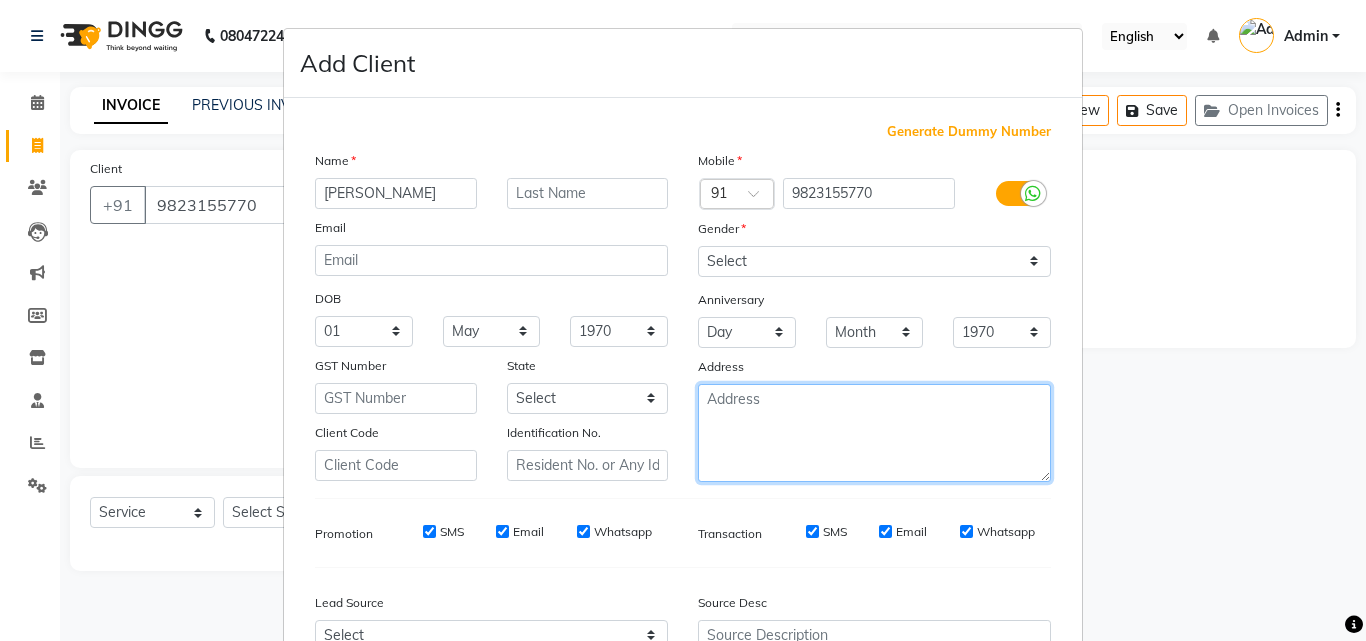 click at bounding box center [874, 433] 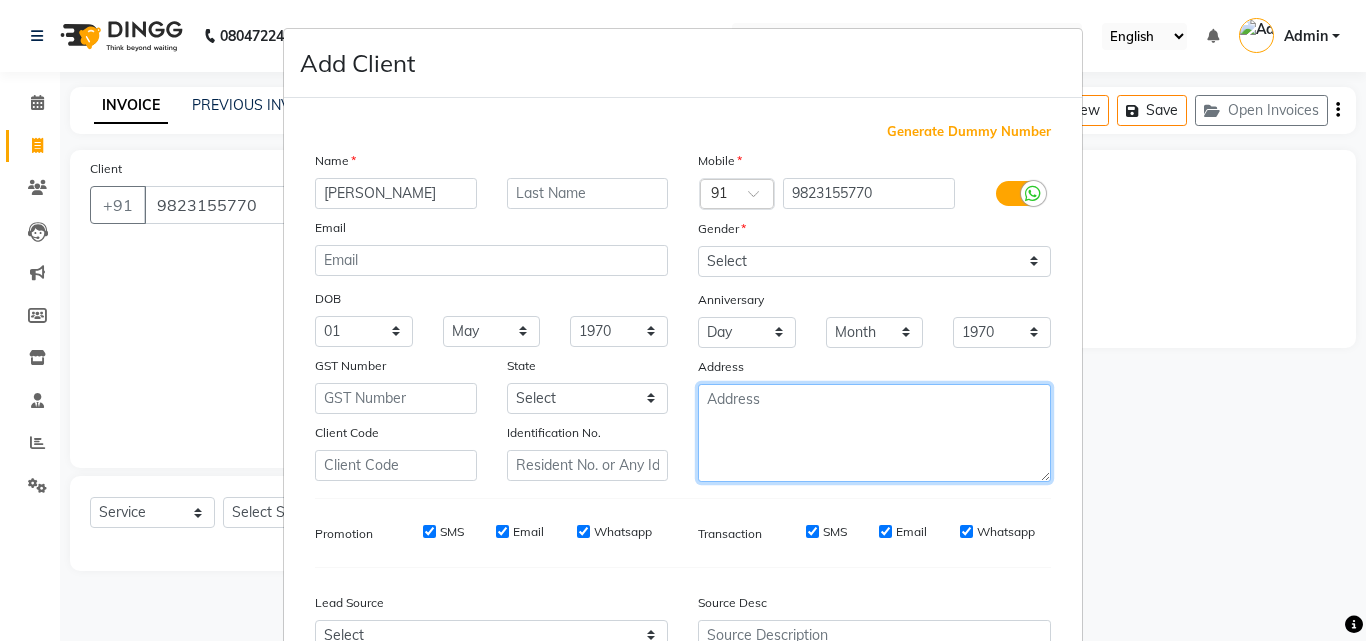 type on "l" 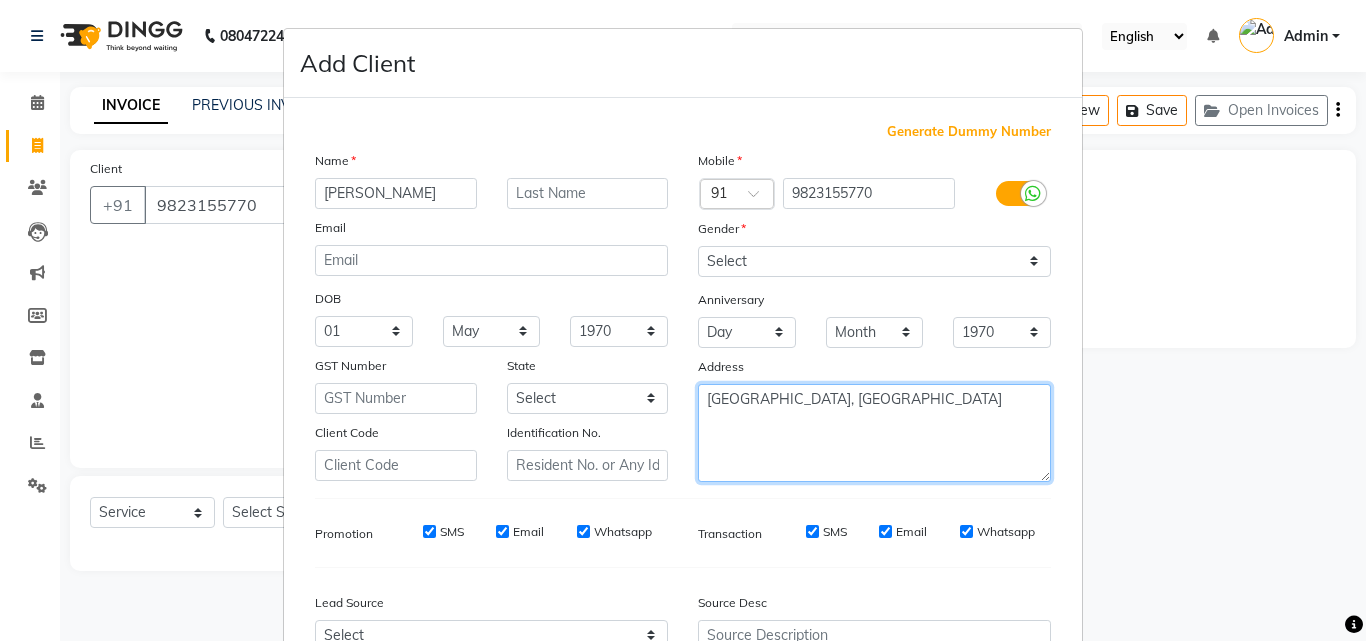 type on "Lotus Building, Flower Valley" 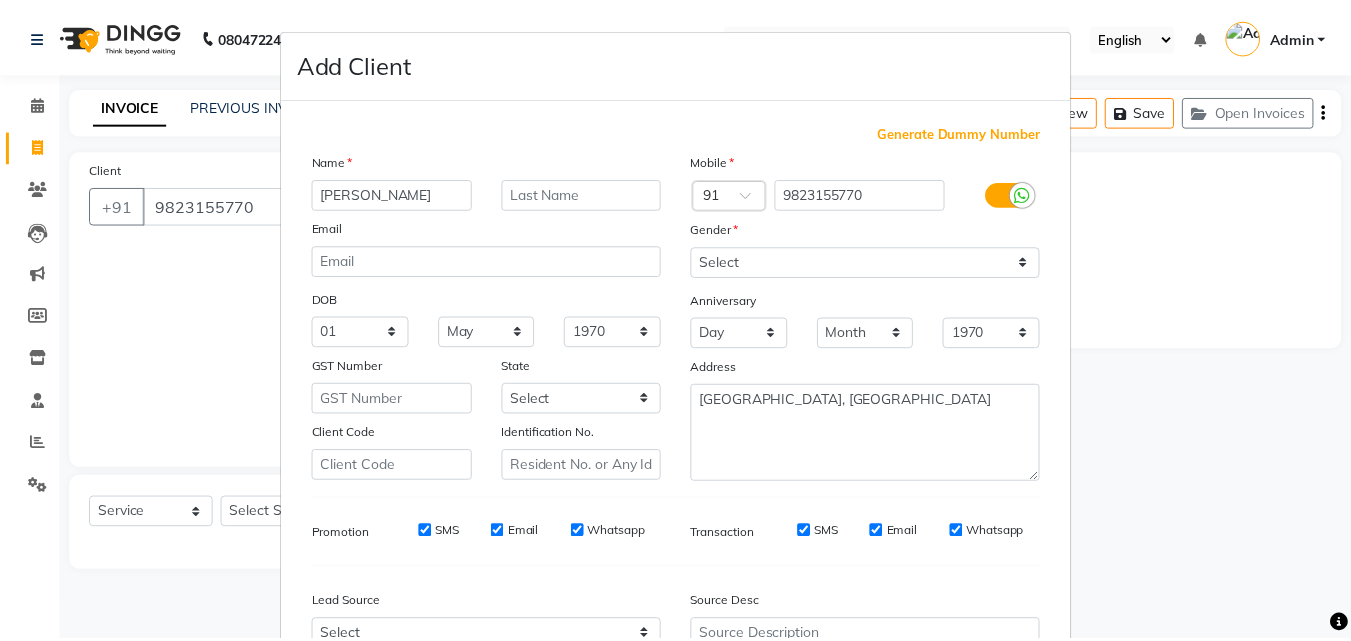 scroll, scrollTop: 208, scrollLeft: 0, axis: vertical 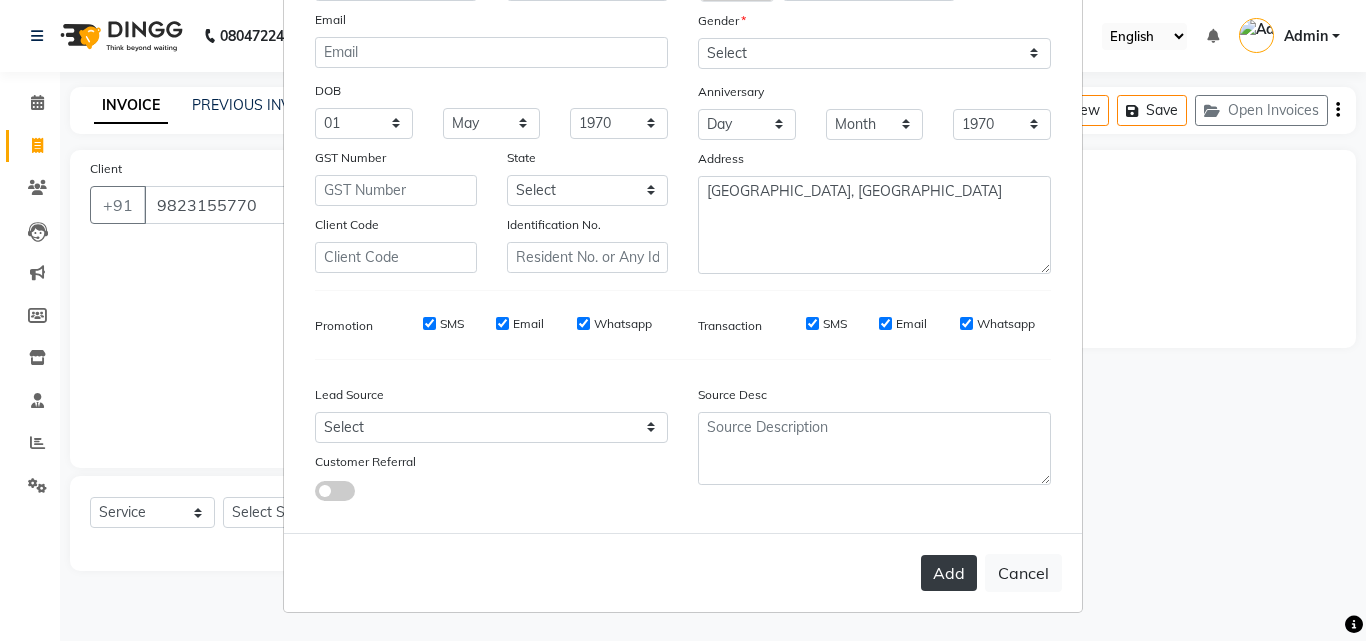 click on "Add" at bounding box center [949, 573] 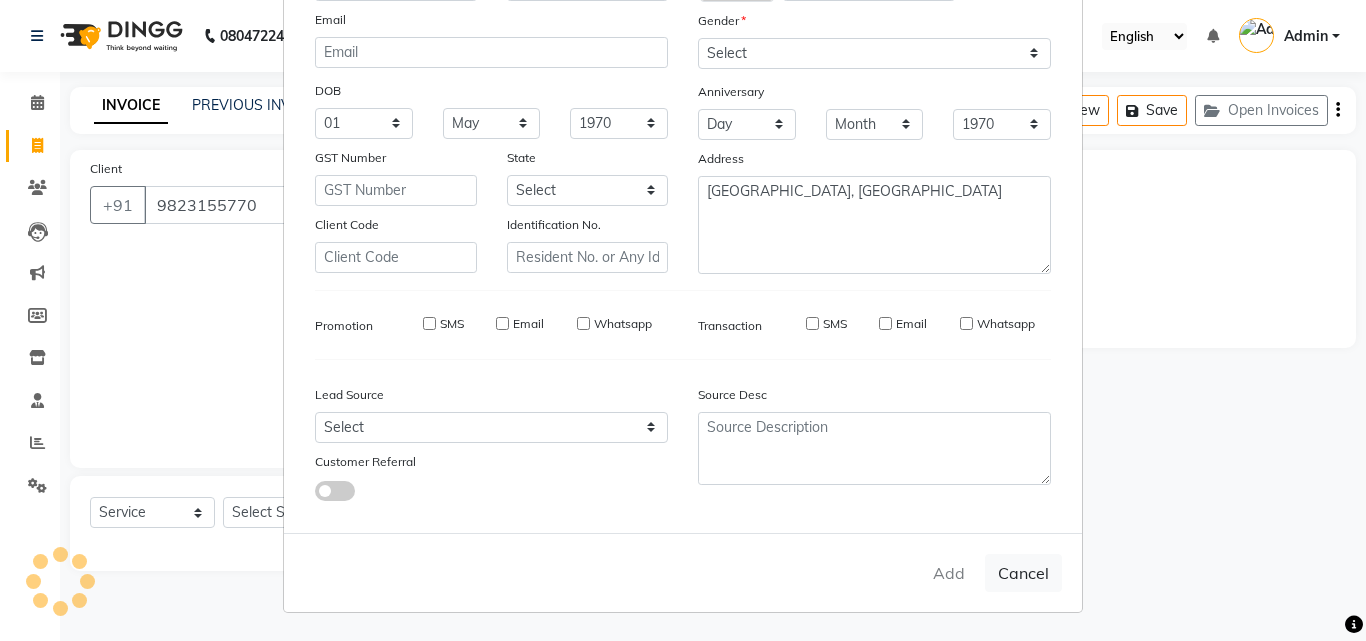 type 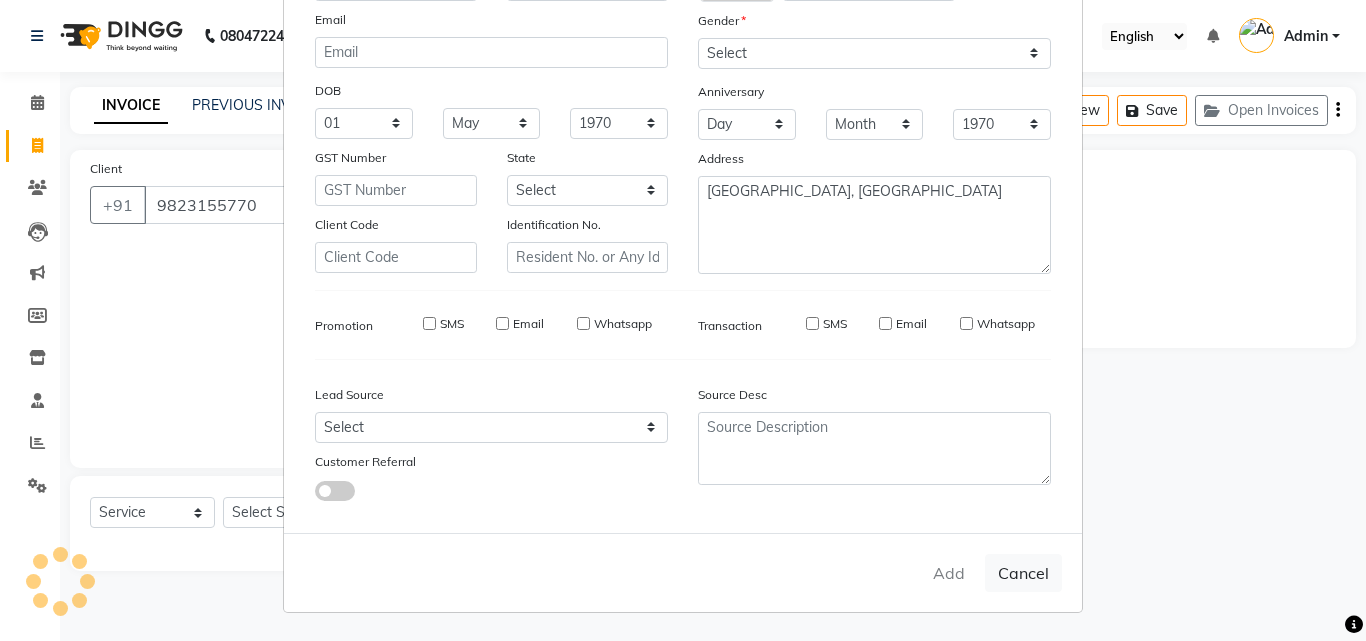 select 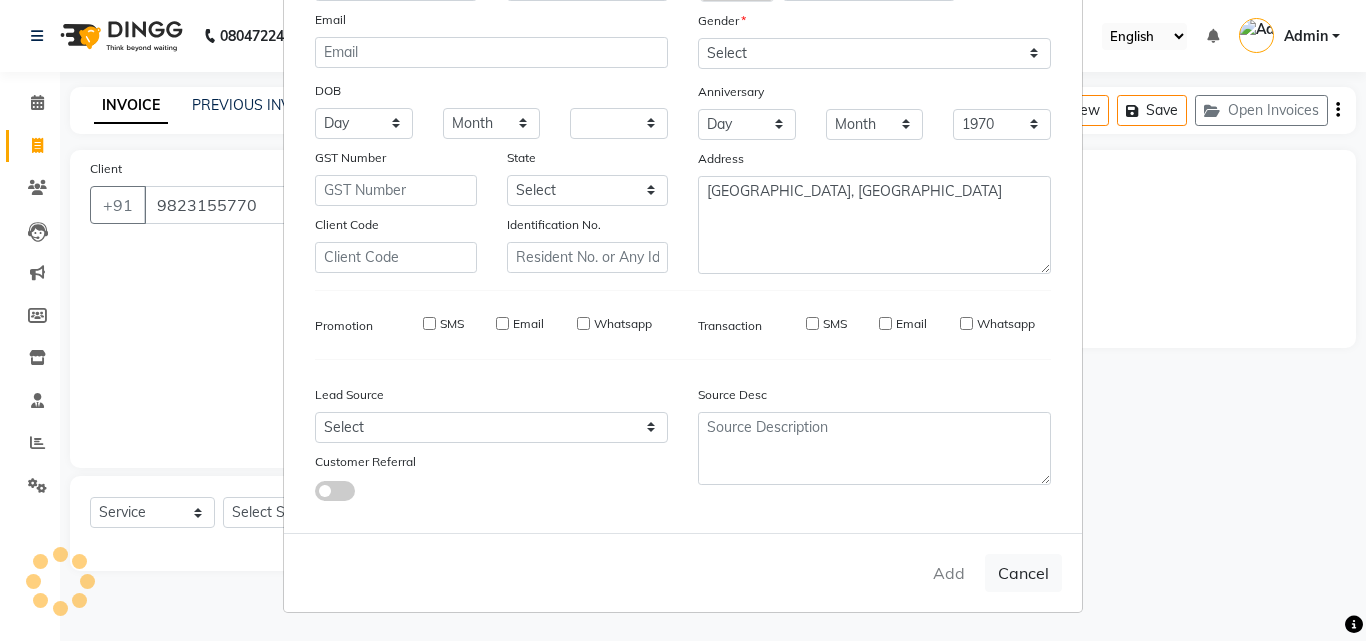 select 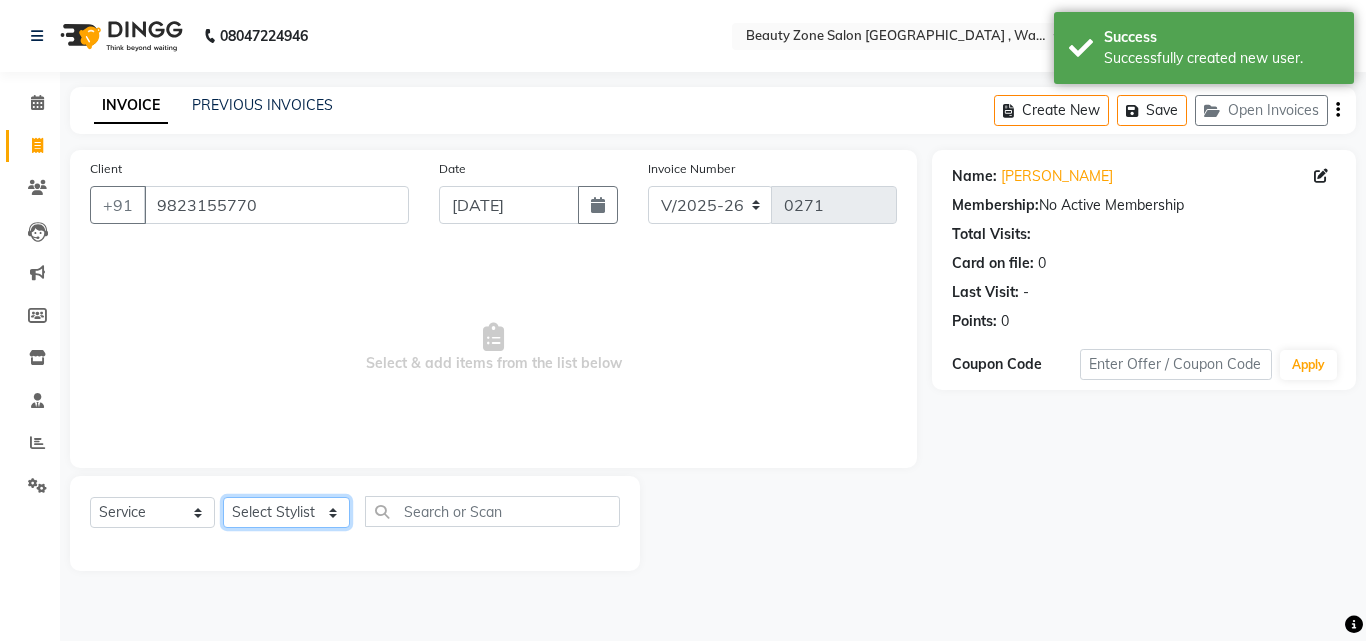 click on "Select Stylist [PERSON_NAME] [PERSON_NAME] [PERSON_NAME] [PERSON_NAME]" 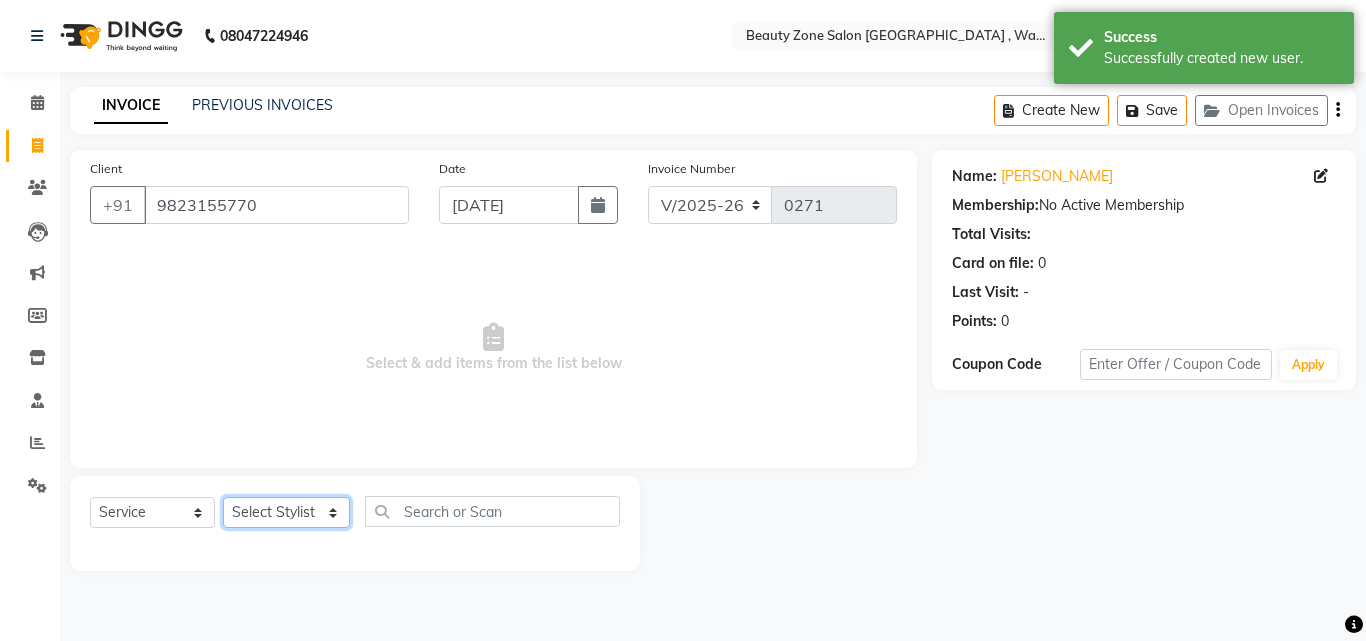 select on "72183" 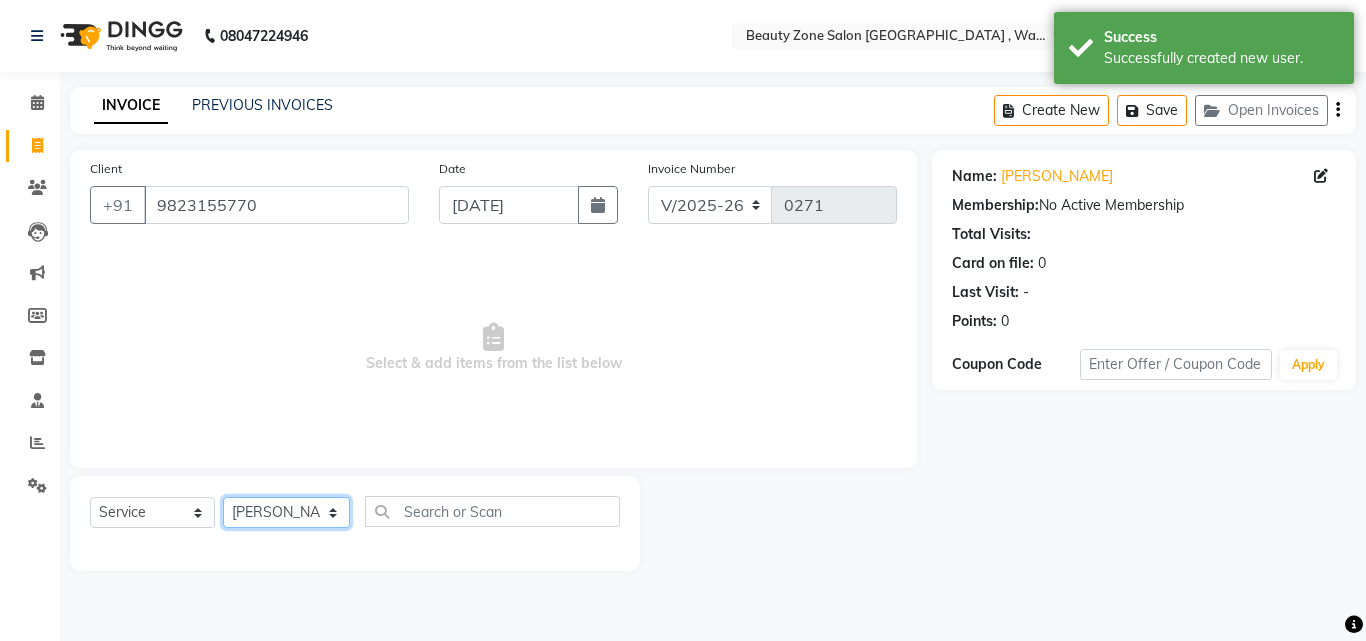click on "Select Stylist [PERSON_NAME] [PERSON_NAME] [PERSON_NAME] [PERSON_NAME]" 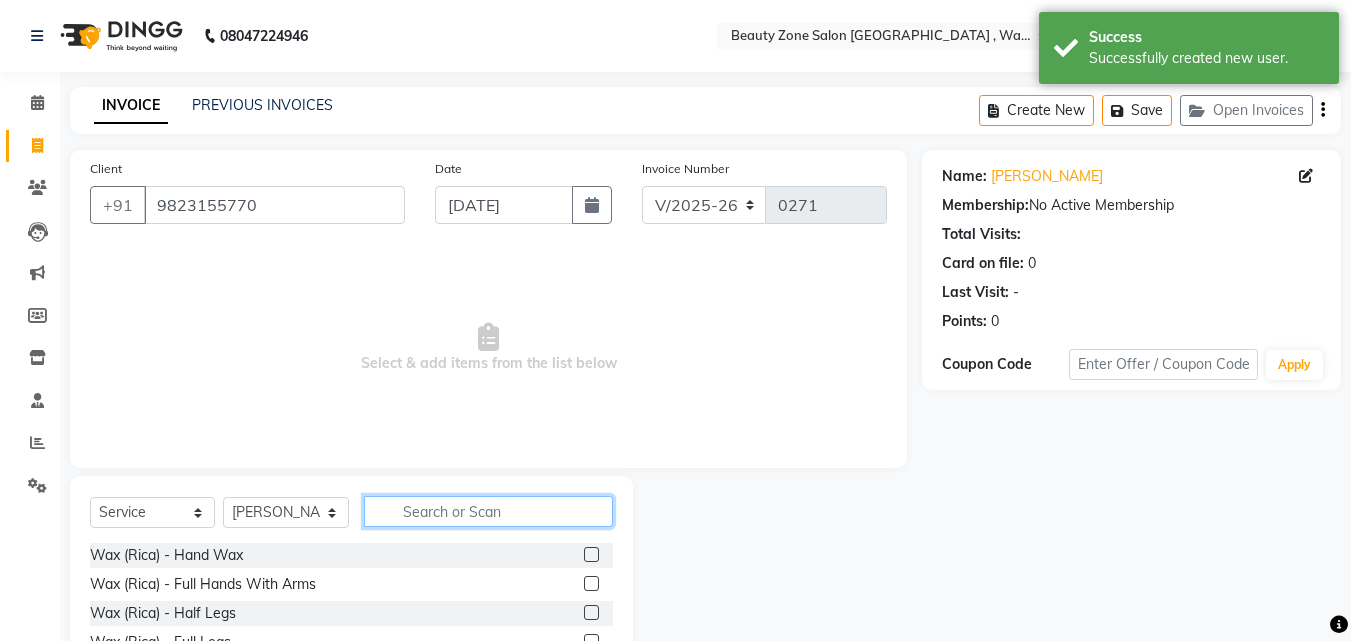 click 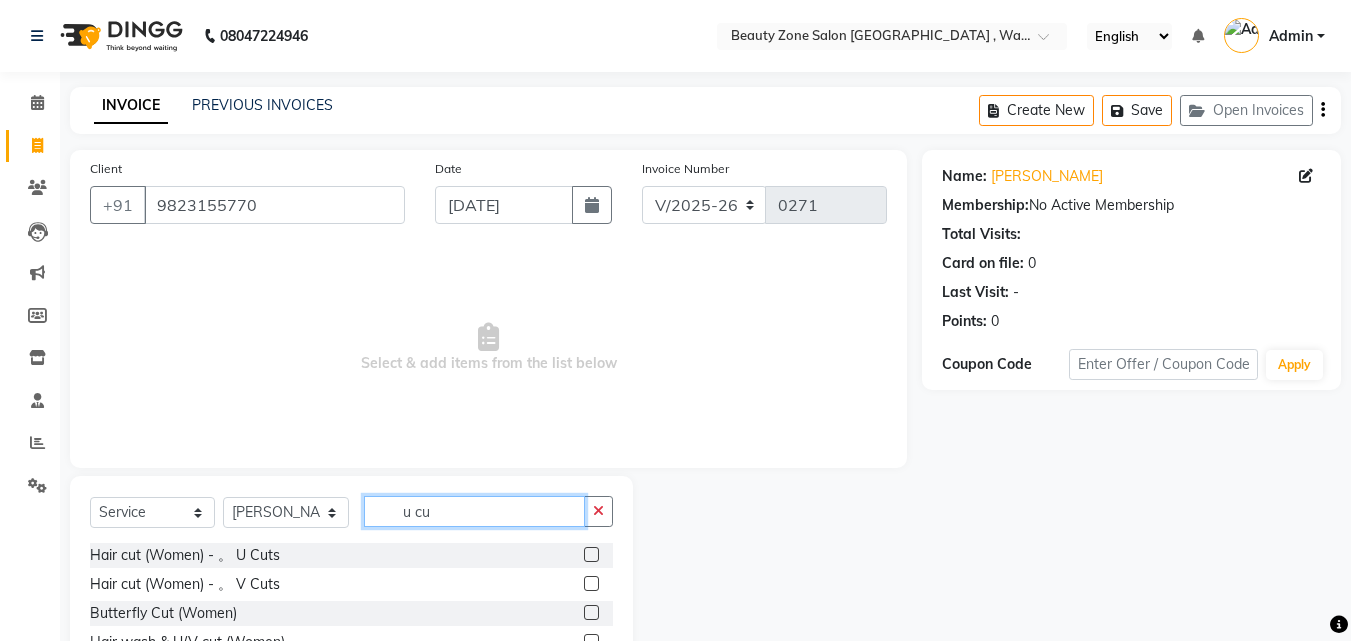 type on "u cu" 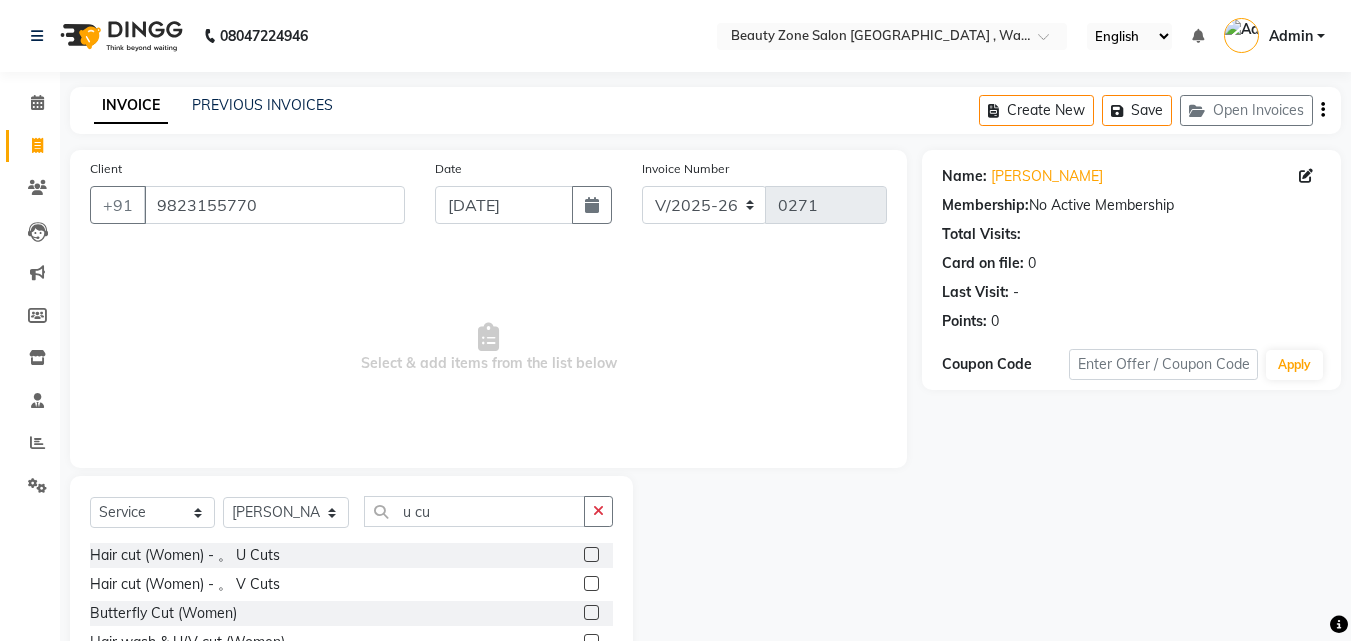 click 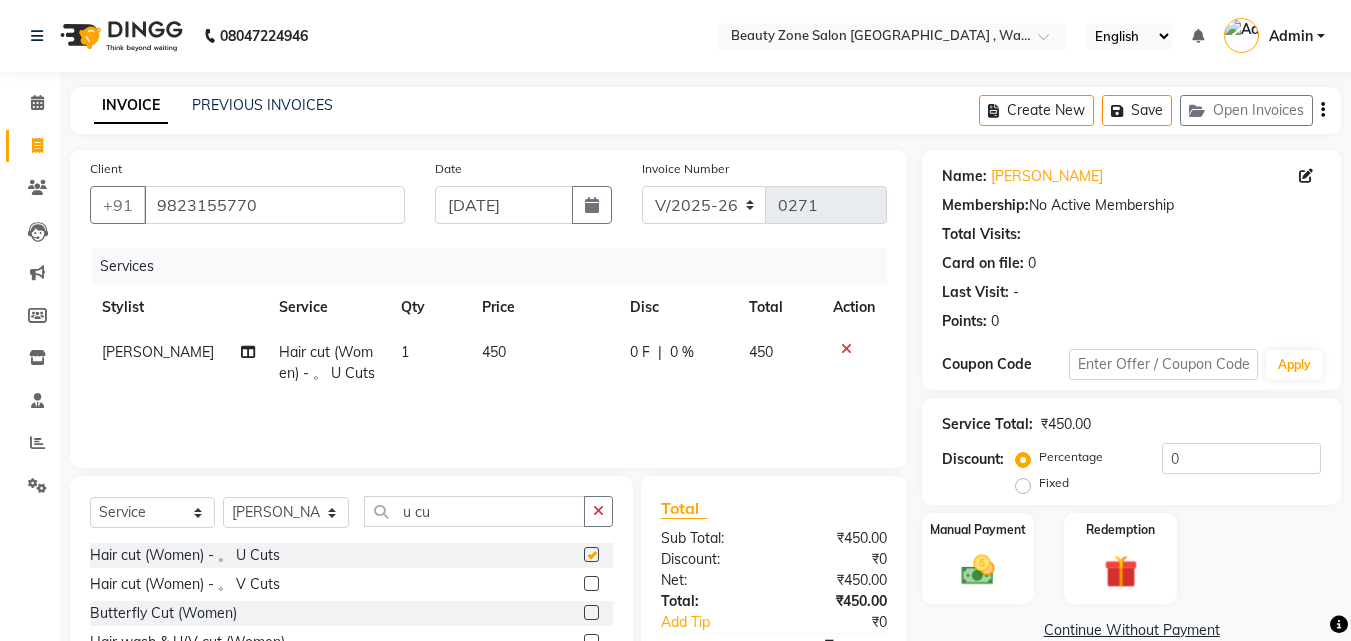 checkbox on "false" 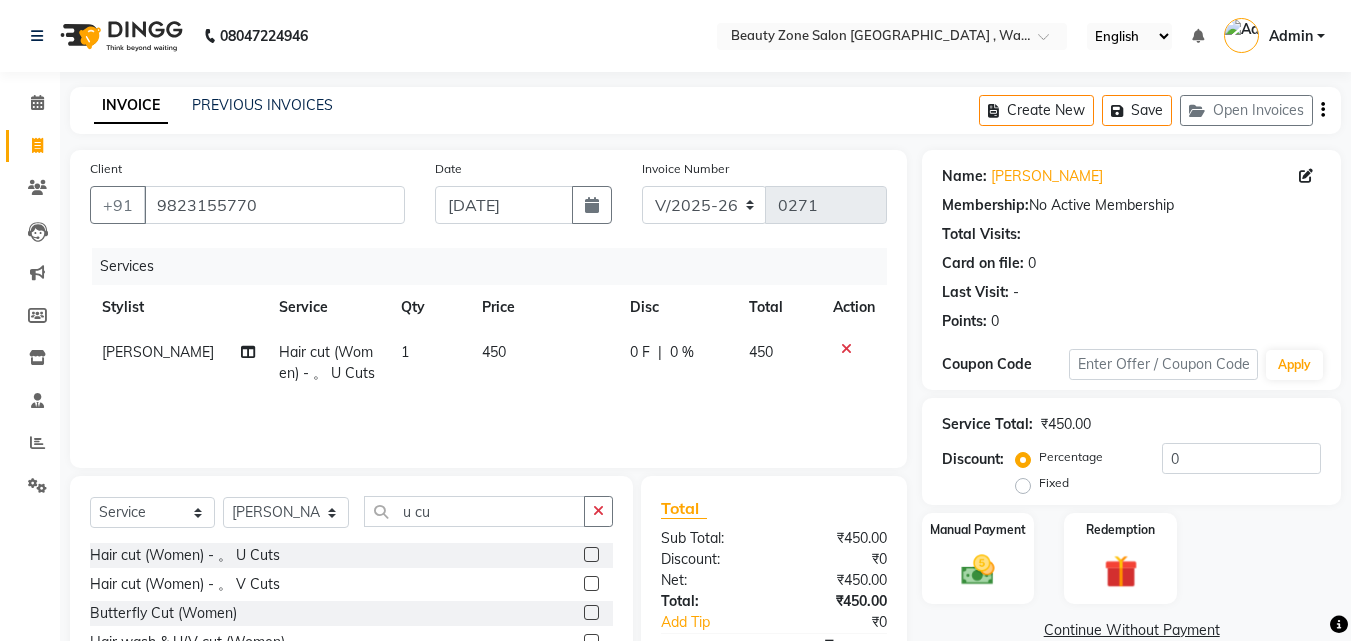 click on "0 F" 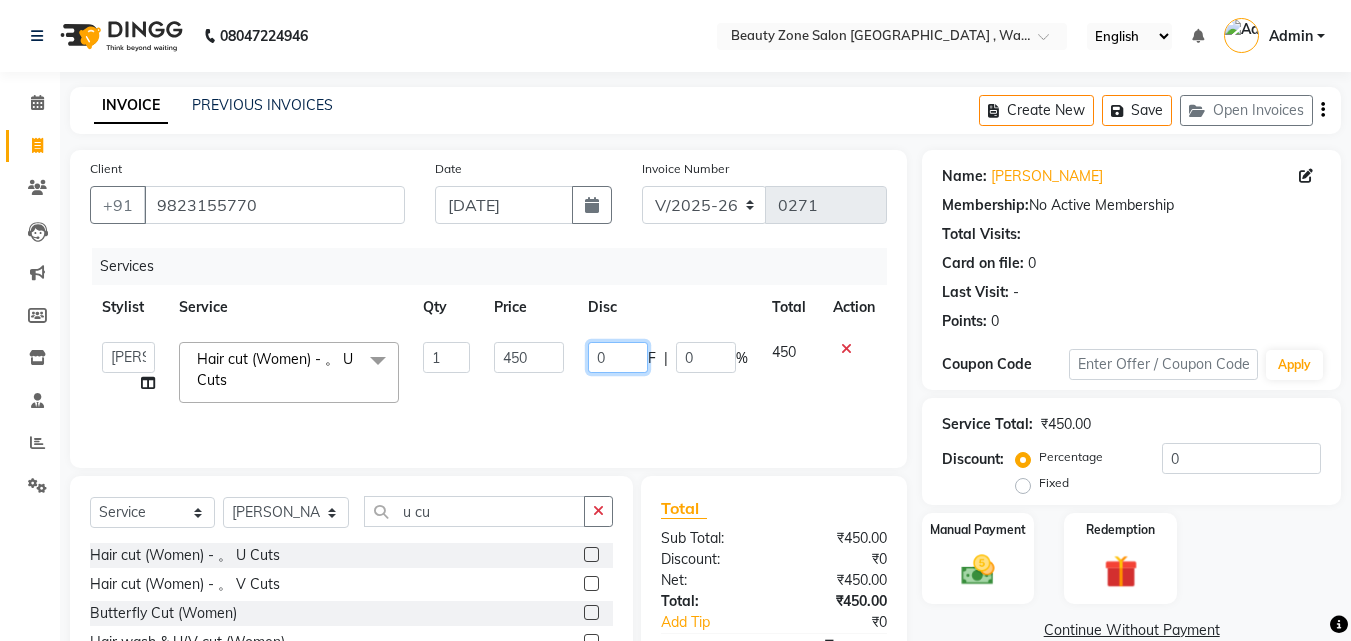 click on "0" 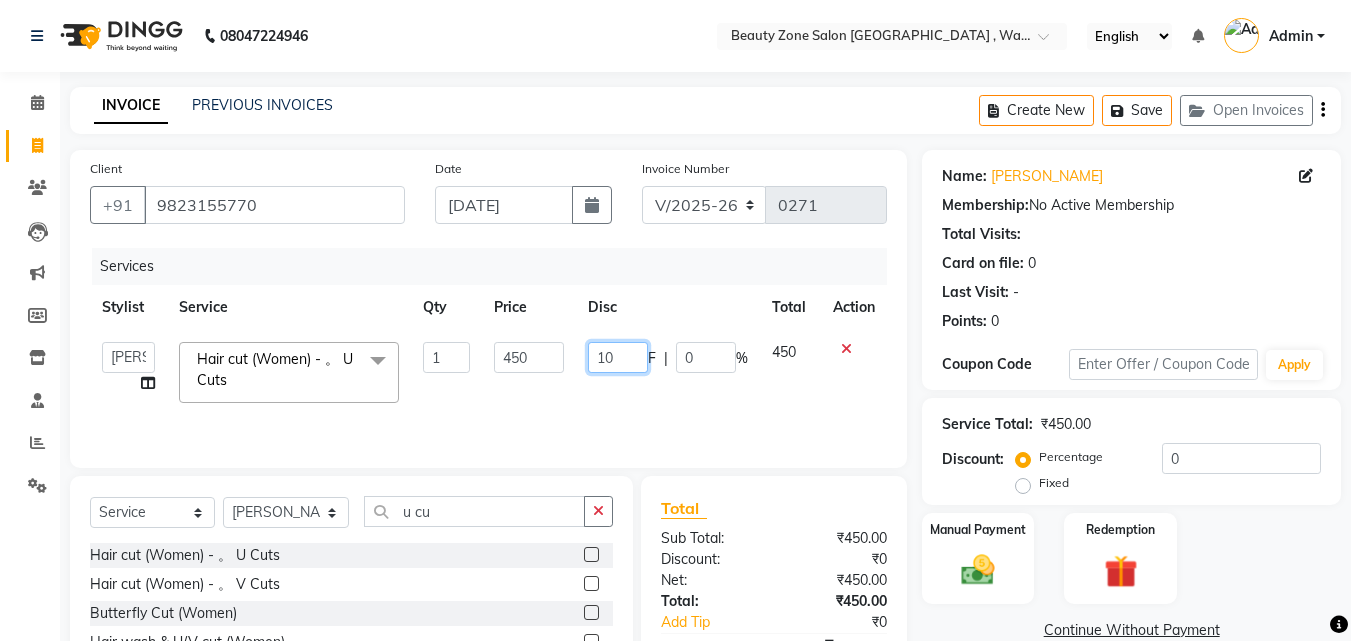 type on "100" 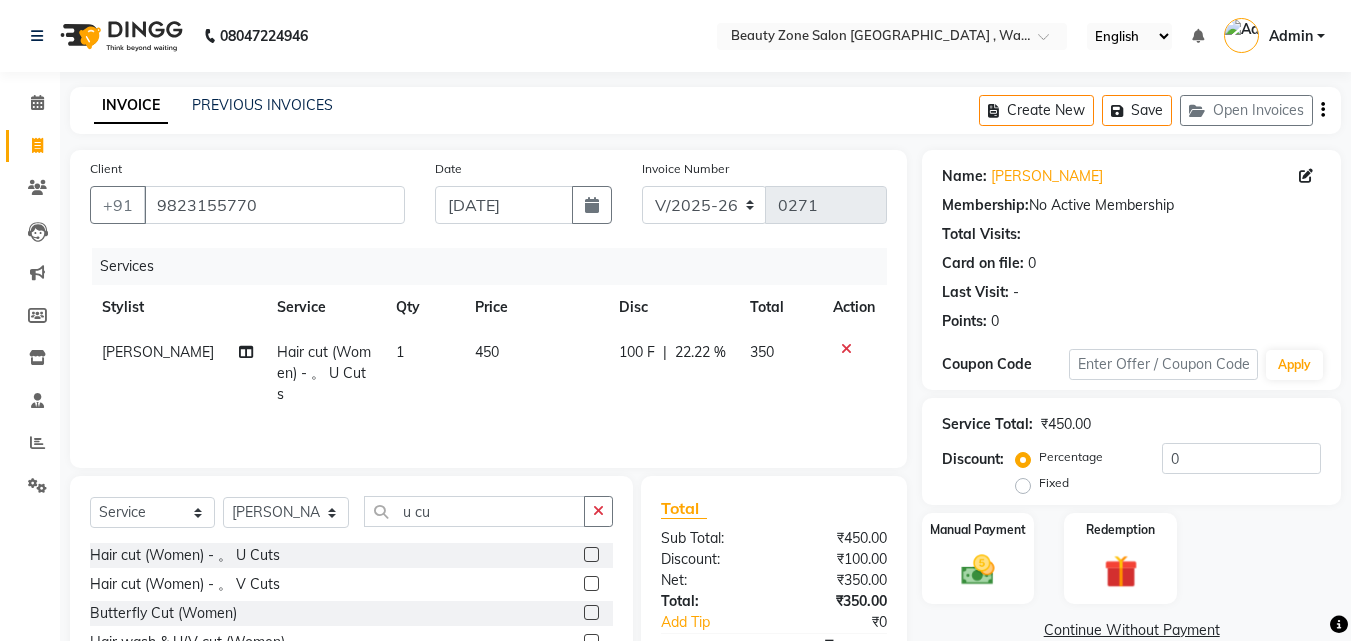 click on "100 F | 22.22 %" 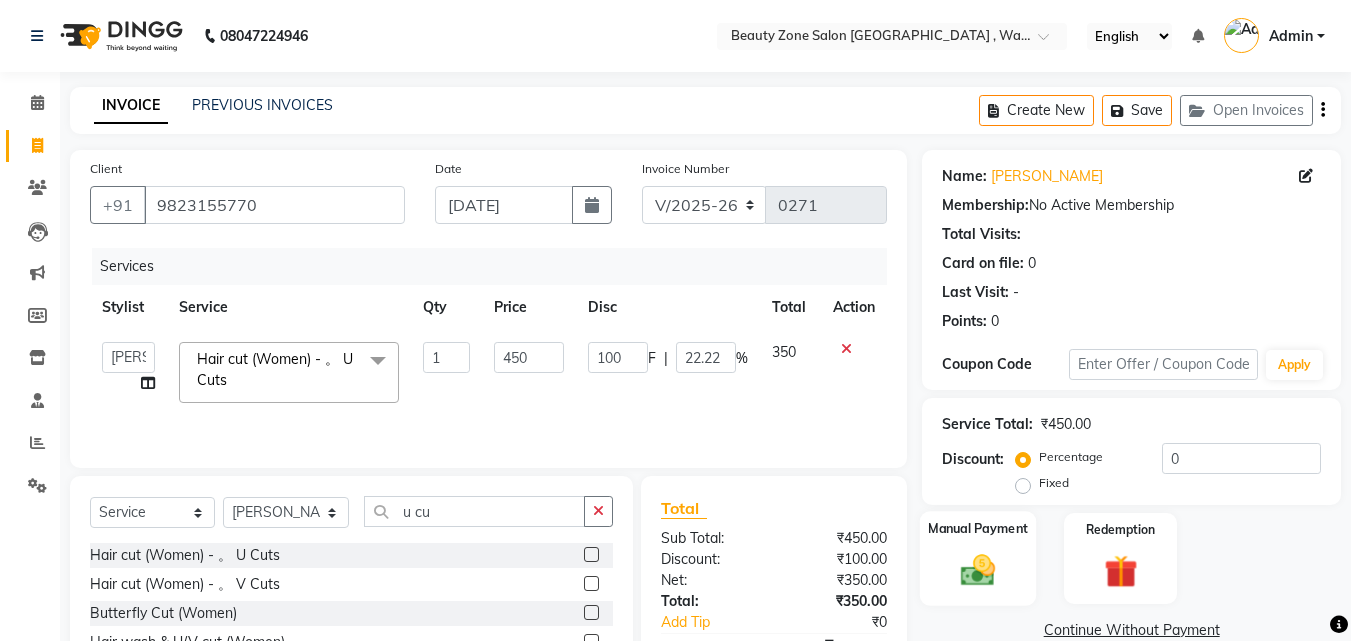 click 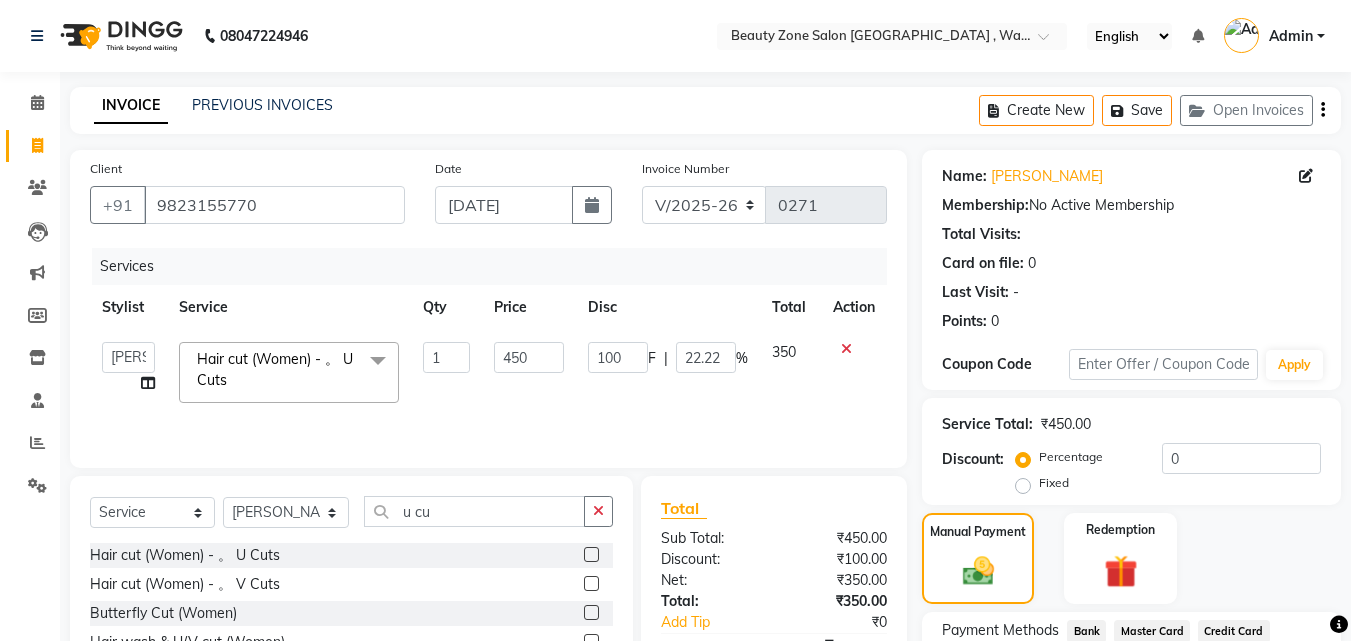 scroll, scrollTop: 162, scrollLeft: 0, axis: vertical 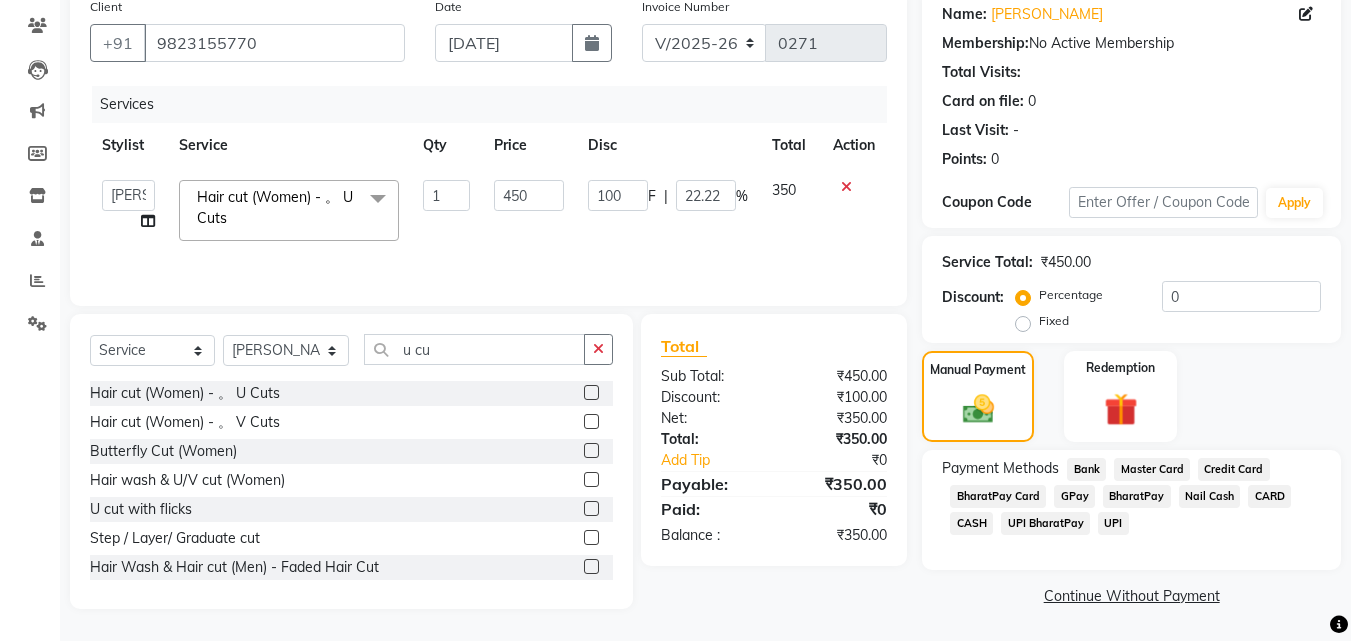 click on "UPI BharatPay" 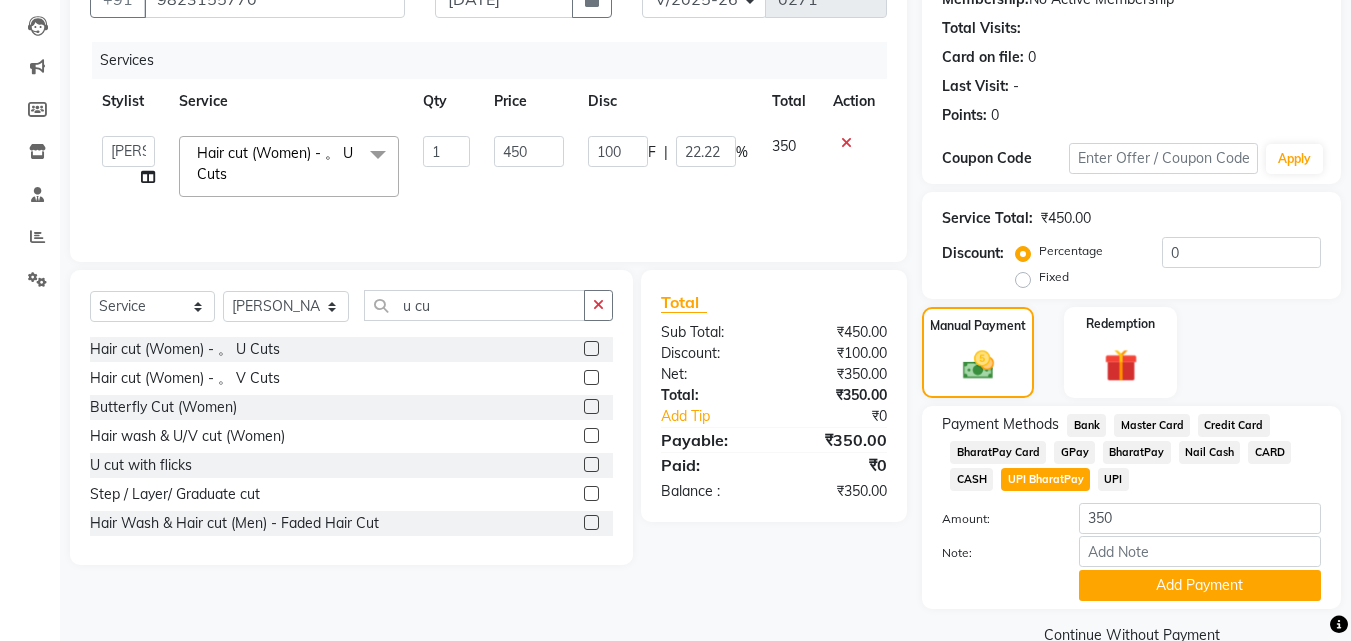scroll, scrollTop: 245, scrollLeft: 0, axis: vertical 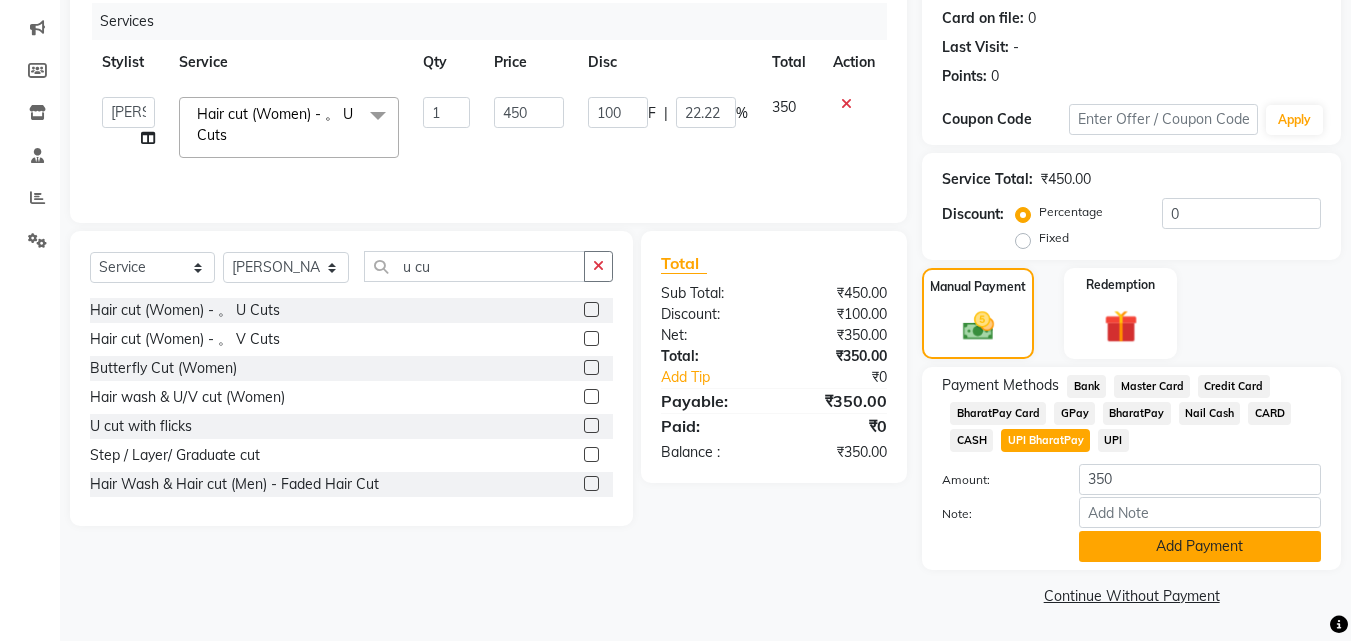 click on "Add Payment" 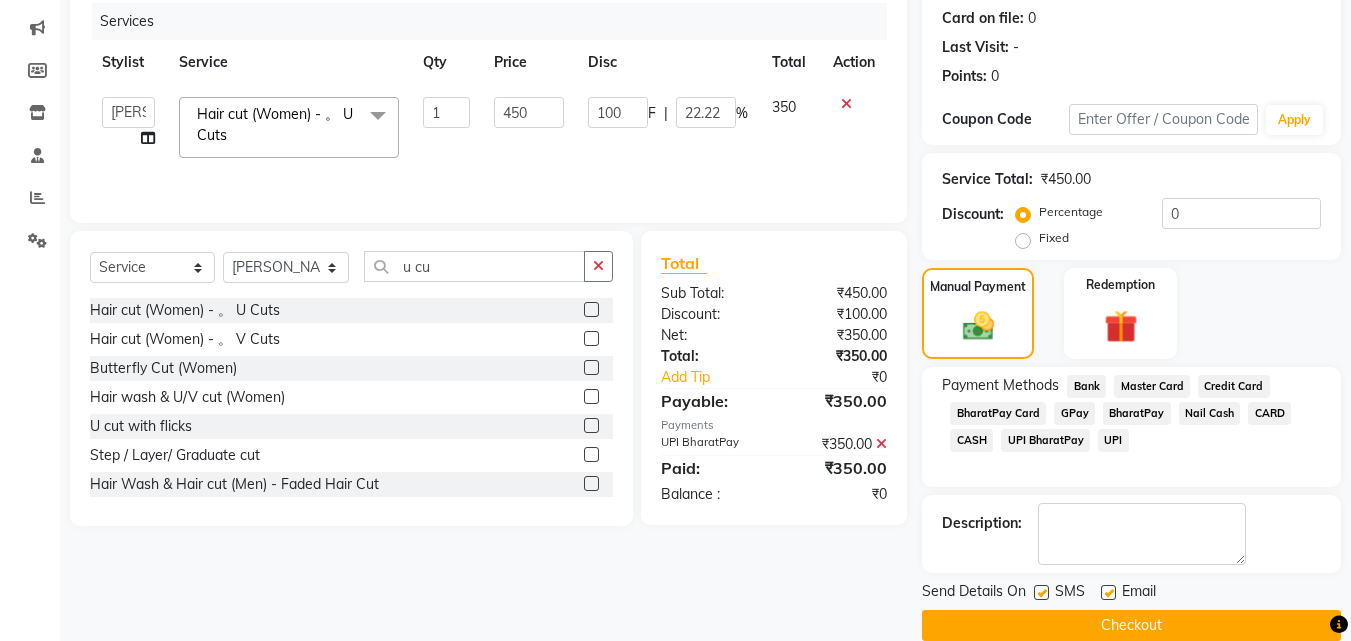 click 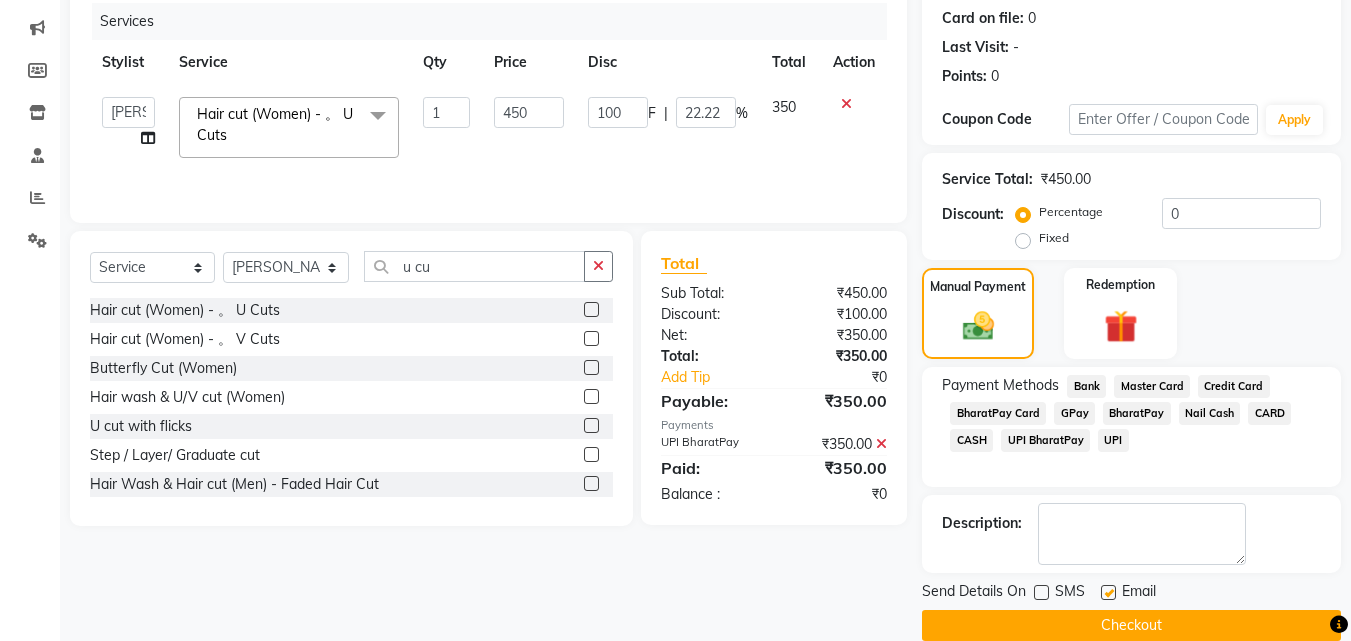 click 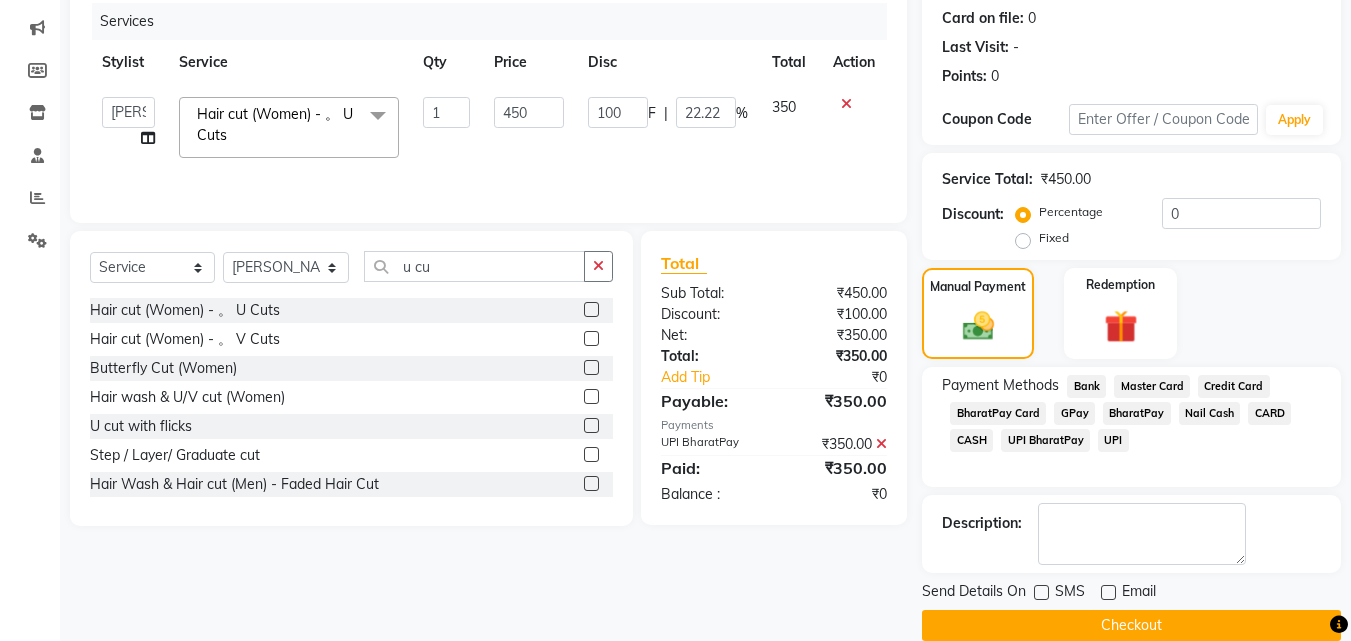 click on "Checkout" 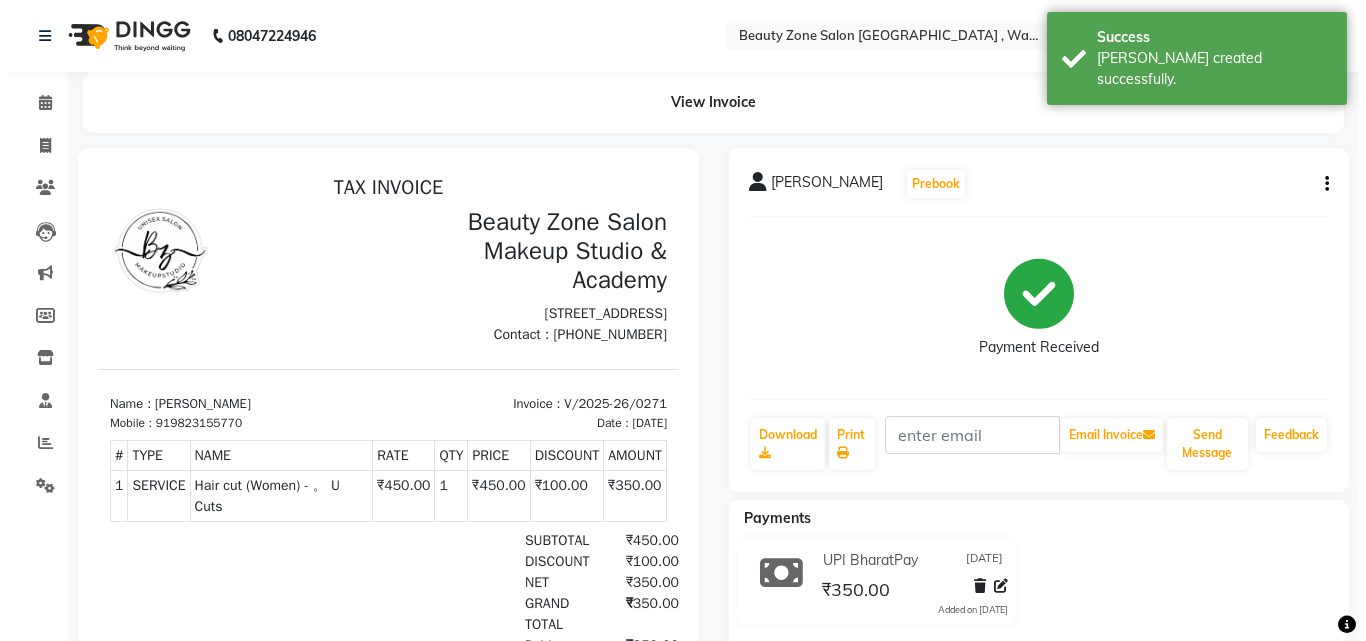 scroll, scrollTop: 0, scrollLeft: 0, axis: both 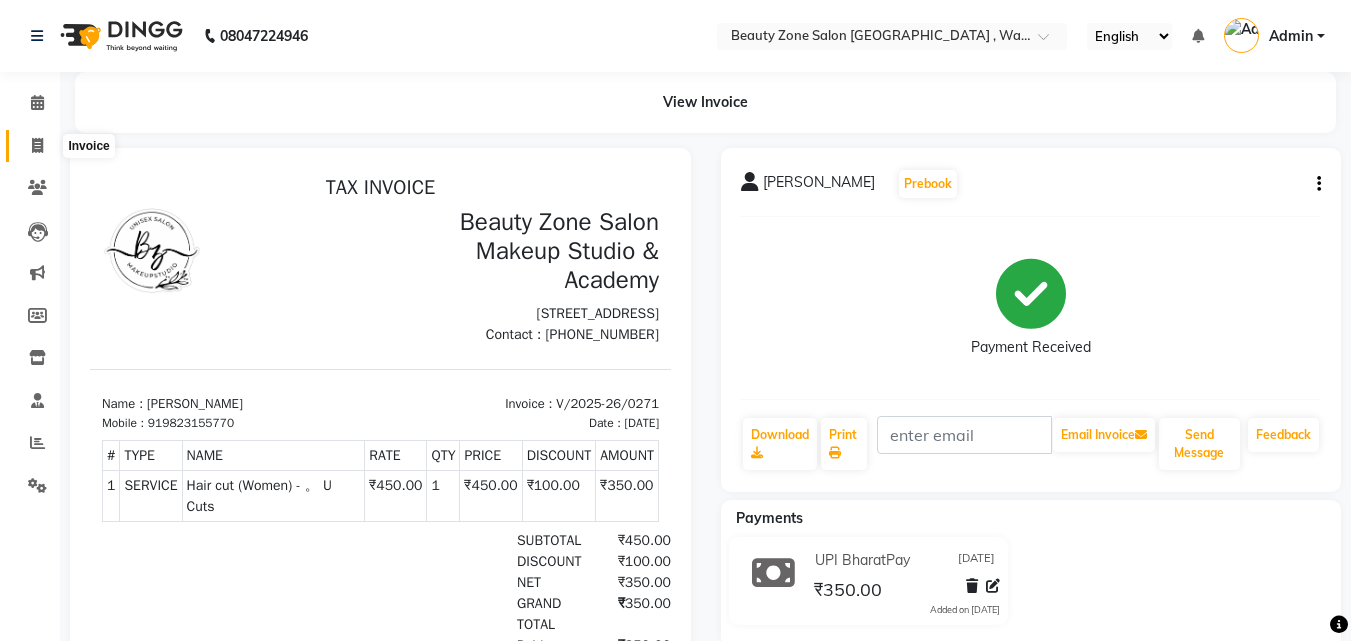 click 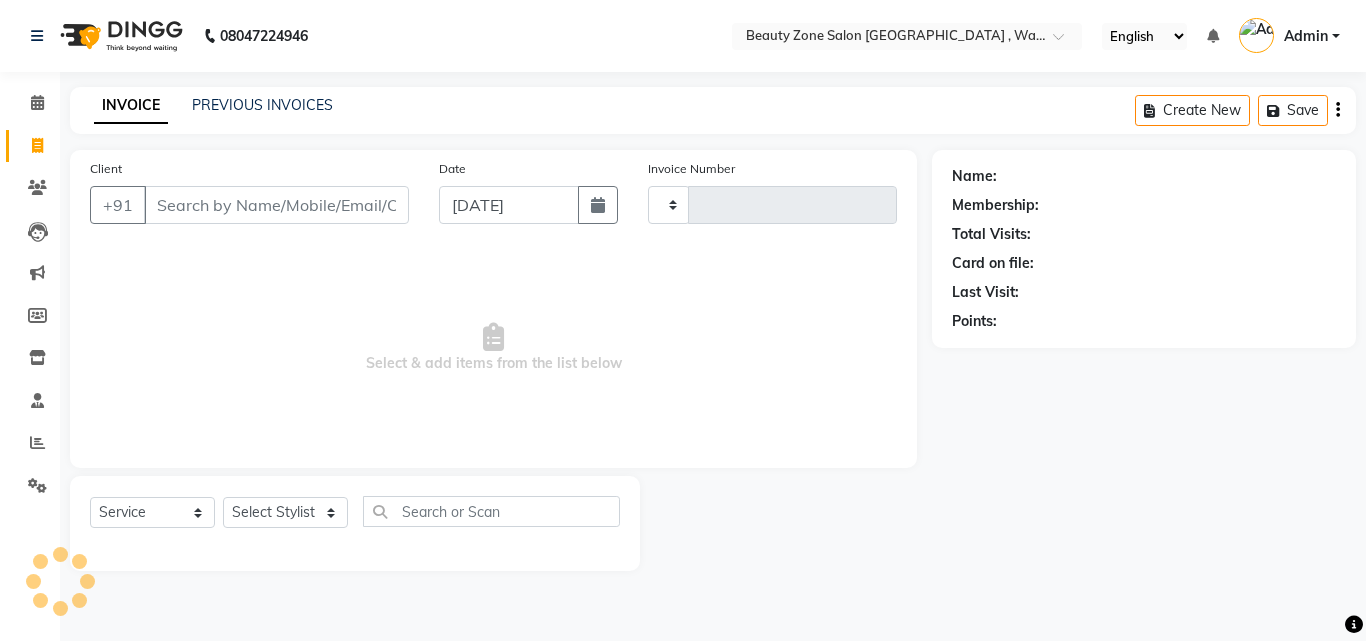 type on "0272" 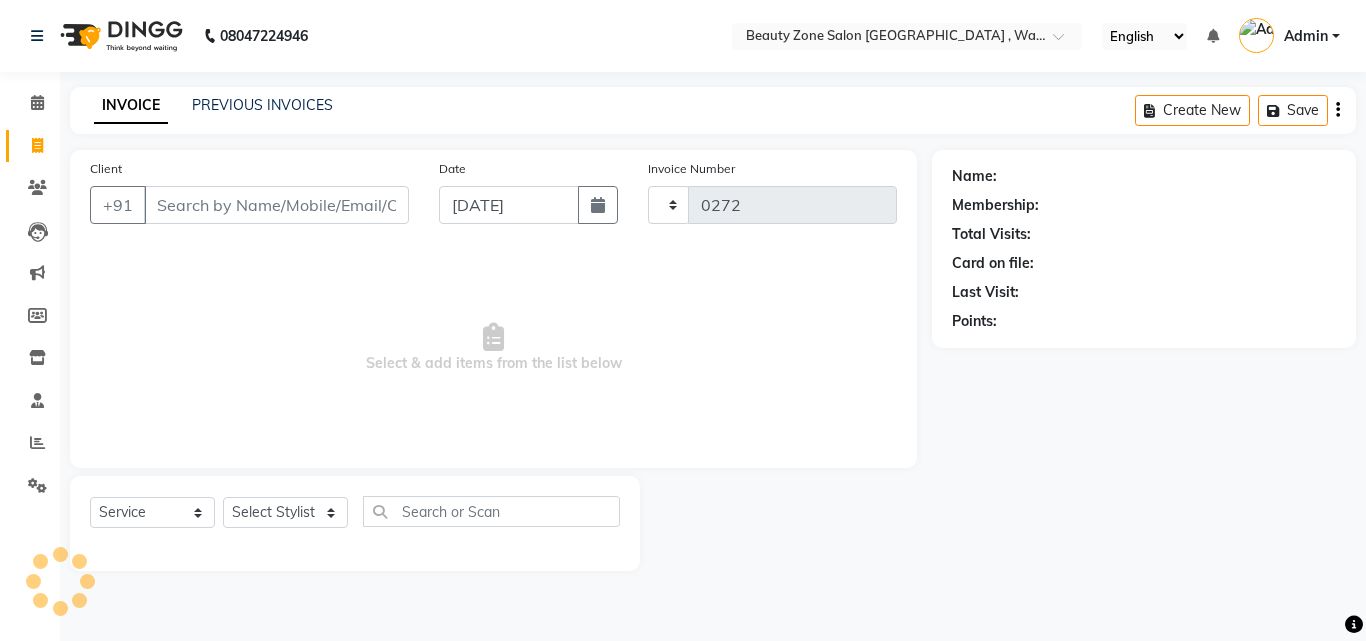 select on "4568" 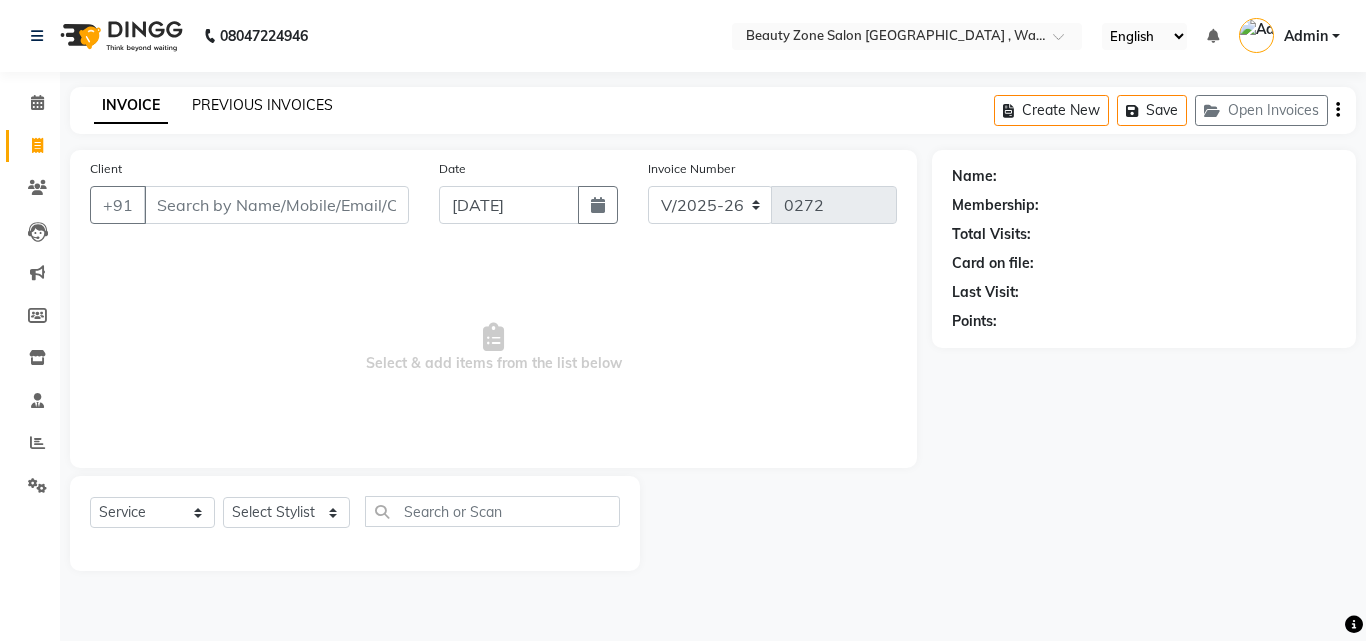 click on "PREVIOUS INVOICES" 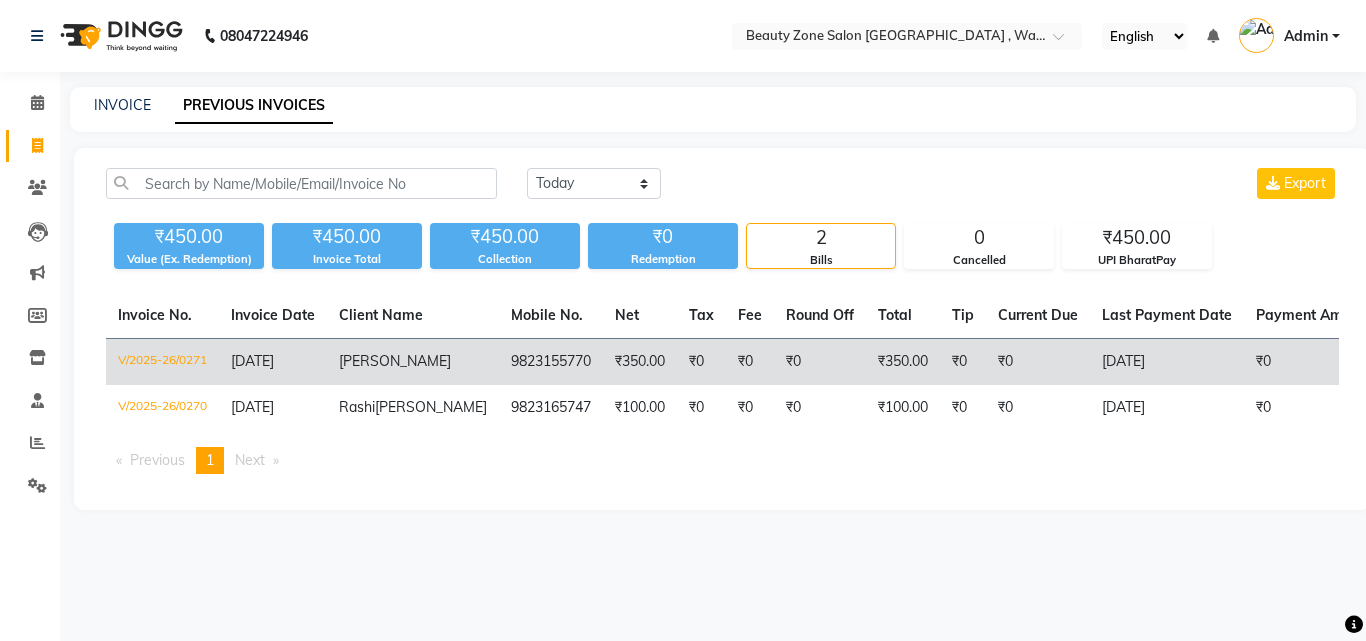 click on "9823155770" 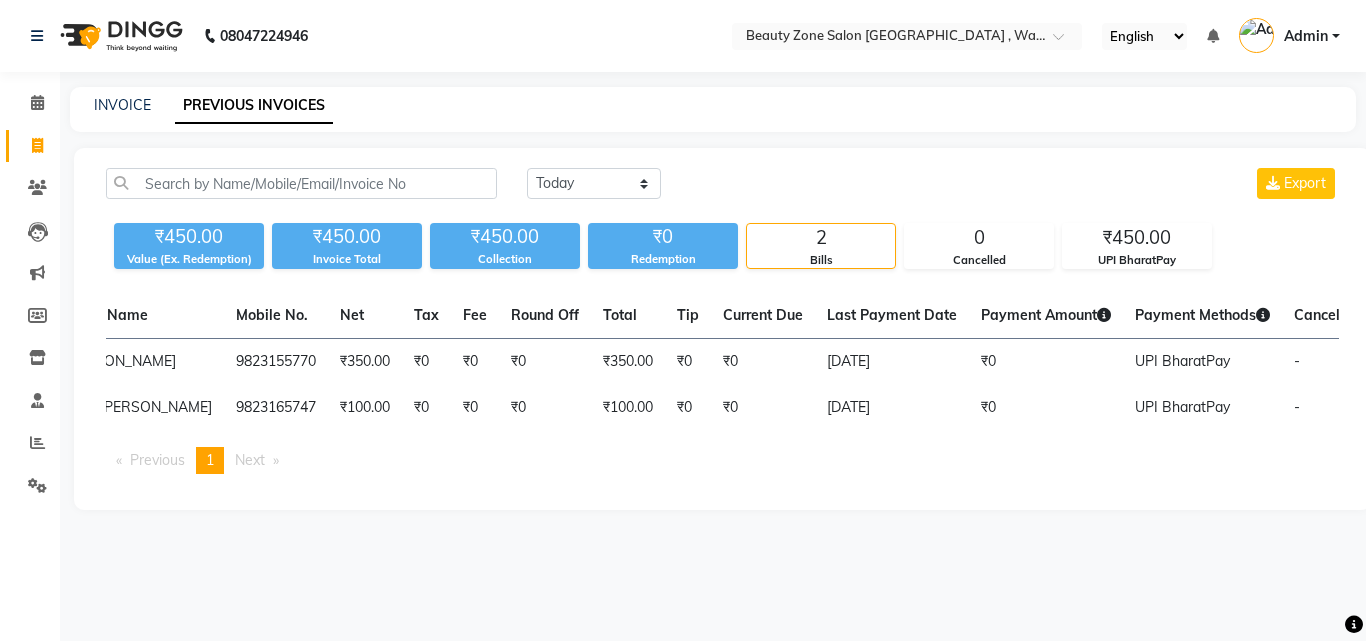 scroll, scrollTop: 0, scrollLeft: 280, axis: horizontal 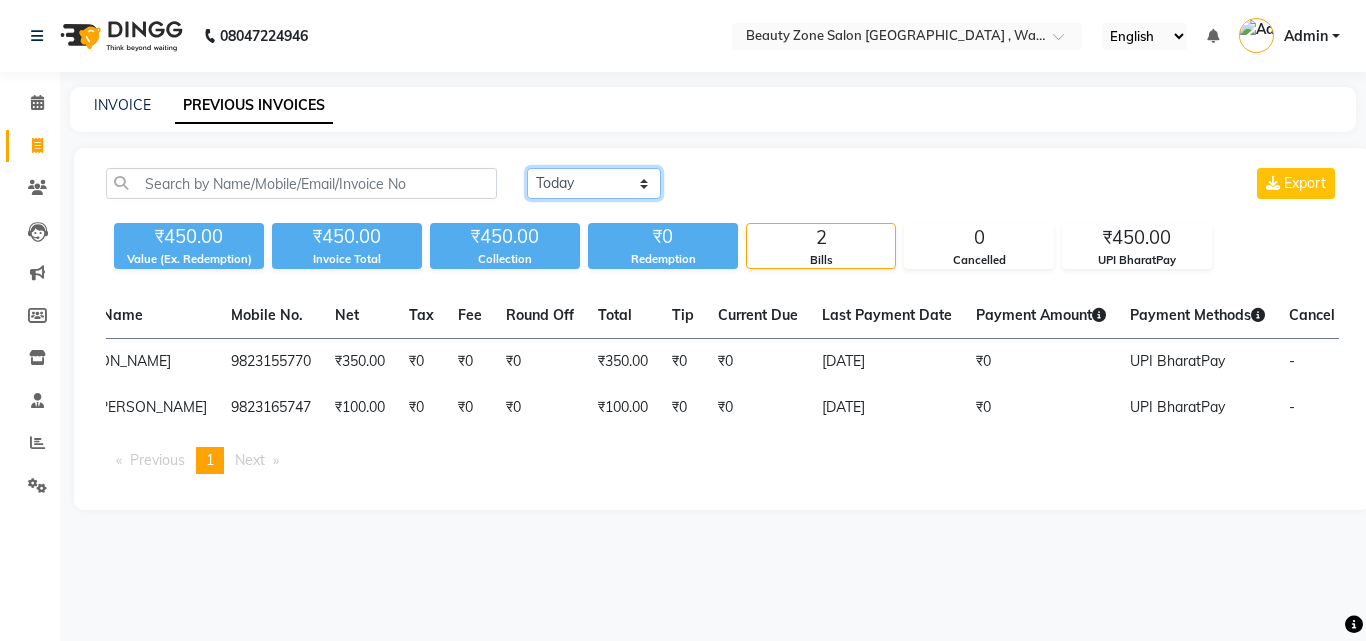 click on "Today Yesterday Custom Range" 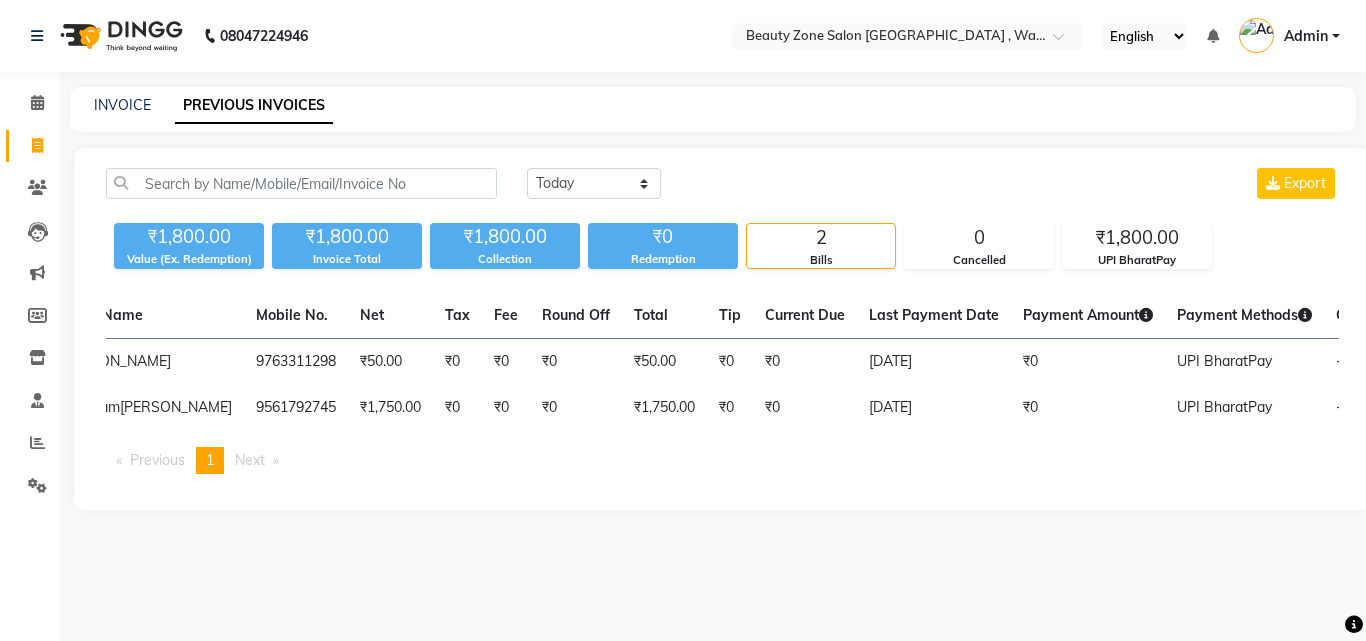click on "Today Yesterday Custom Range Export ₹1,800.00 Value (Ex. Redemption) ₹1,800.00 Invoice Total  ₹1,800.00 Collection ₹0 Redemption 2 Bills 0 Cancelled ₹1,800.00 UPI BharatPay  Invoice No.   Invoice Date   Client Name   Mobile No.   Net   Tax   Fee   Round Off   Total   Tip   Current Due   Last Payment Date   Payment Amount   Payment Methods   Cancel Reason   Status   V/2025-26/0269  10-07-2025 Shivani   9763311298 ₹50.00 ₹0  ₹0  ₹0 ₹50.00 ₹0 ₹0 10-07-2025 ₹0  UPI BharatPay - PAID  V/2025-26/0268  10-07-2025 Shabnam  Patel 9561792745 ₹1,750.00 ₹0  ₹0  ₹0 ₹1,750.00 ₹0 ₹0 10-07-2025 ₹0  UPI BharatPay - PAID  Previous  page  1 / 1  You're on page  1  Next  page" 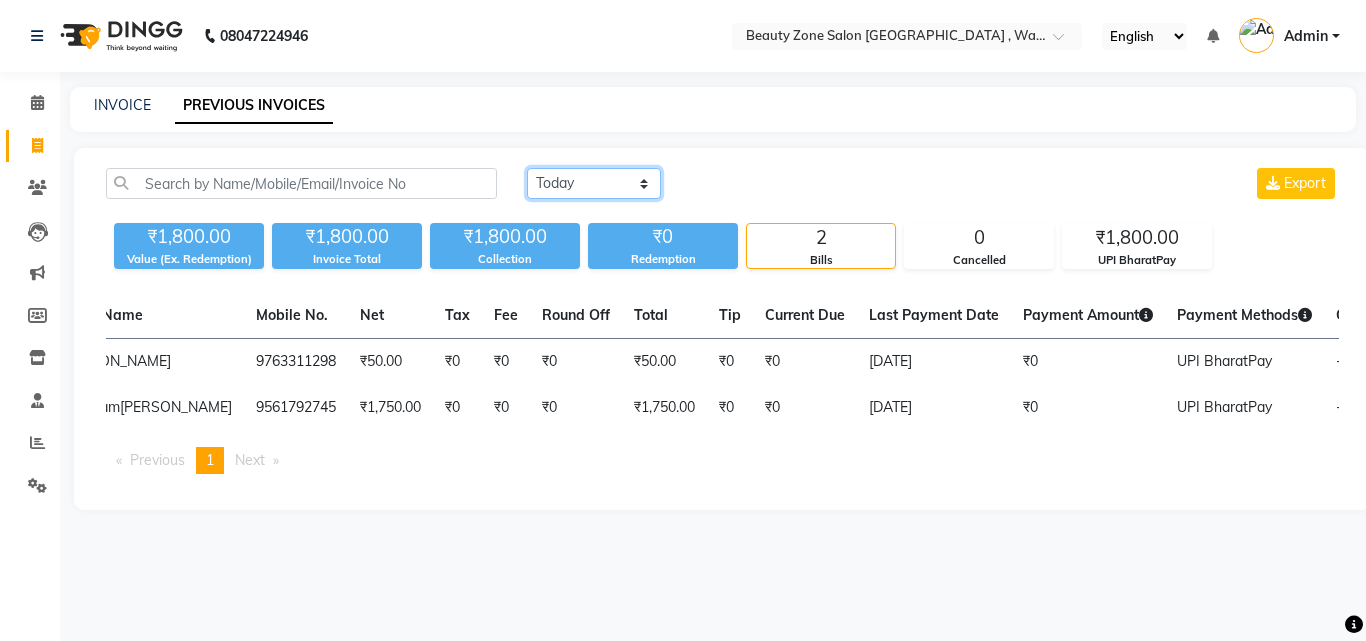 click on "Today Yesterday Custom Range" 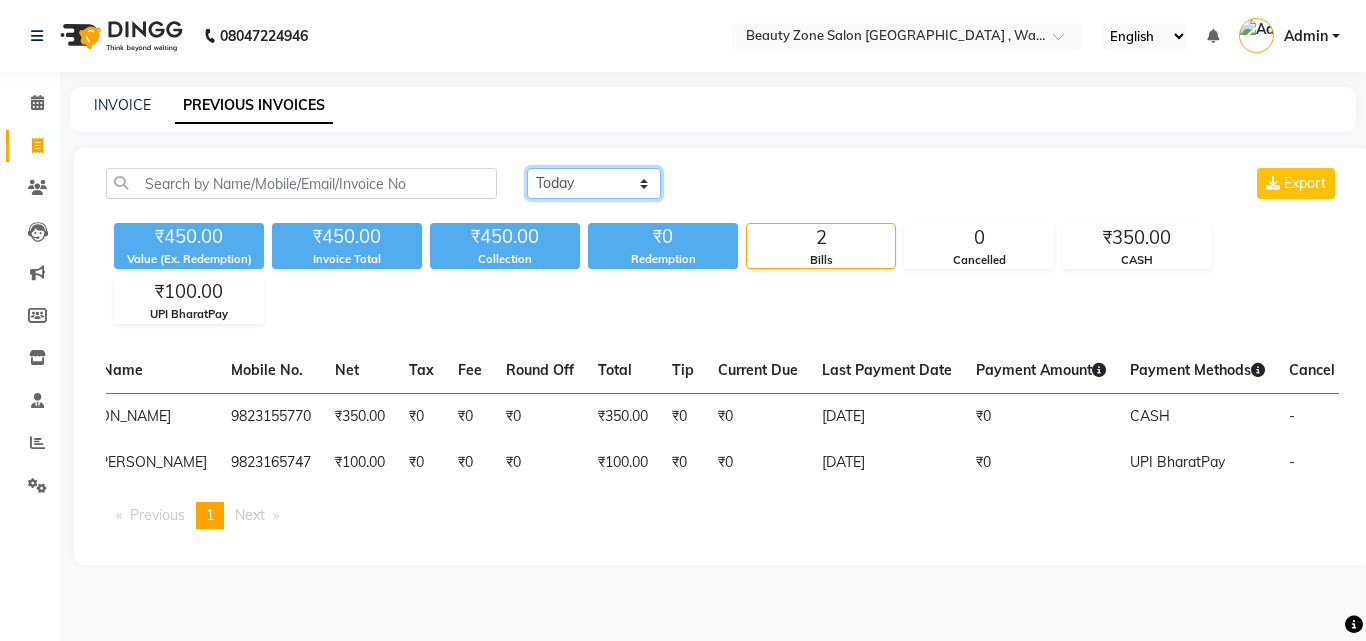 scroll, scrollTop: 0, scrollLeft: 65, axis: horizontal 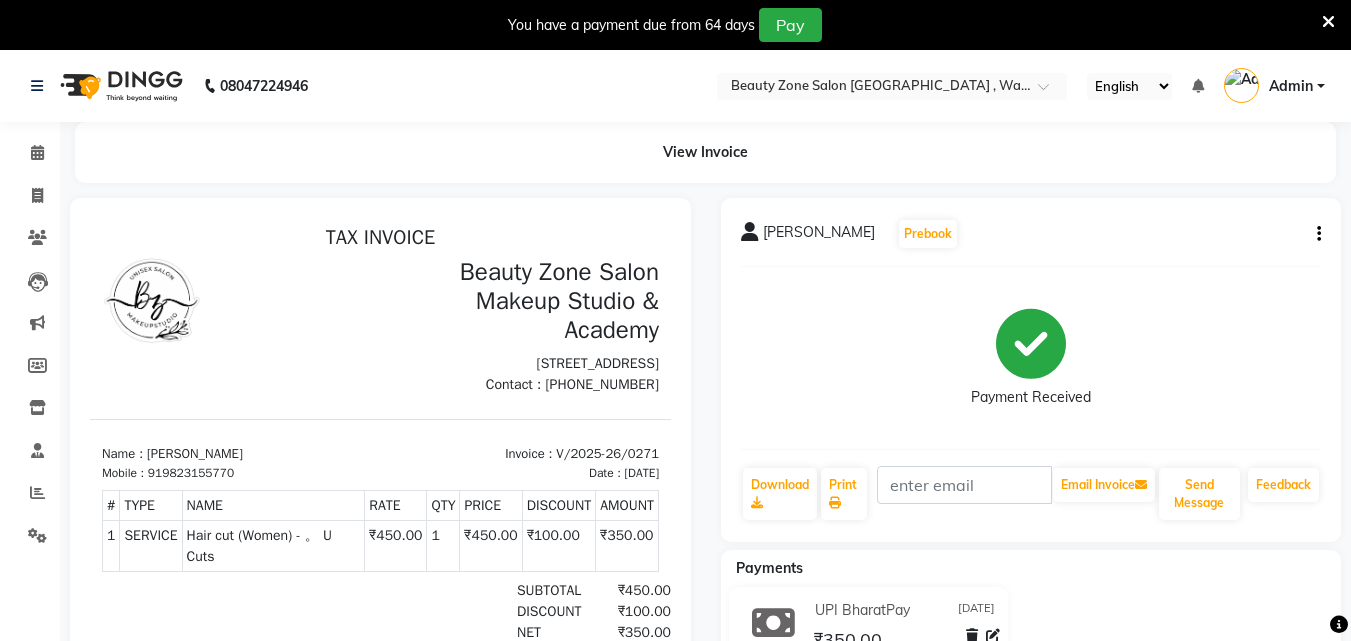 click on "You have a payment due from 64 days   Pay" at bounding box center (675, 25) 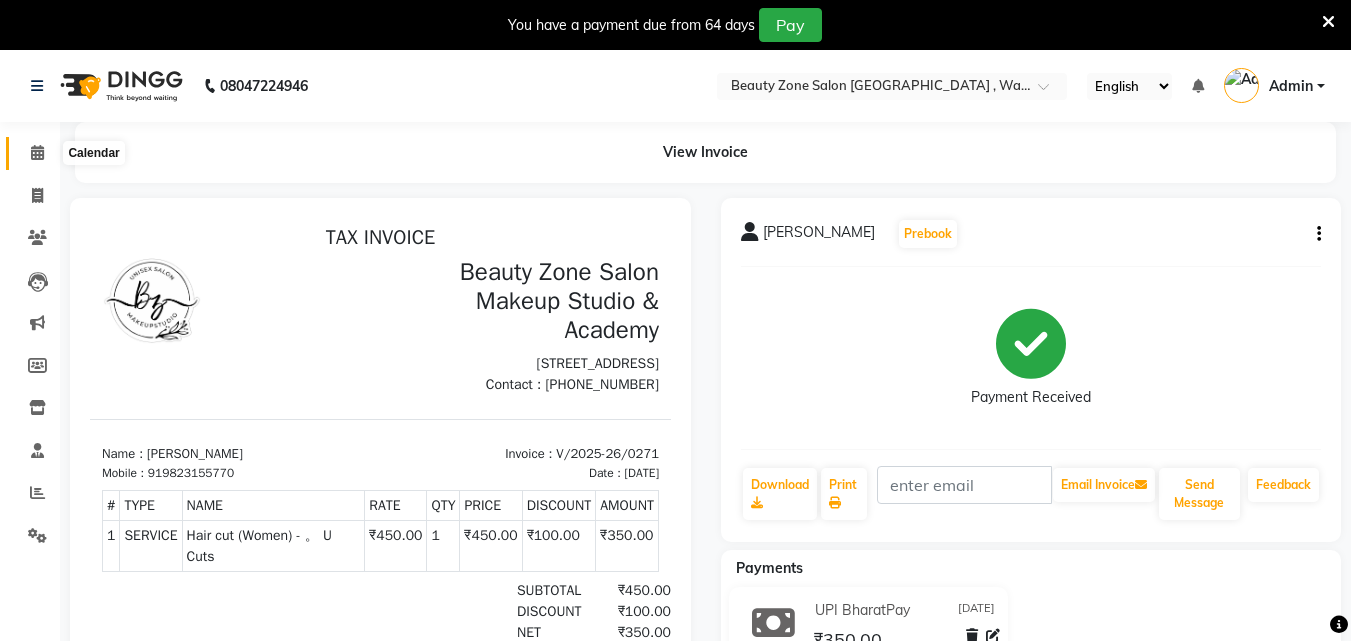 click 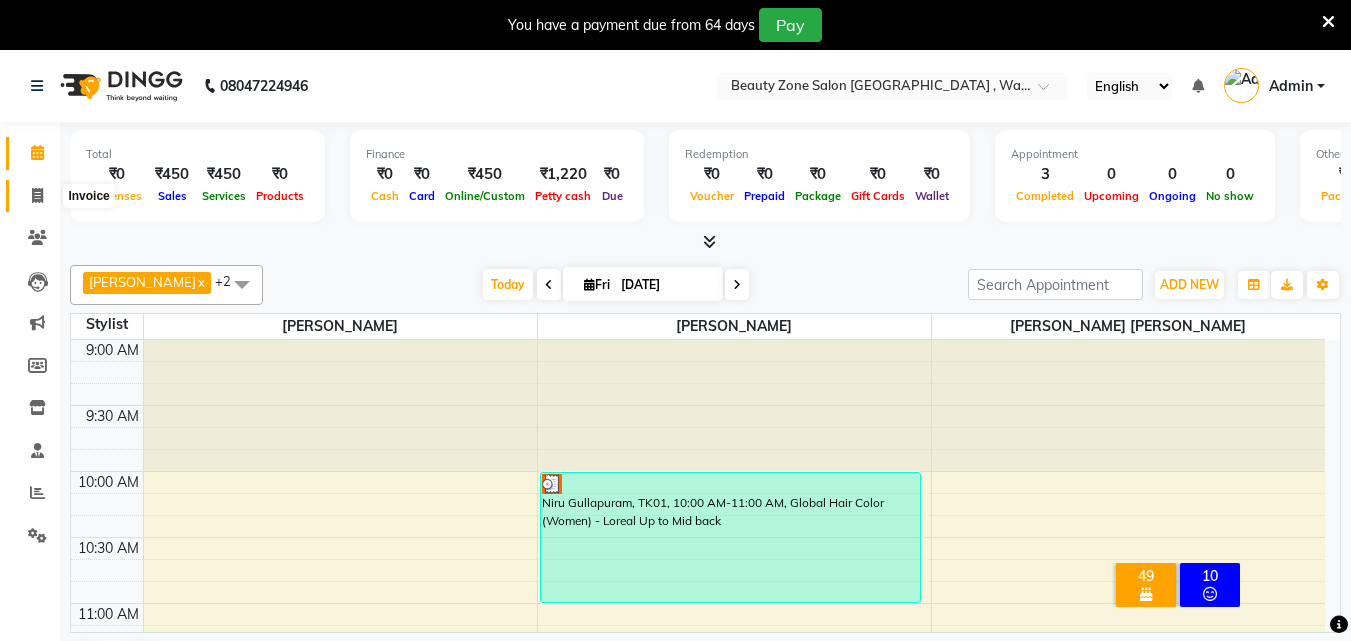 click 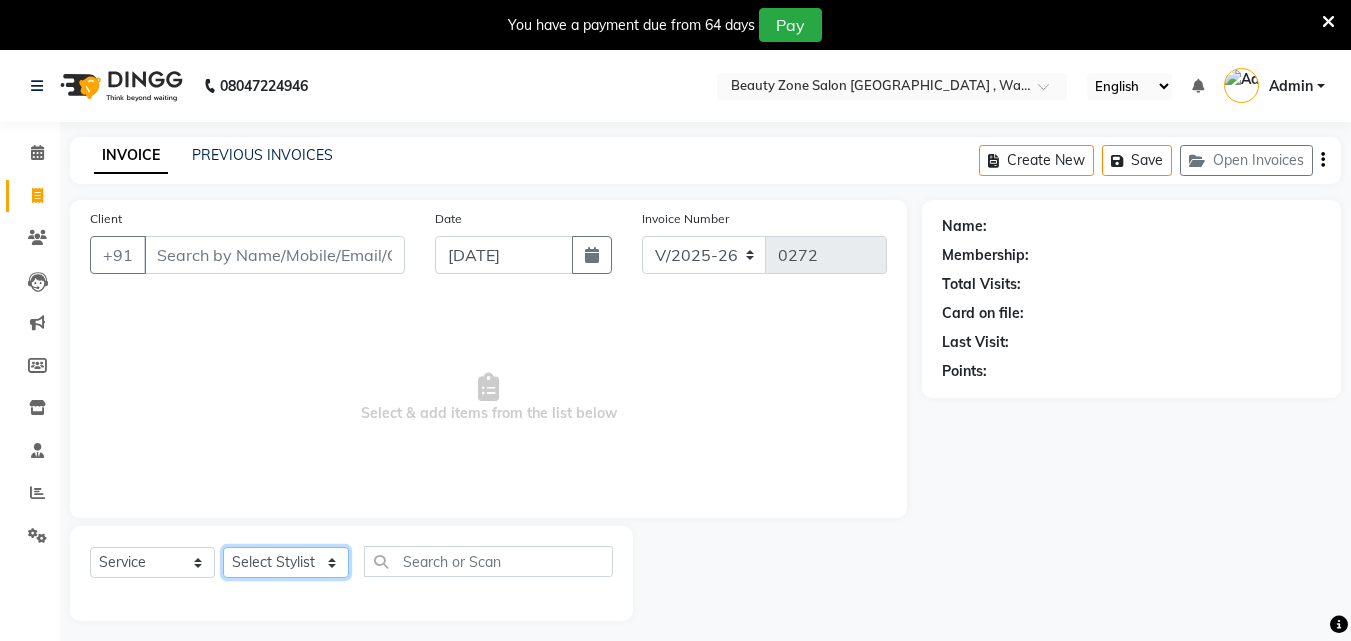 click on "Select Stylist [PERSON_NAME] [PERSON_NAME] [PERSON_NAME] [PERSON_NAME]" 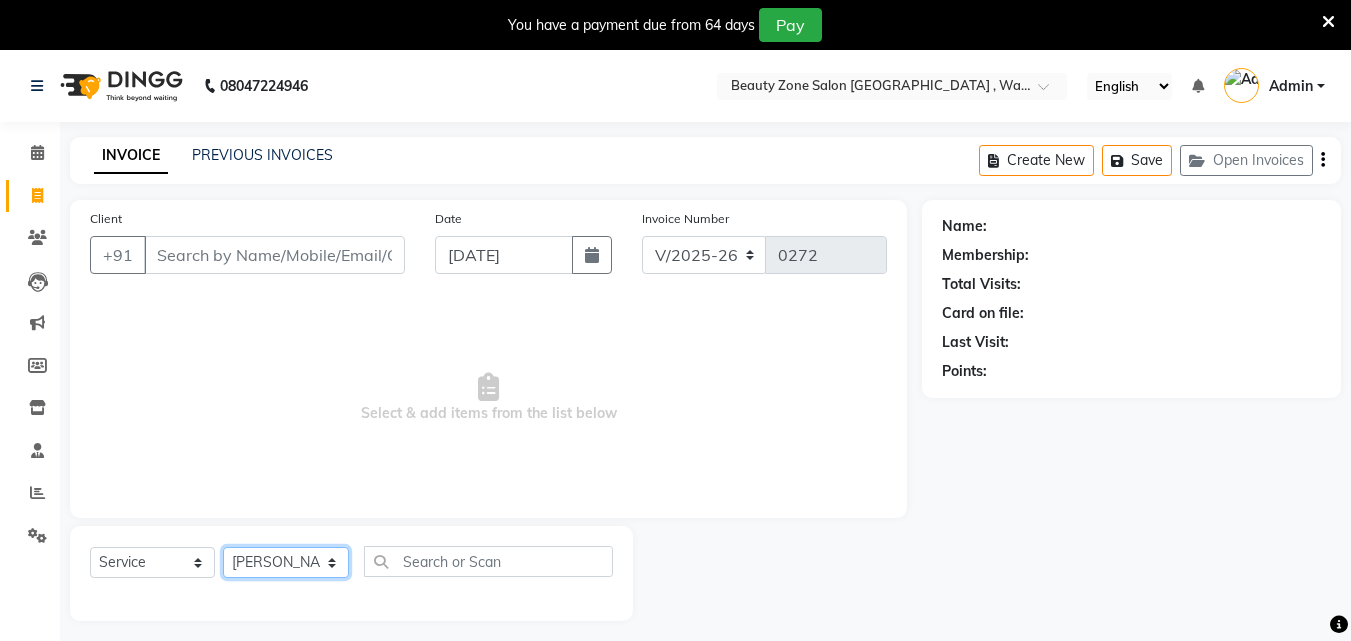 click on "Select Stylist [PERSON_NAME] [PERSON_NAME] [PERSON_NAME] [PERSON_NAME]" 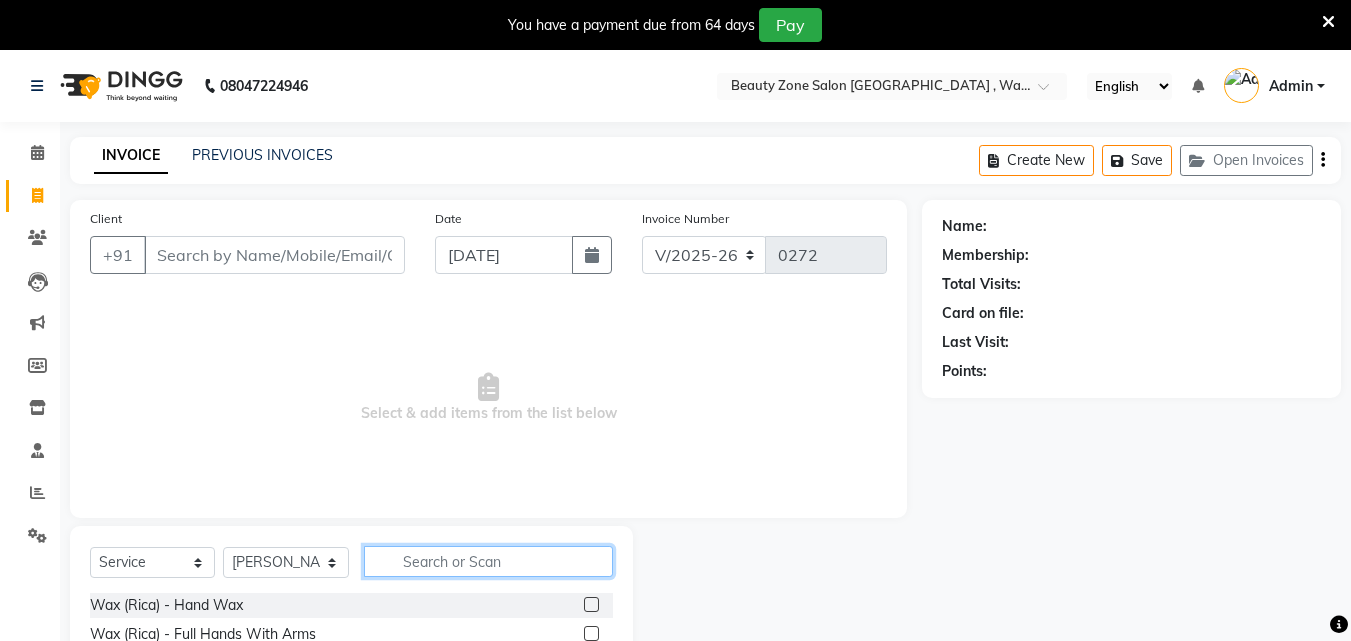 click 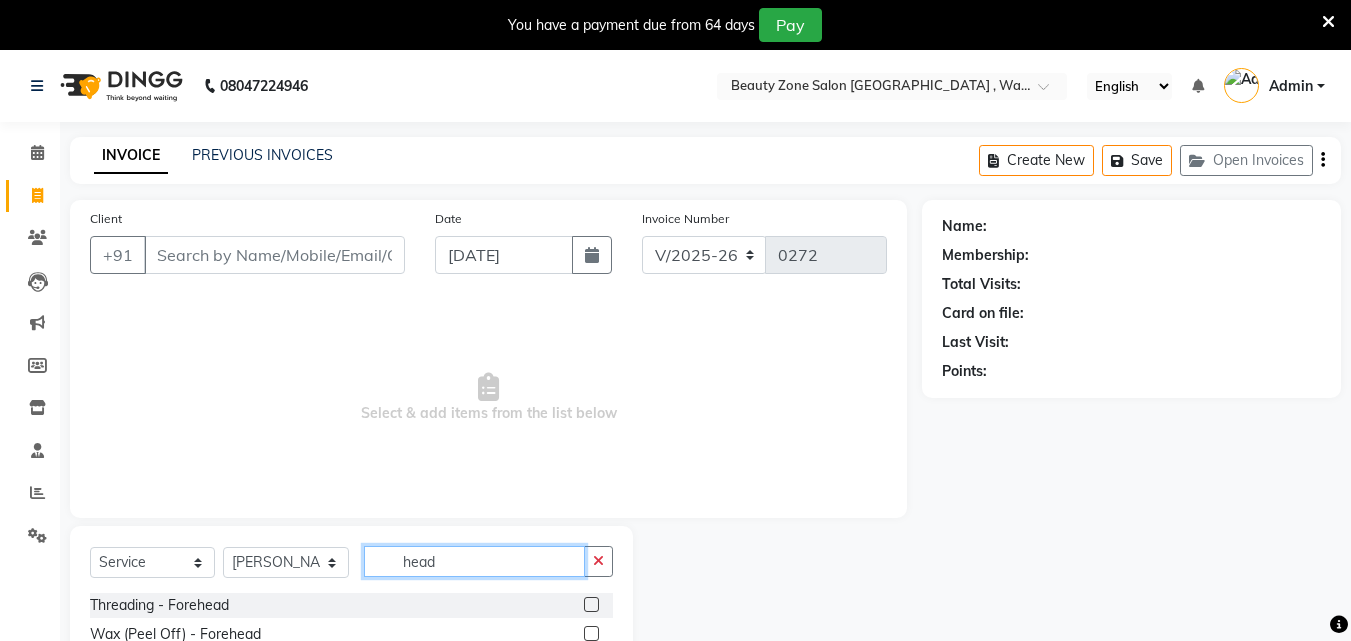 scroll, scrollTop: 210, scrollLeft: 0, axis: vertical 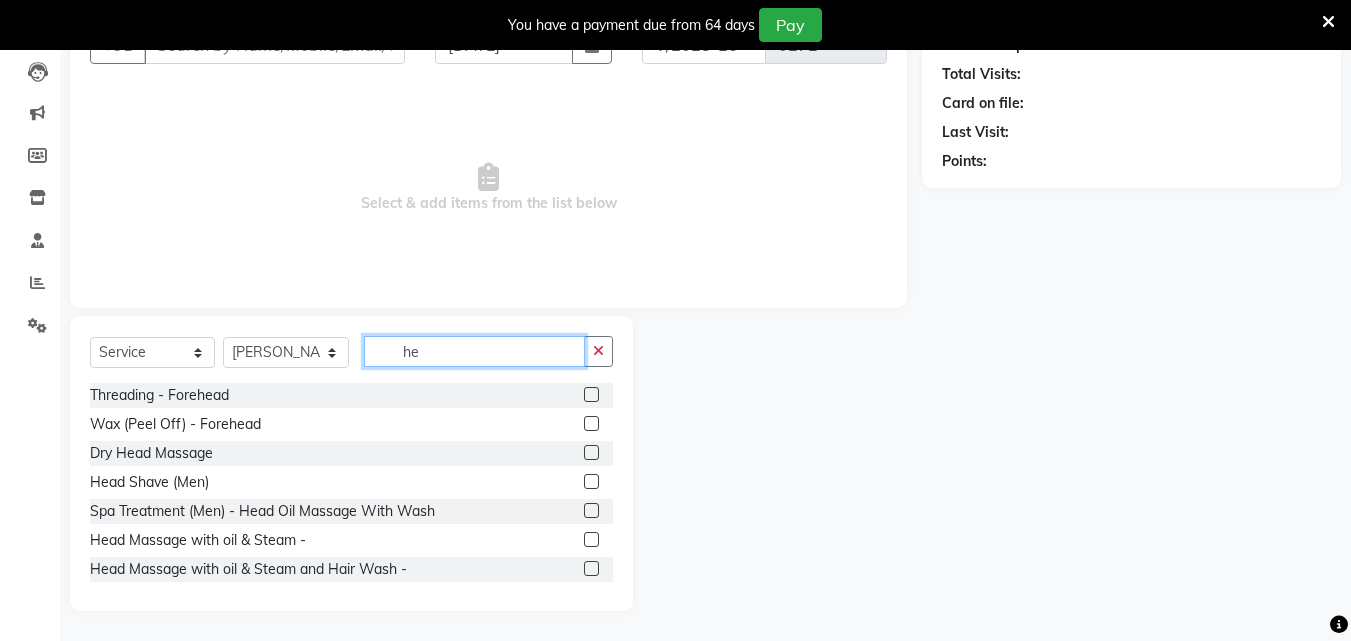 type on "h" 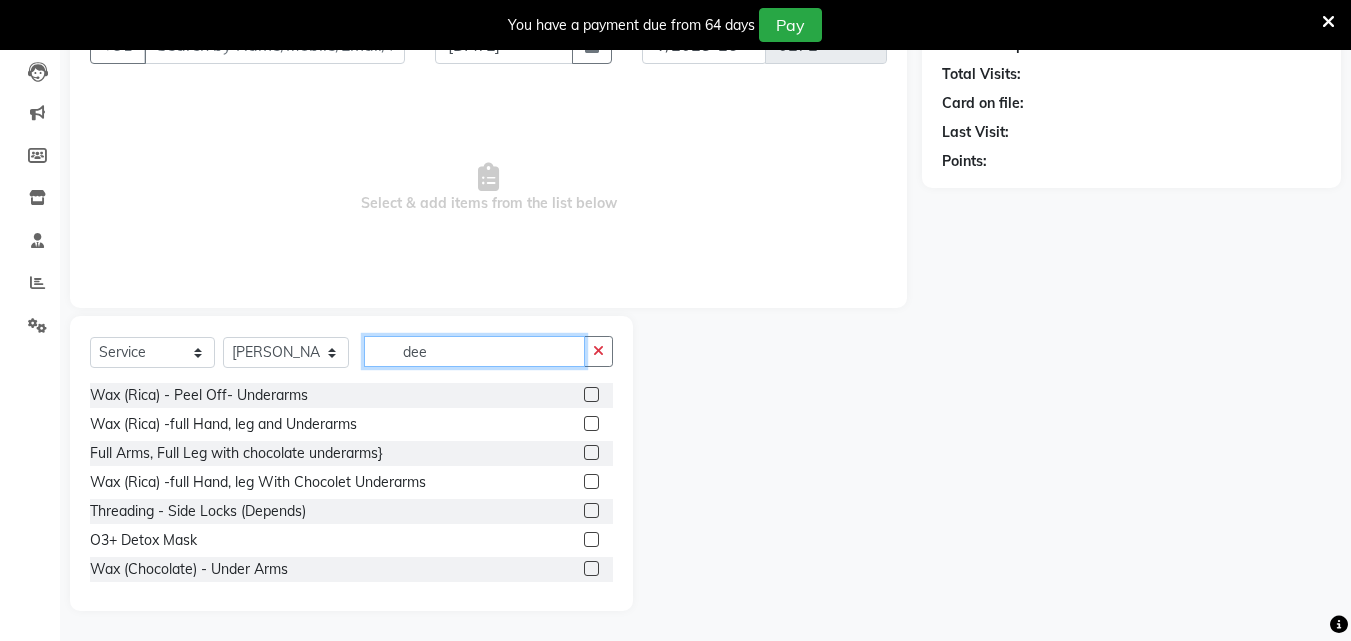 scroll, scrollTop: 50, scrollLeft: 0, axis: vertical 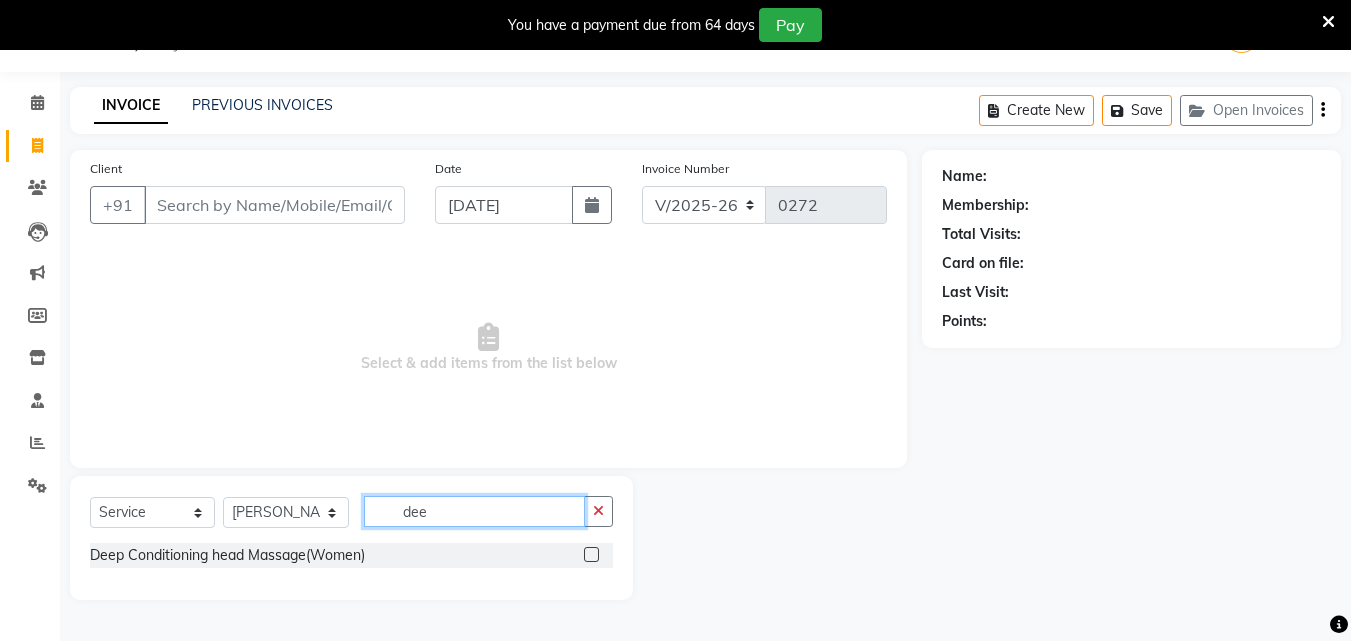 type on "dee" 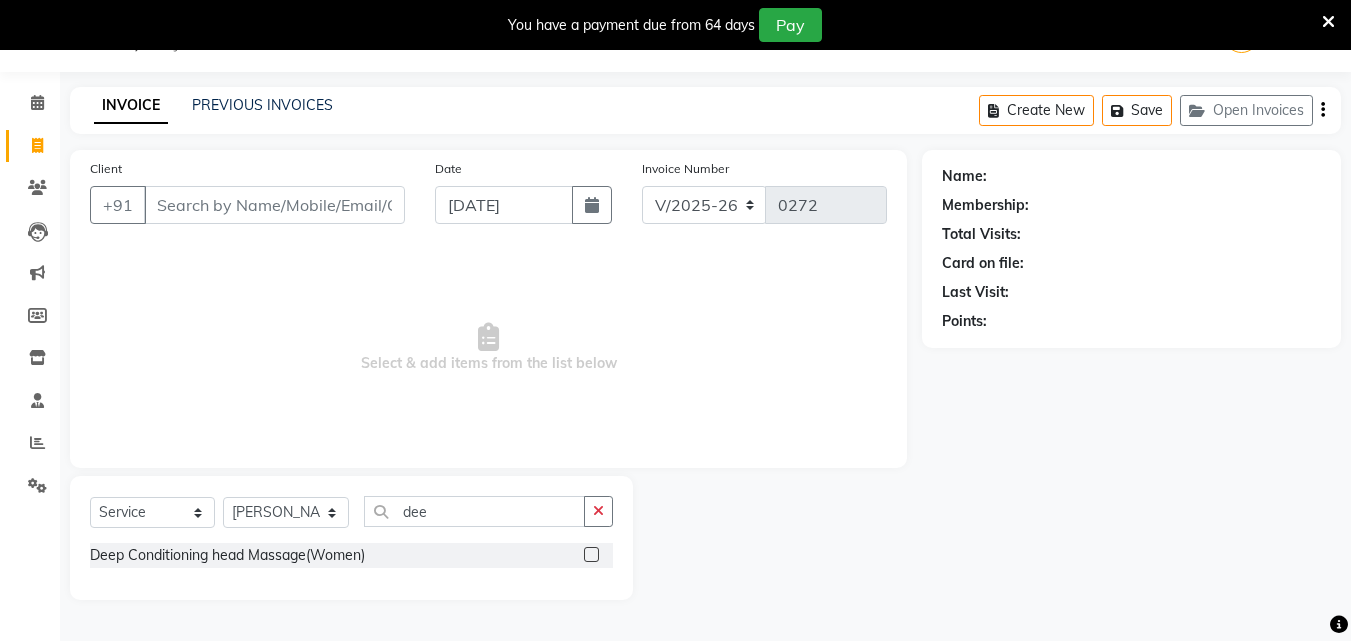 click 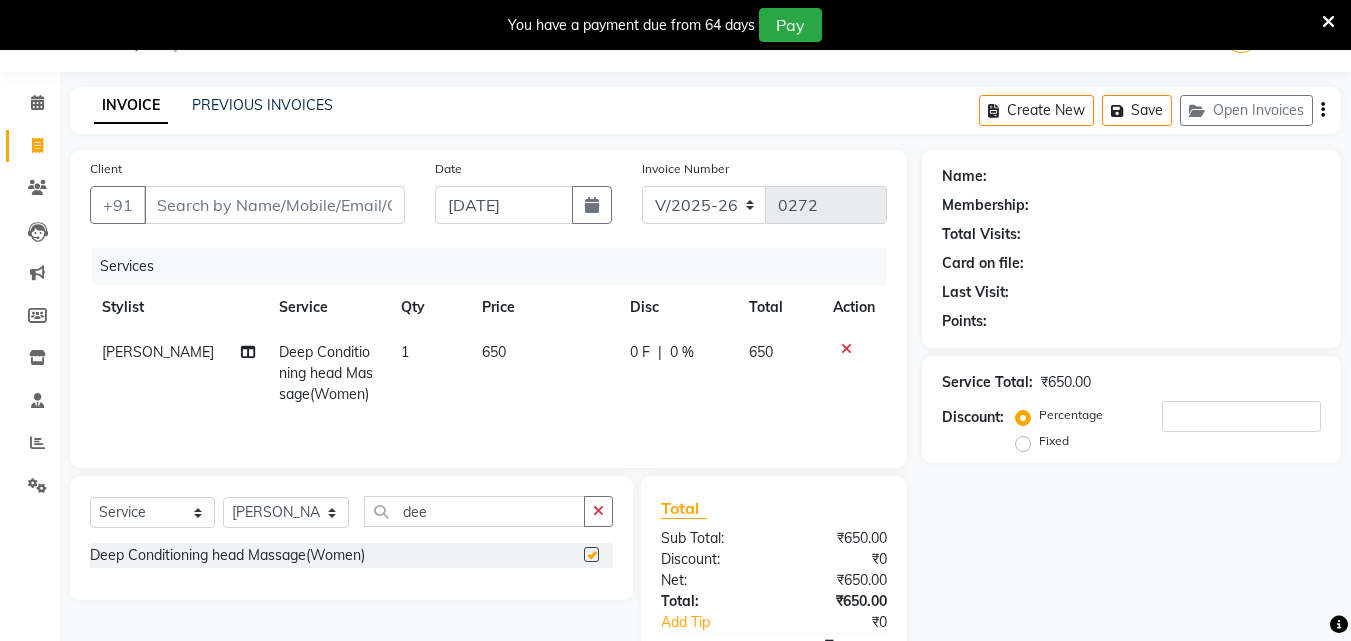 checkbox on "false" 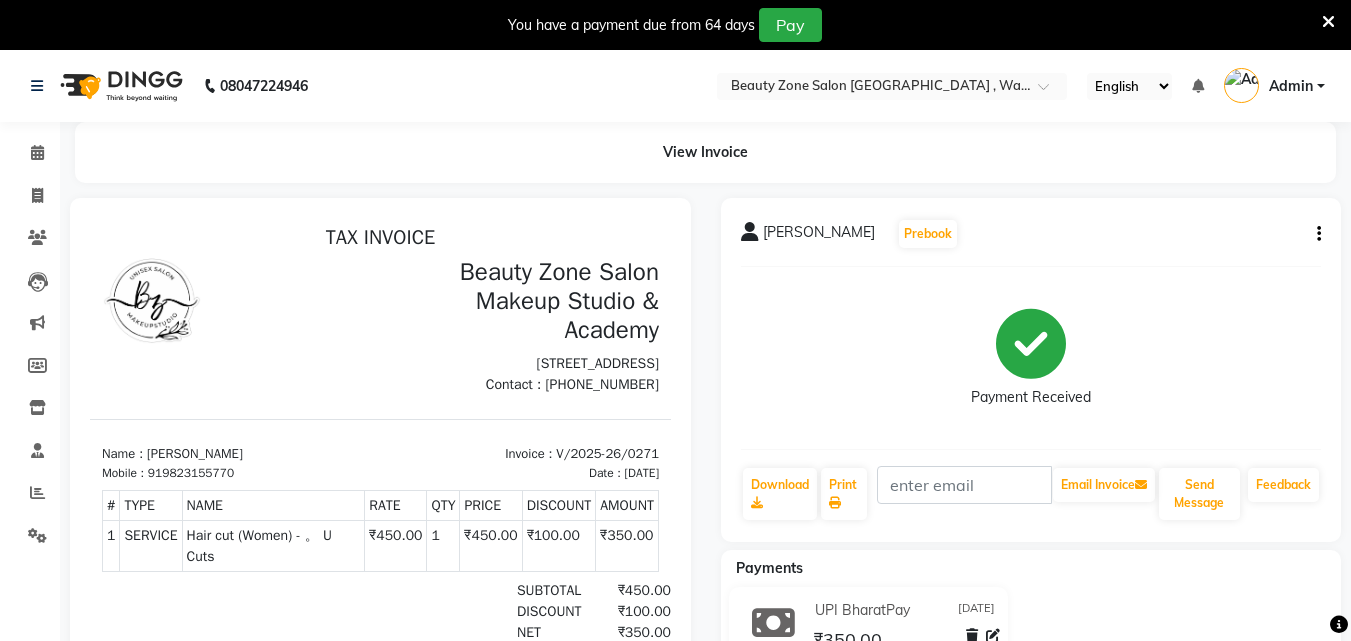 scroll, scrollTop: 0, scrollLeft: 0, axis: both 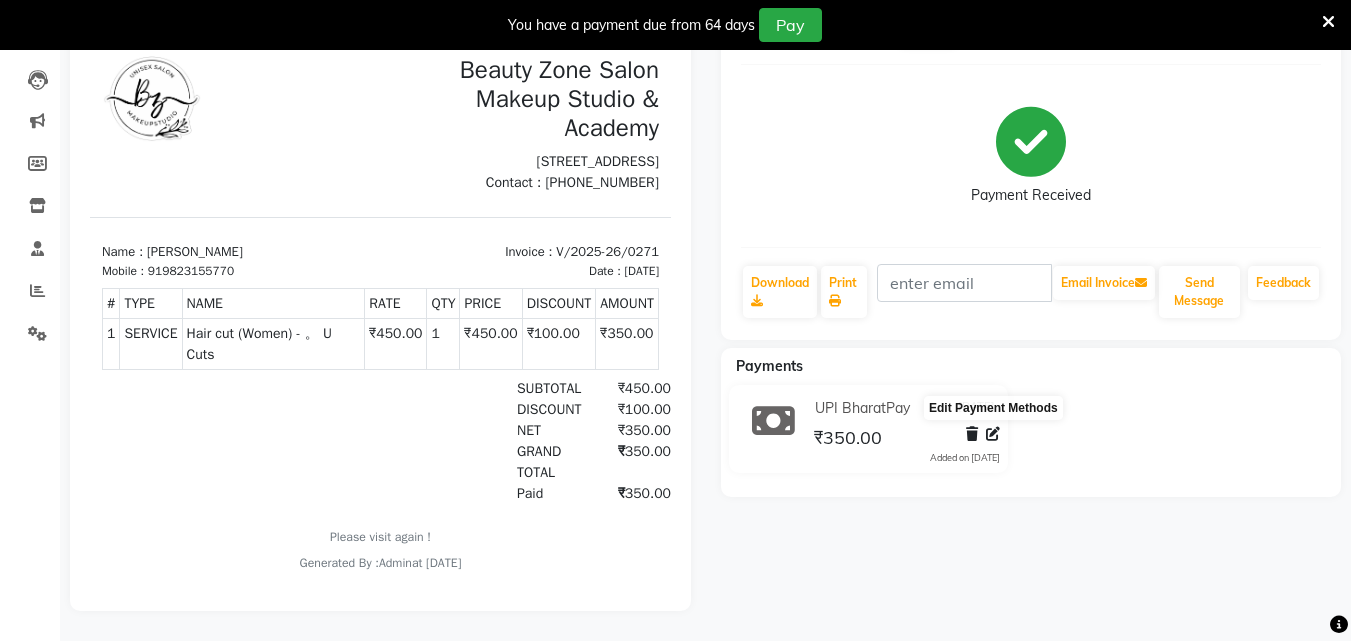 click 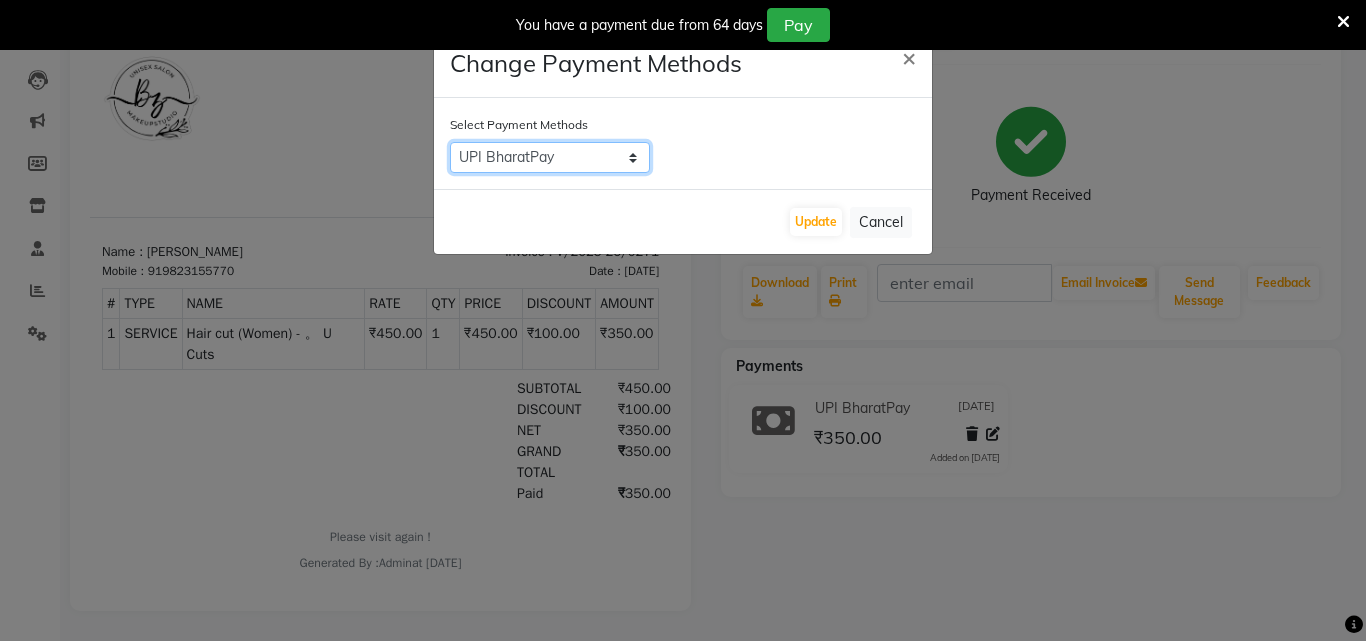click on "Bank   Master Card   Credit Card   BharatPay Card   GPay   BharatPay   Nail Cash   CARD   CASH   UPI BharatPay   UPI" 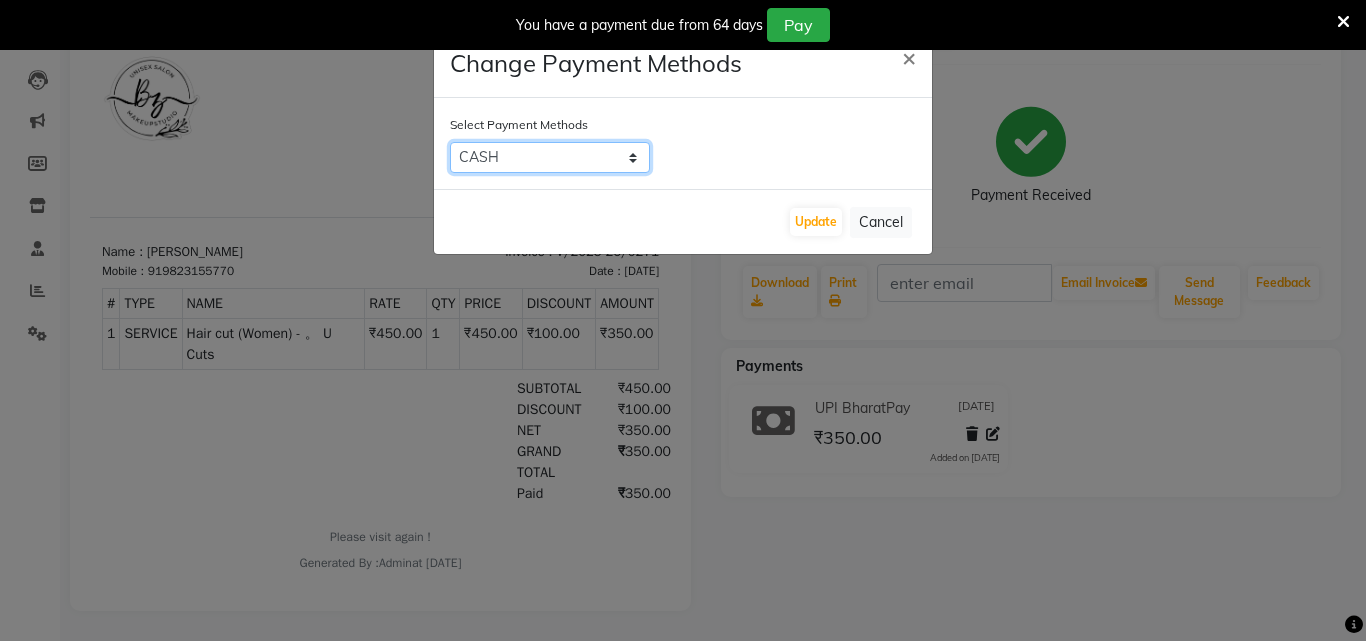 click on "Bank   Master Card   Credit Card   BharatPay Card   GPay   BharatPay   Nail Cash   CARD   CASH   UPI BharatPay   UPI" 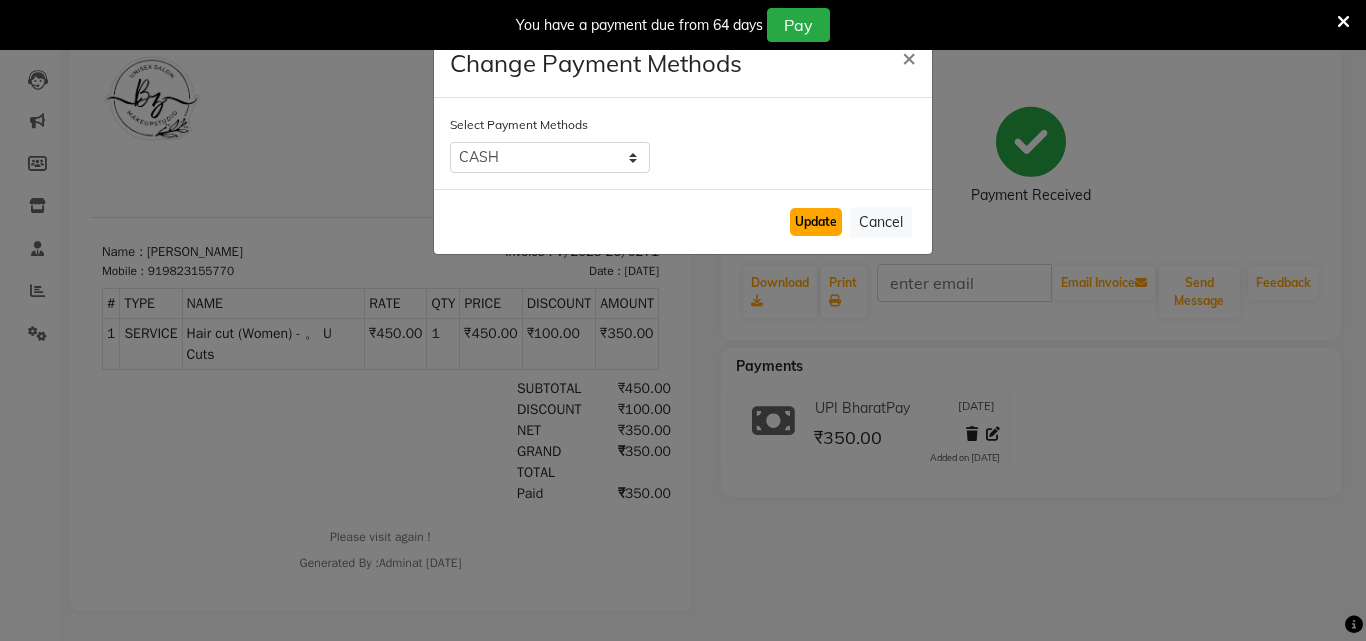 click on "Update" 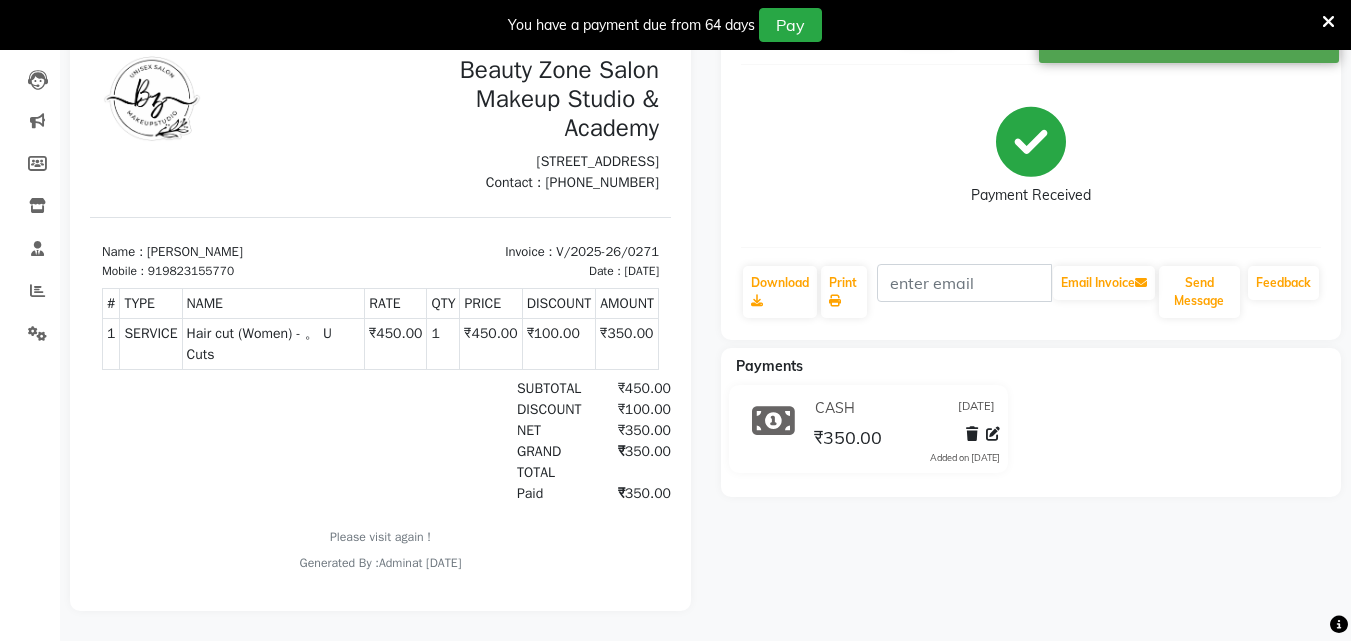 scroll, scrollTop: 0, scrollLeft: 0, axis: both 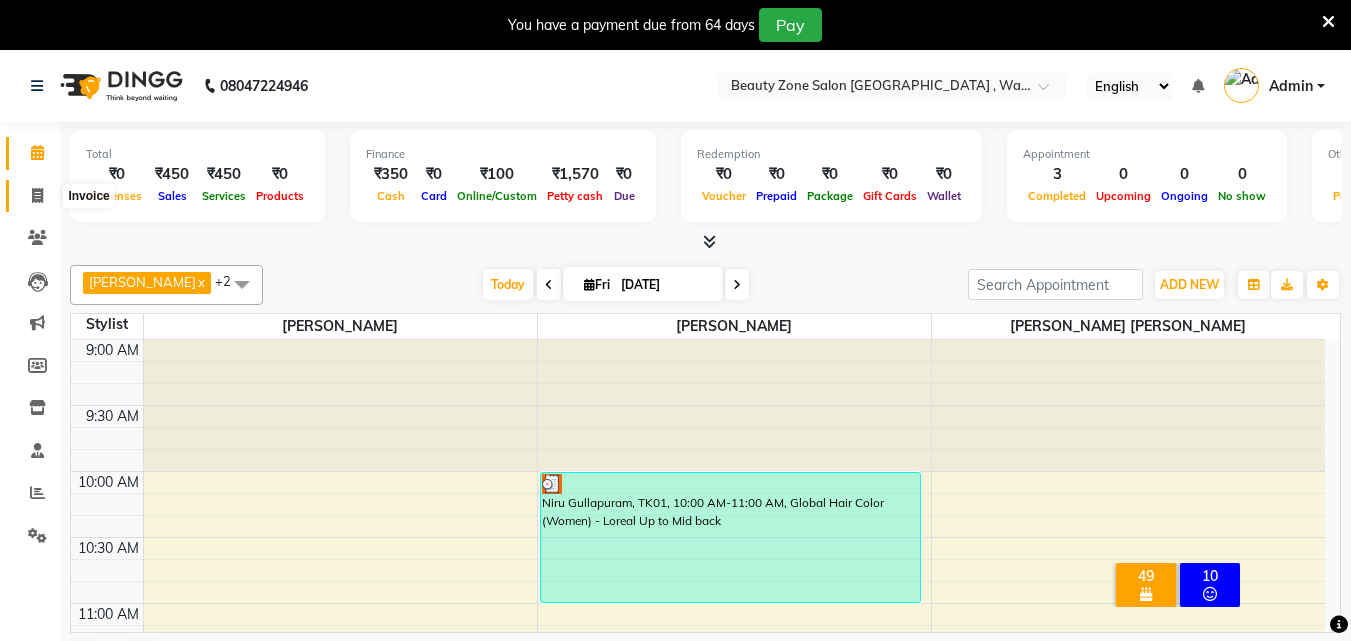 click 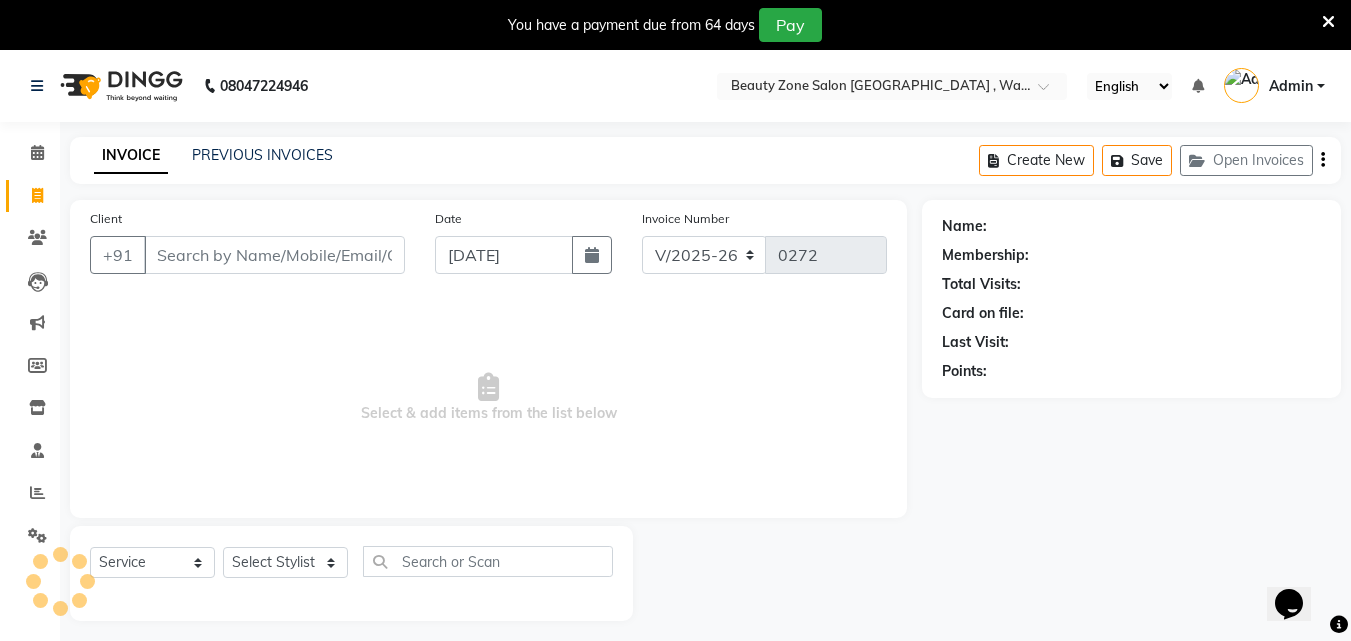 scroll, scrollTop: 0, scrollLeft: 0, axis: both 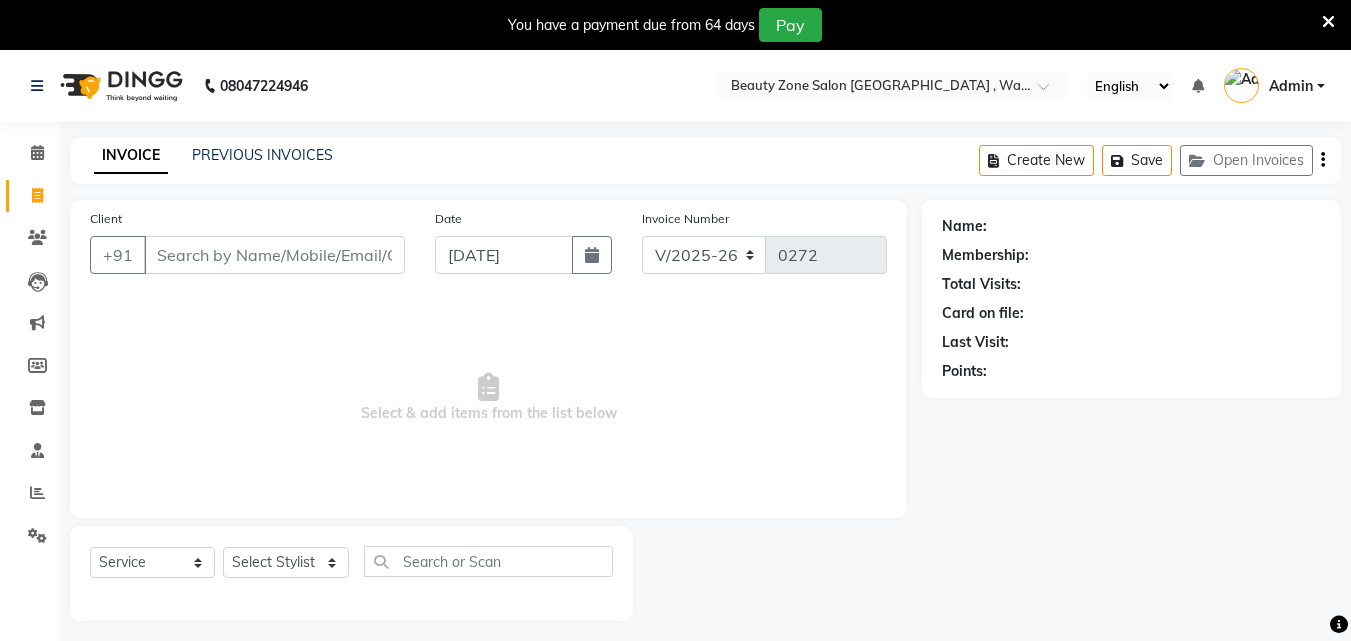 click on "Client" at bounding box center (274, 255) 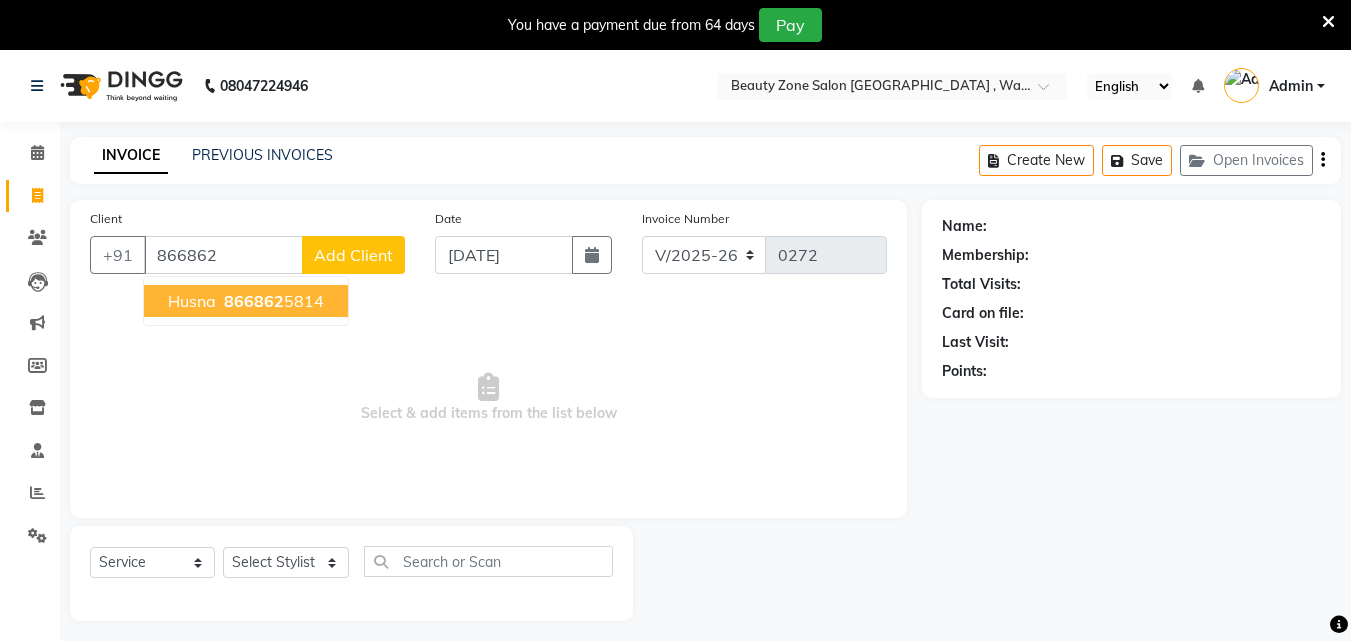 click on "Husna" at bounding box center (192, 301) 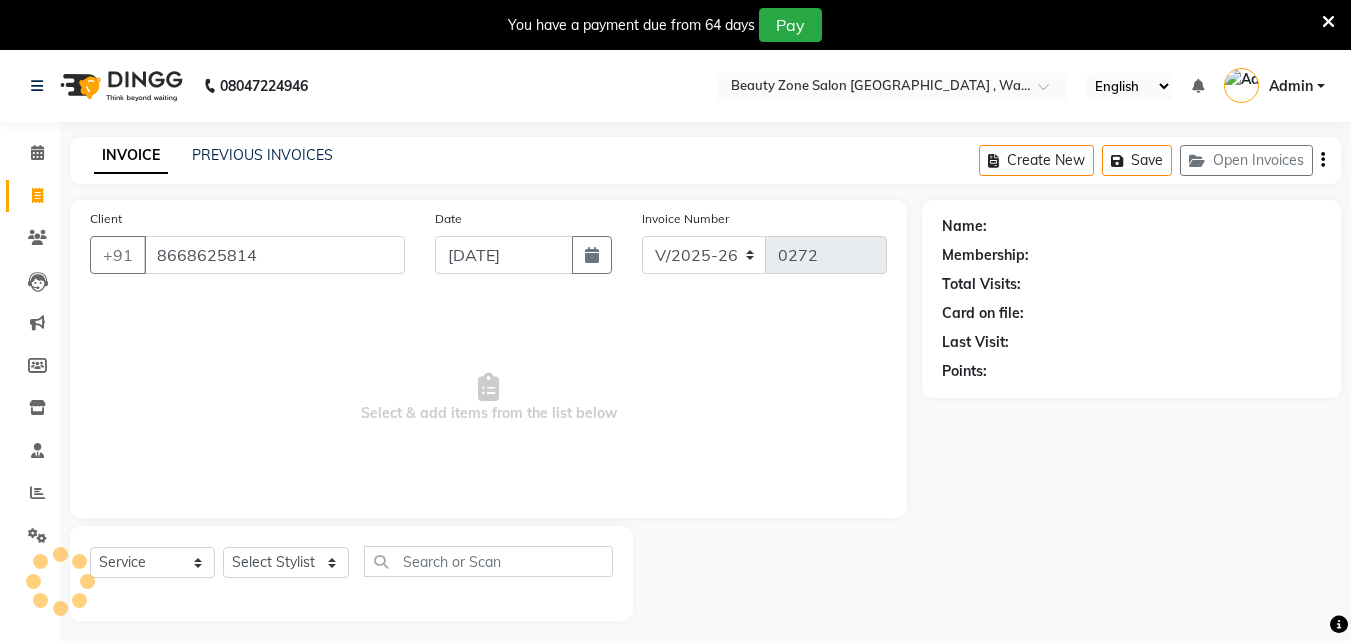 type on "8668625814" 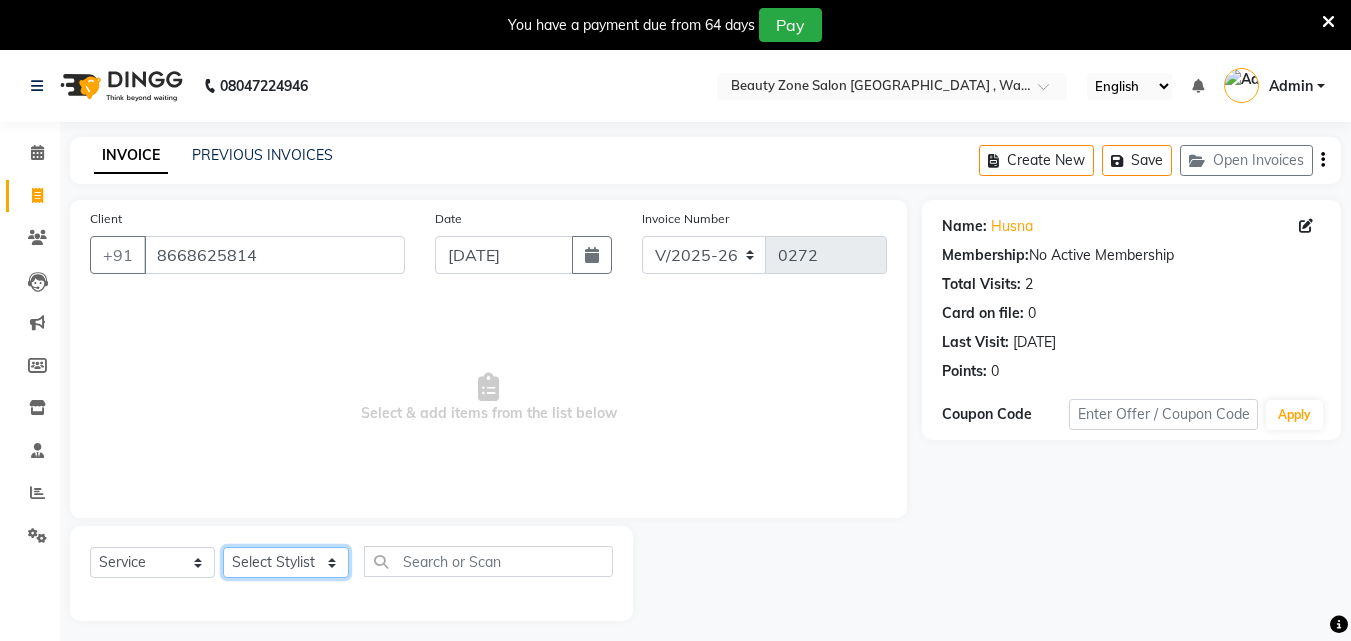 click on "Select Stylist [PERSON_NAME] [PERSON_NAME] [PERSON_NAME] [PERSON_NAME]" 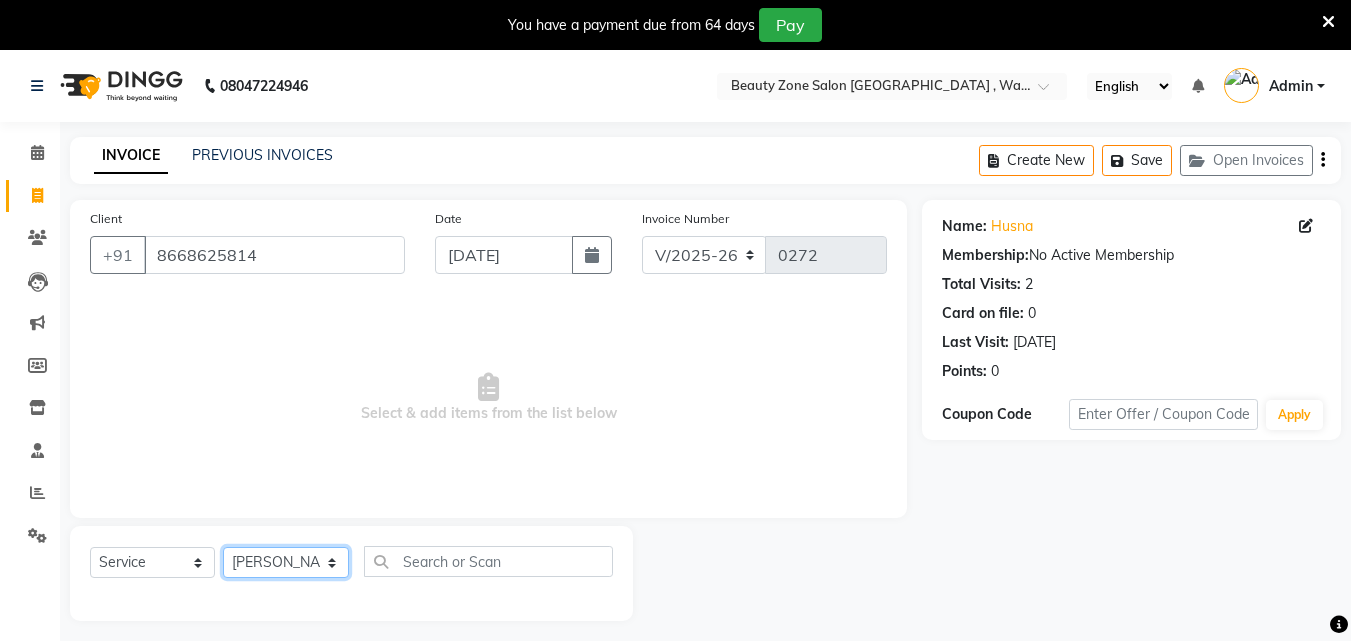 click on "Select Stylist [PERSON_NAME] [PERSON_NAME] [PERSON_NAME] [PERSON_NAME]" 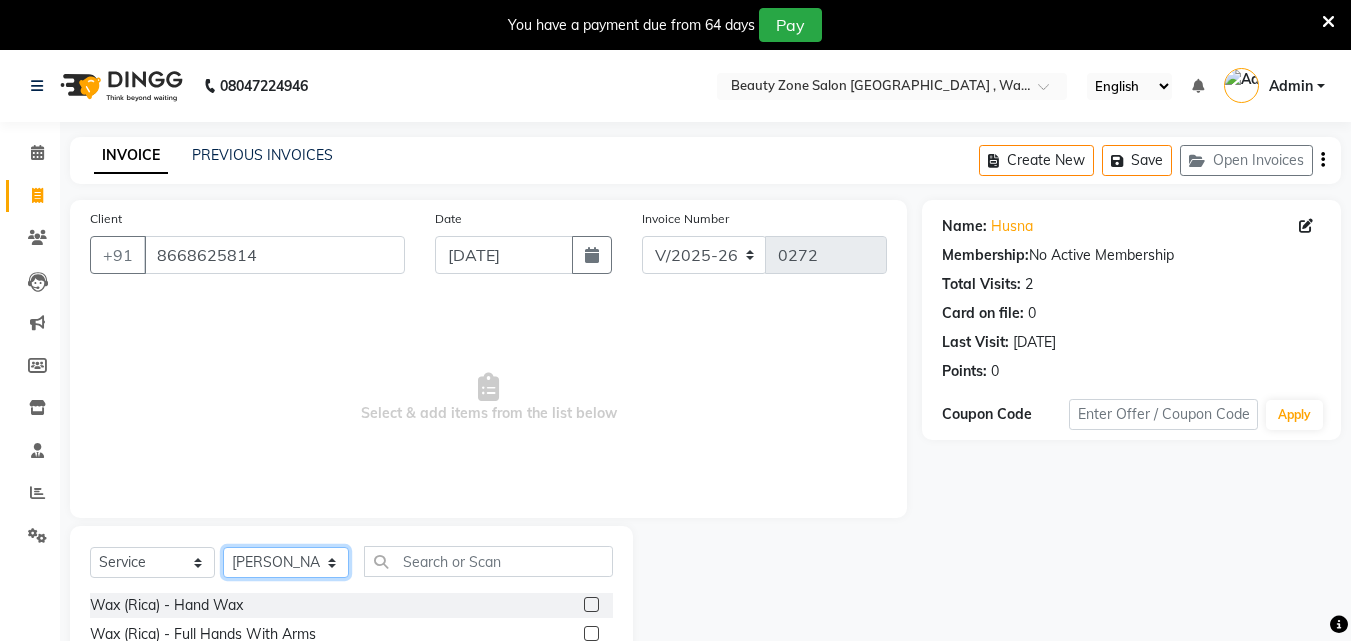 scroll, scrollTop: 208, scrollLeft: 0, axis: vertical 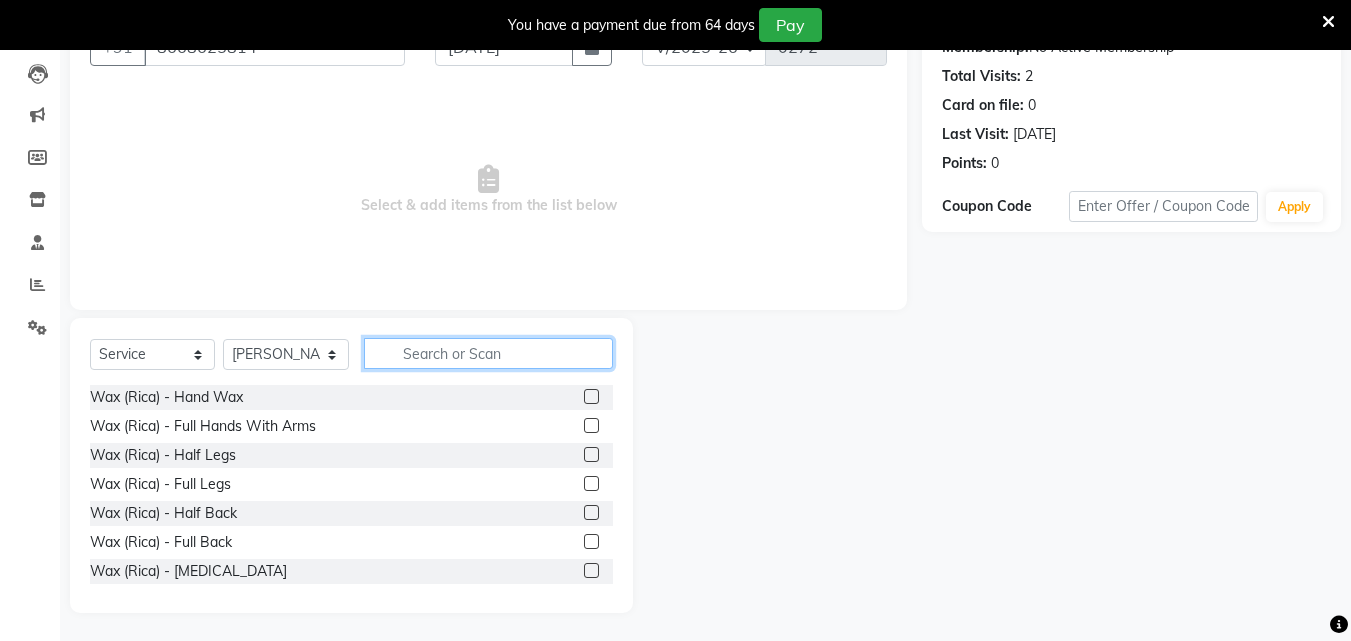 click 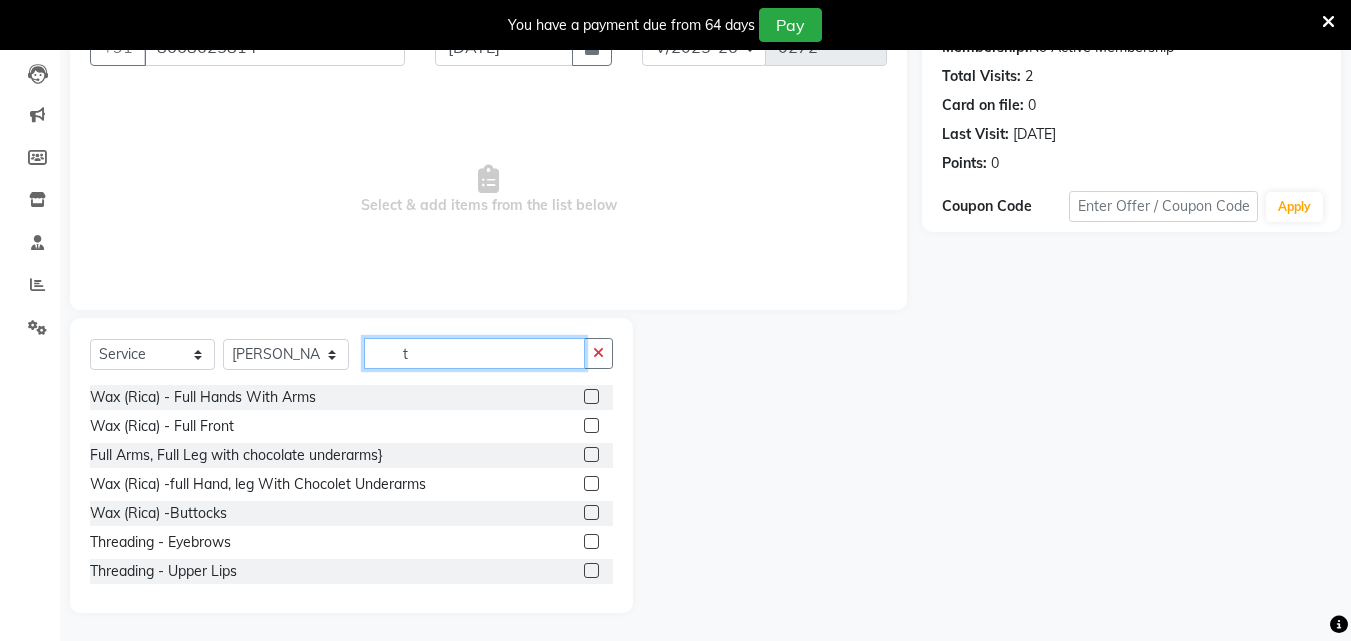 type on "t" 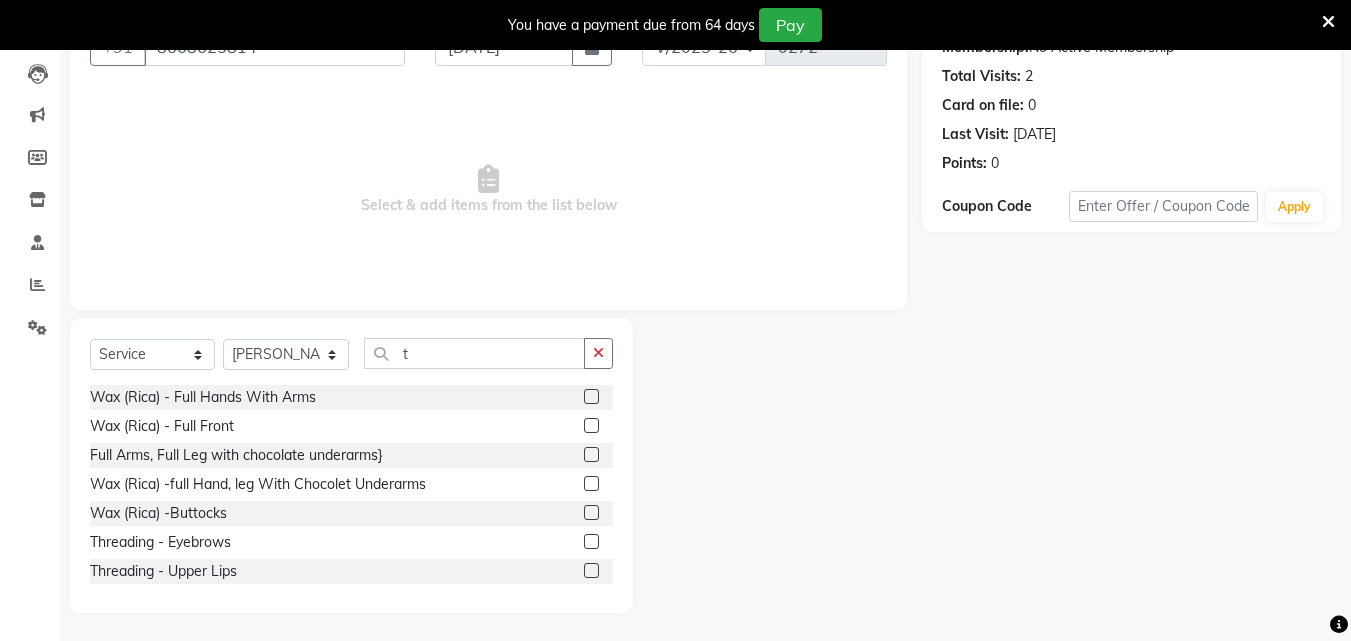 click 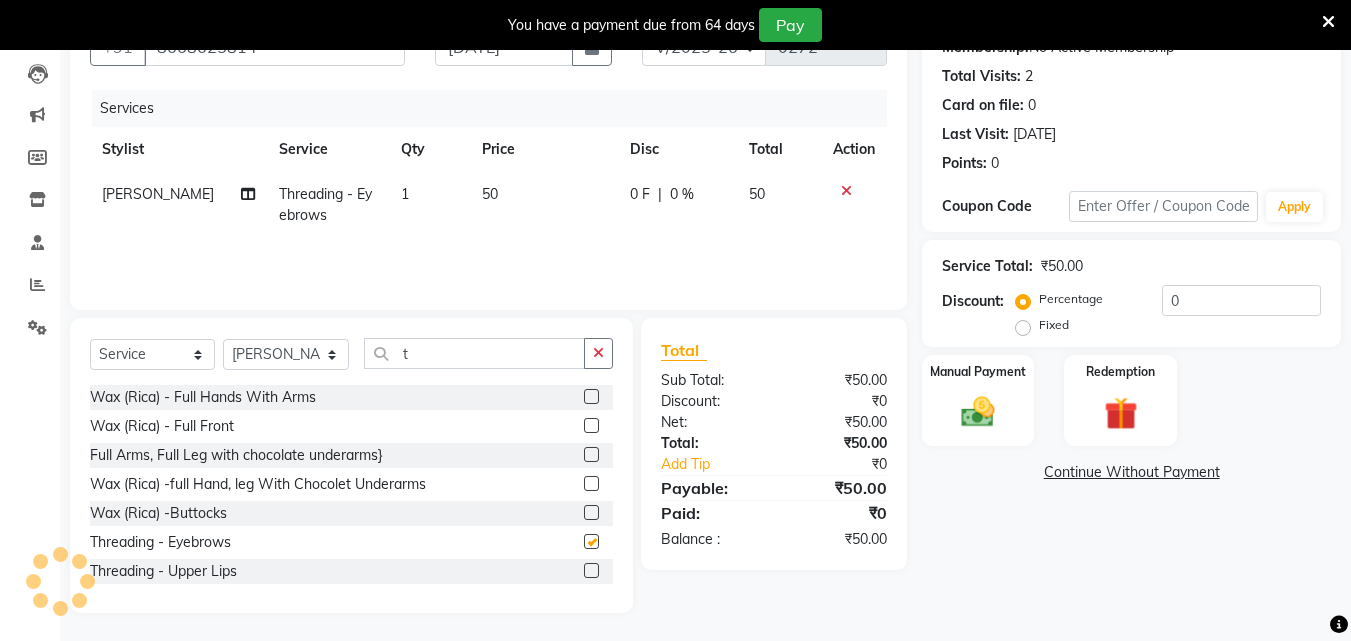 checkbox on "false" 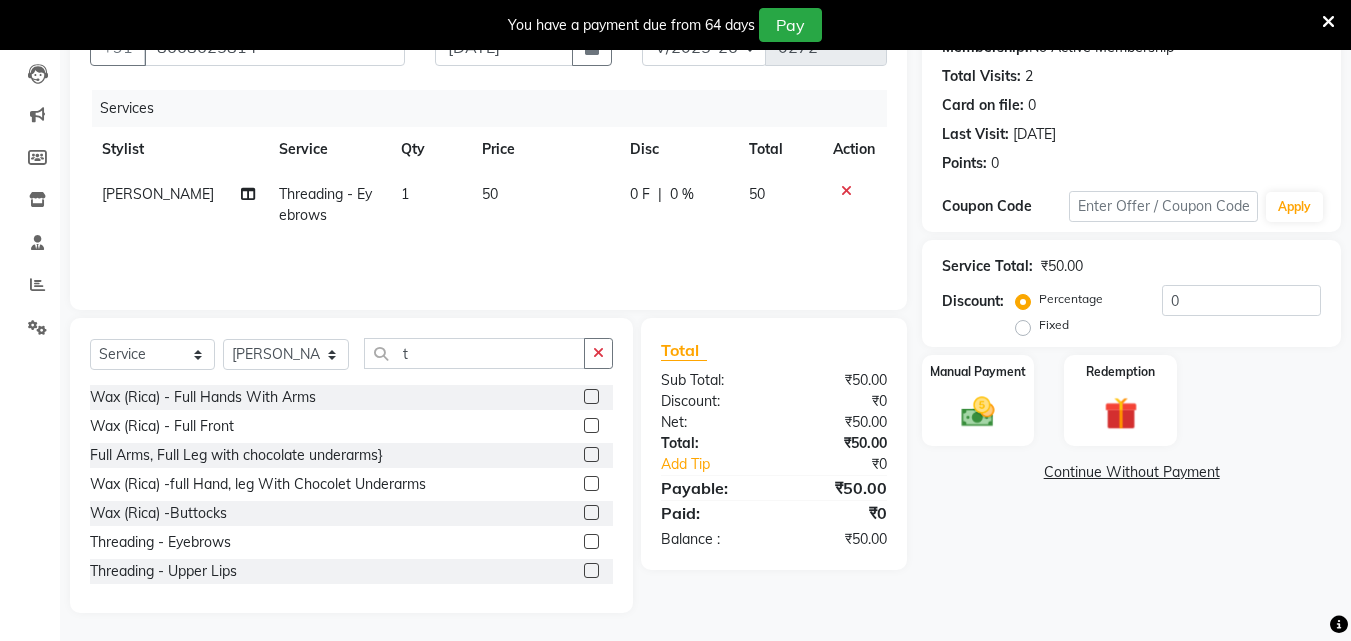 click 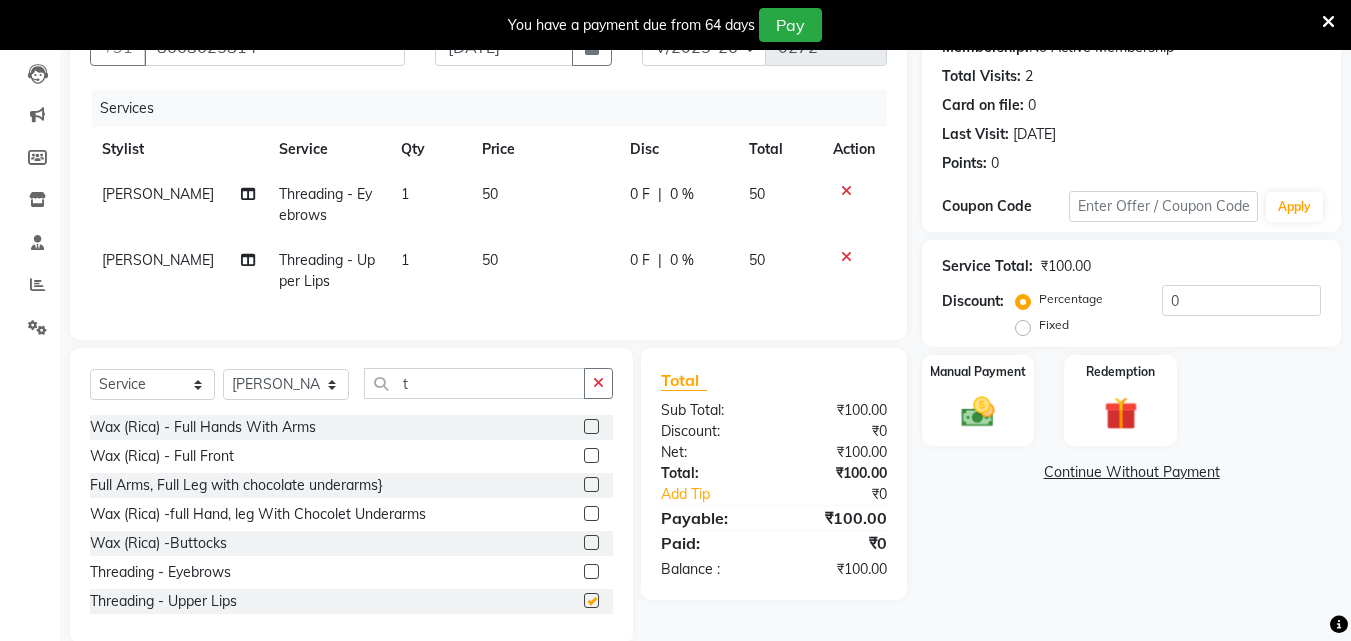checkbox on "false" 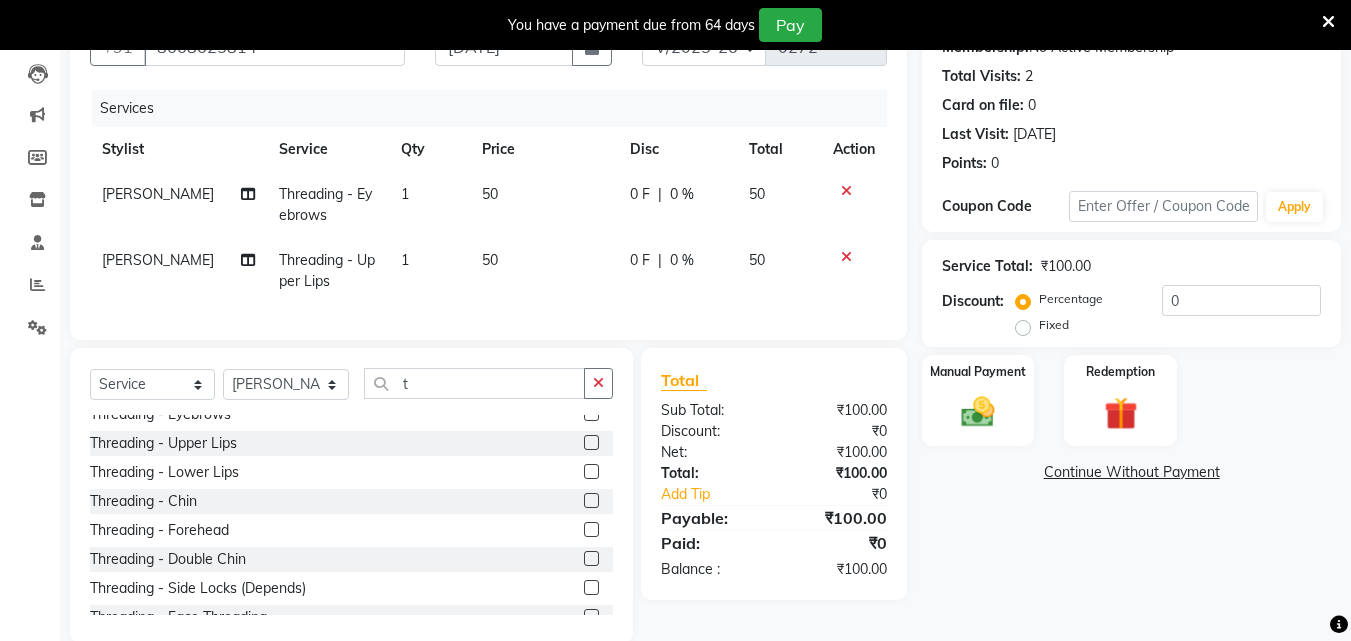 scroll, scrollTop: 160, scrollLeft: 0, axis: vertical 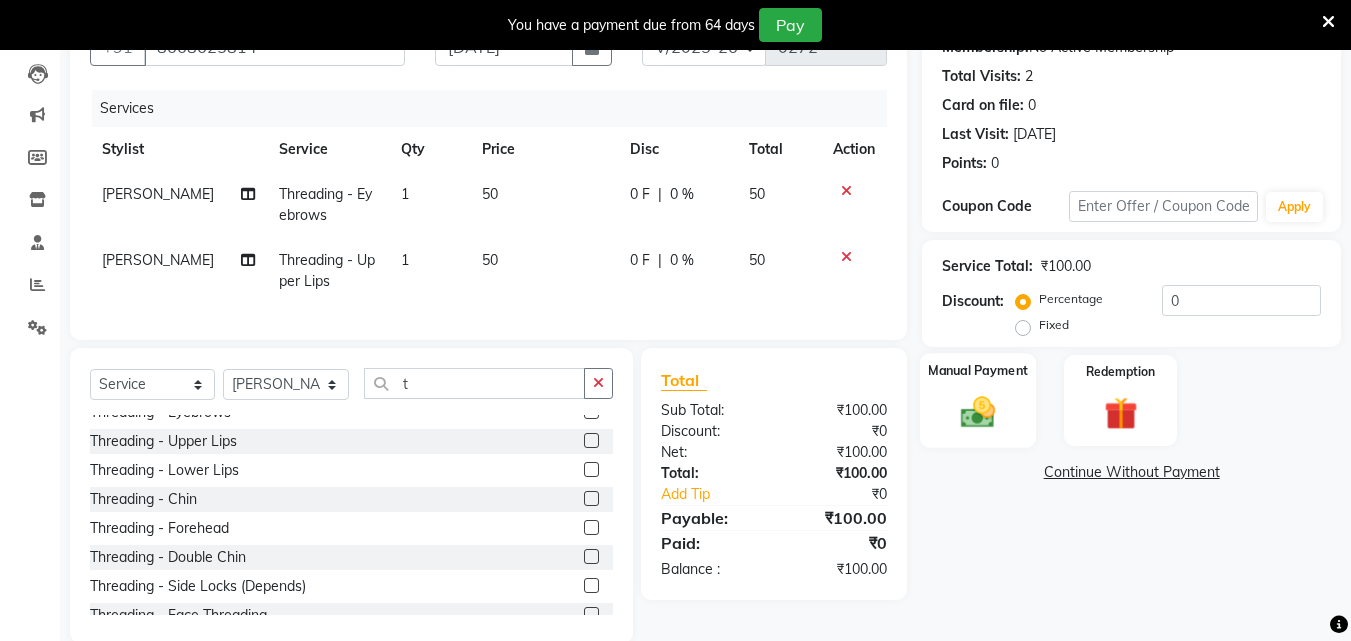 click on "Manual Payment" 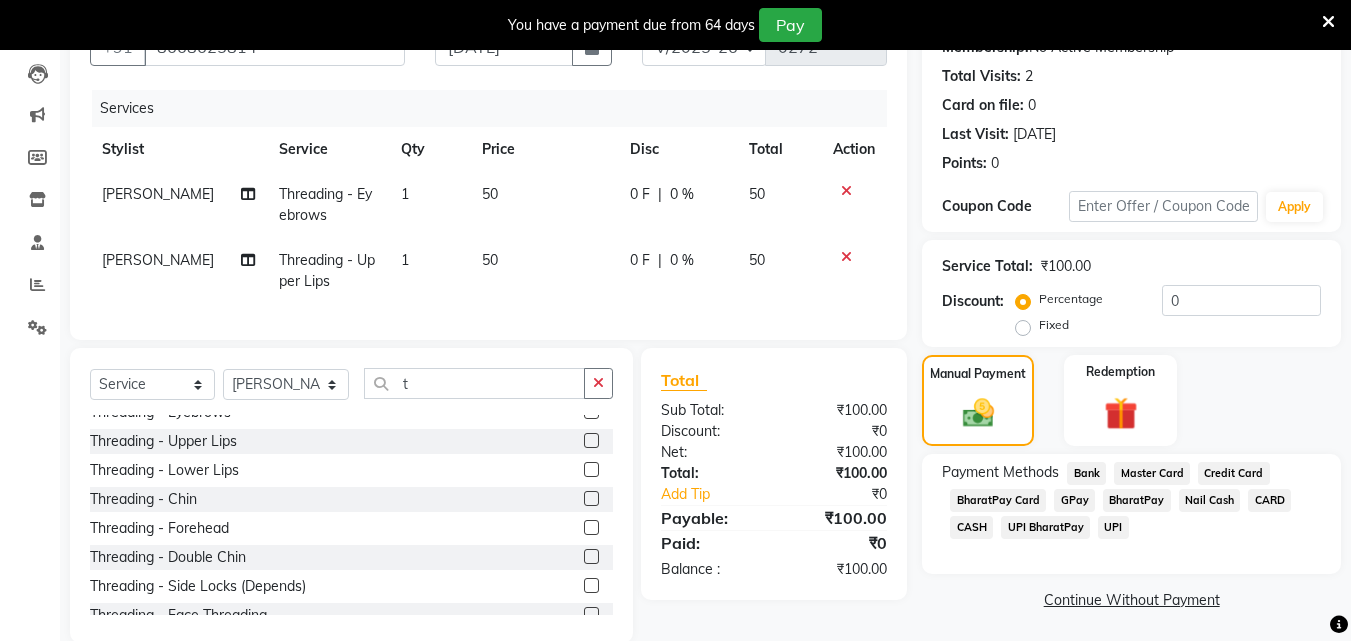 click on "UPI" 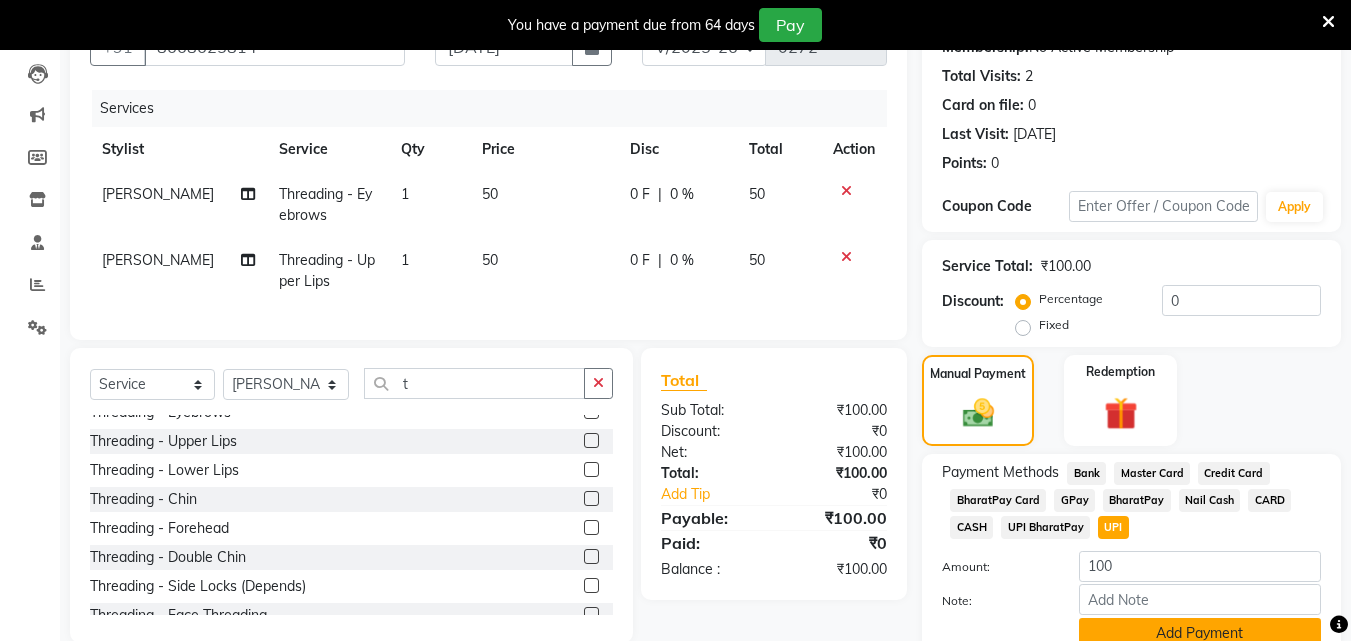 click on "Add Payment" 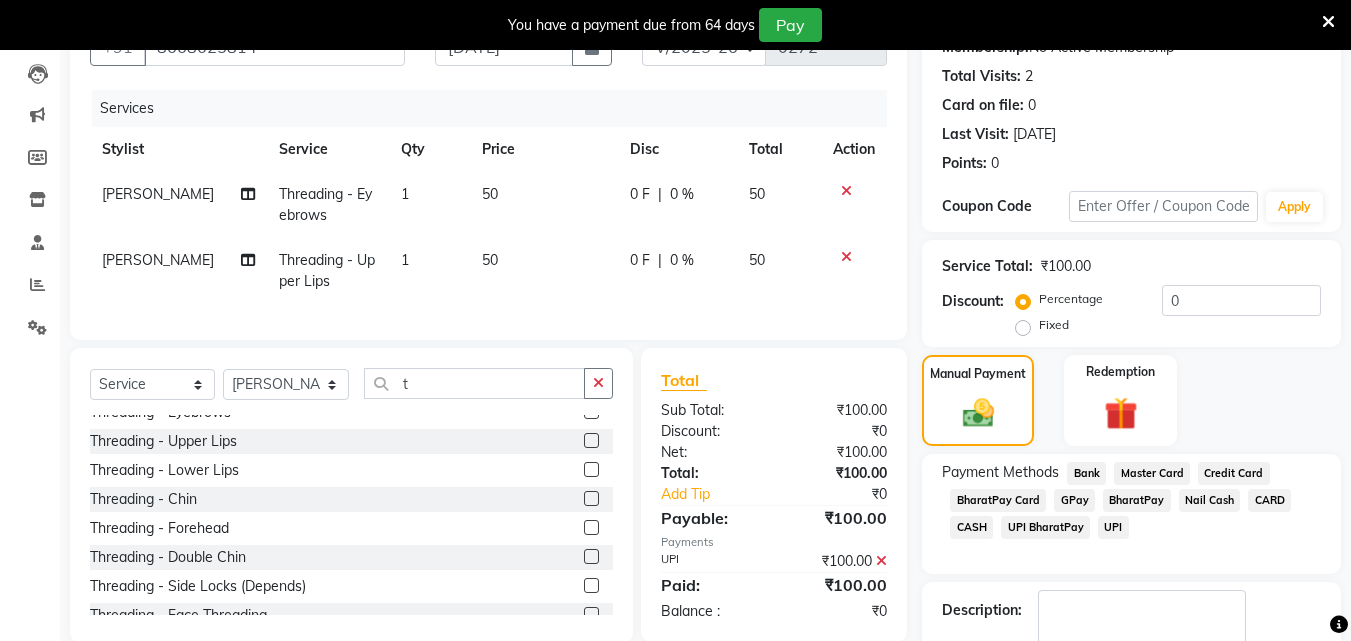 scroll, scrollTop: 325, scrollLeft: 0, axis: vertical 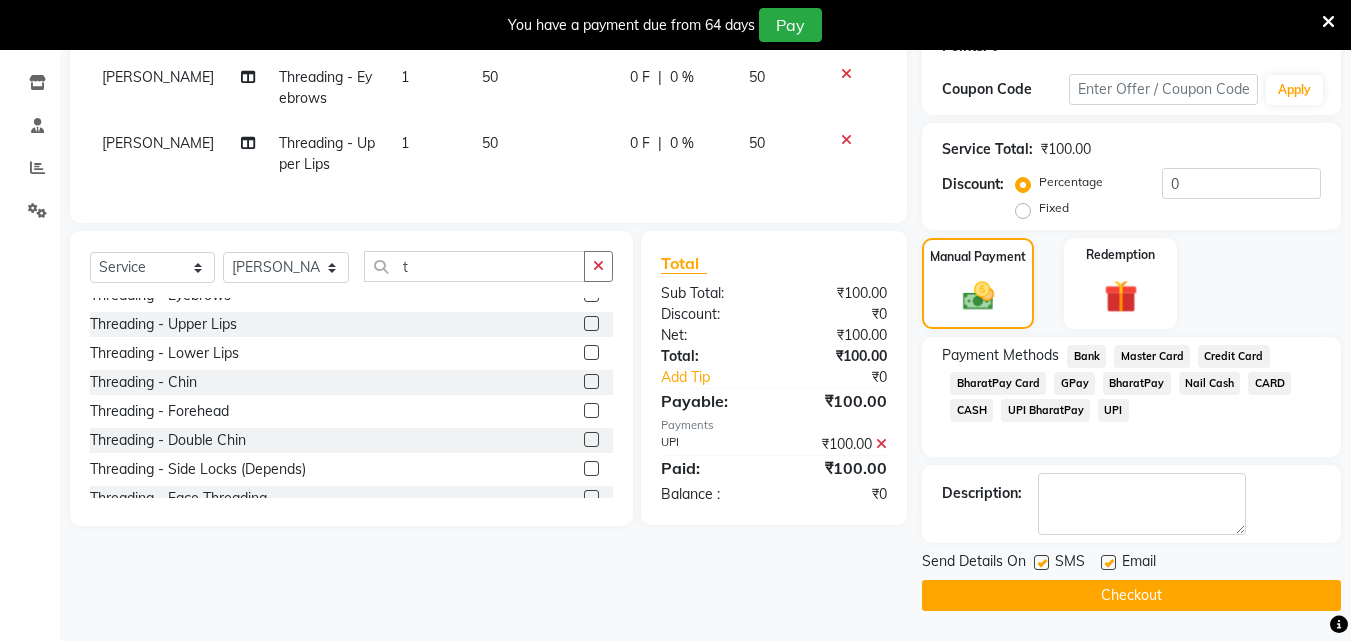 click 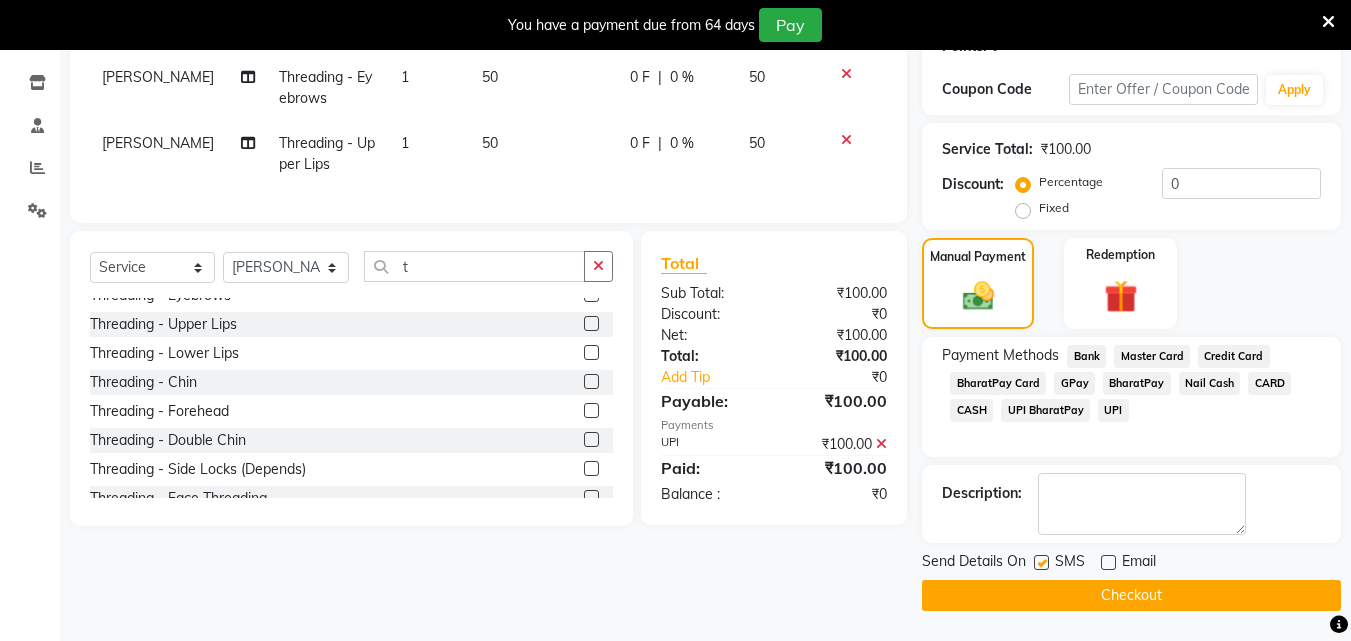click 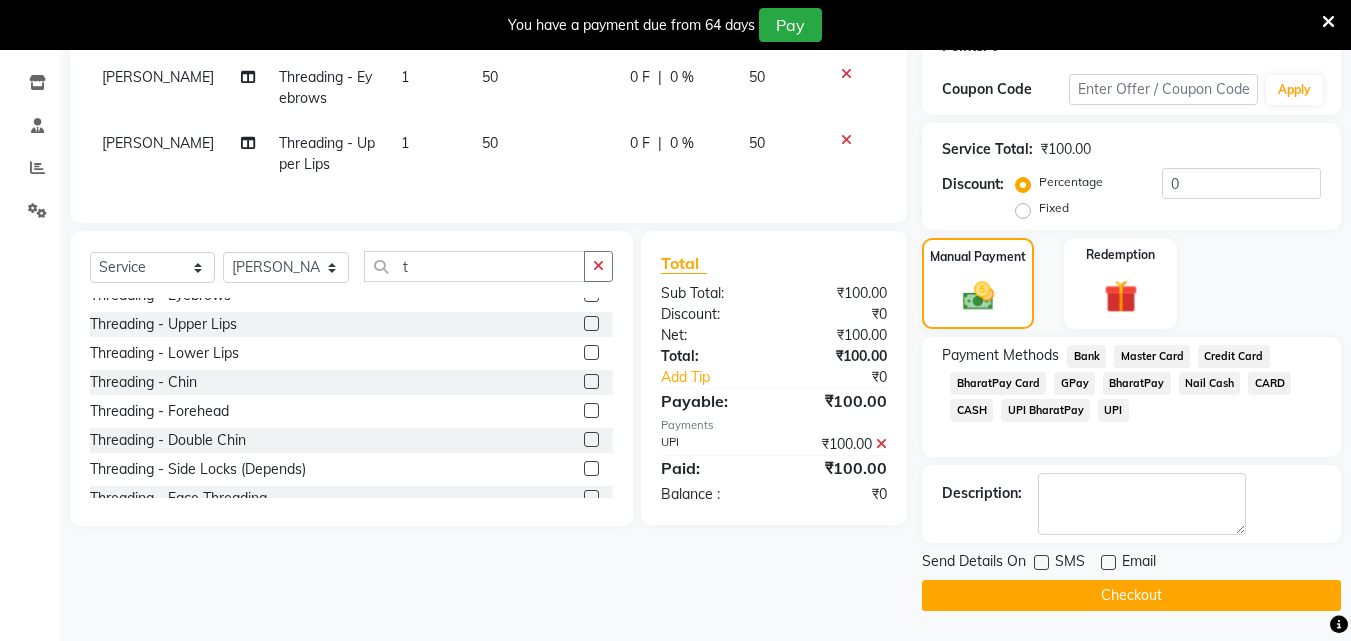 click on "Checkout" 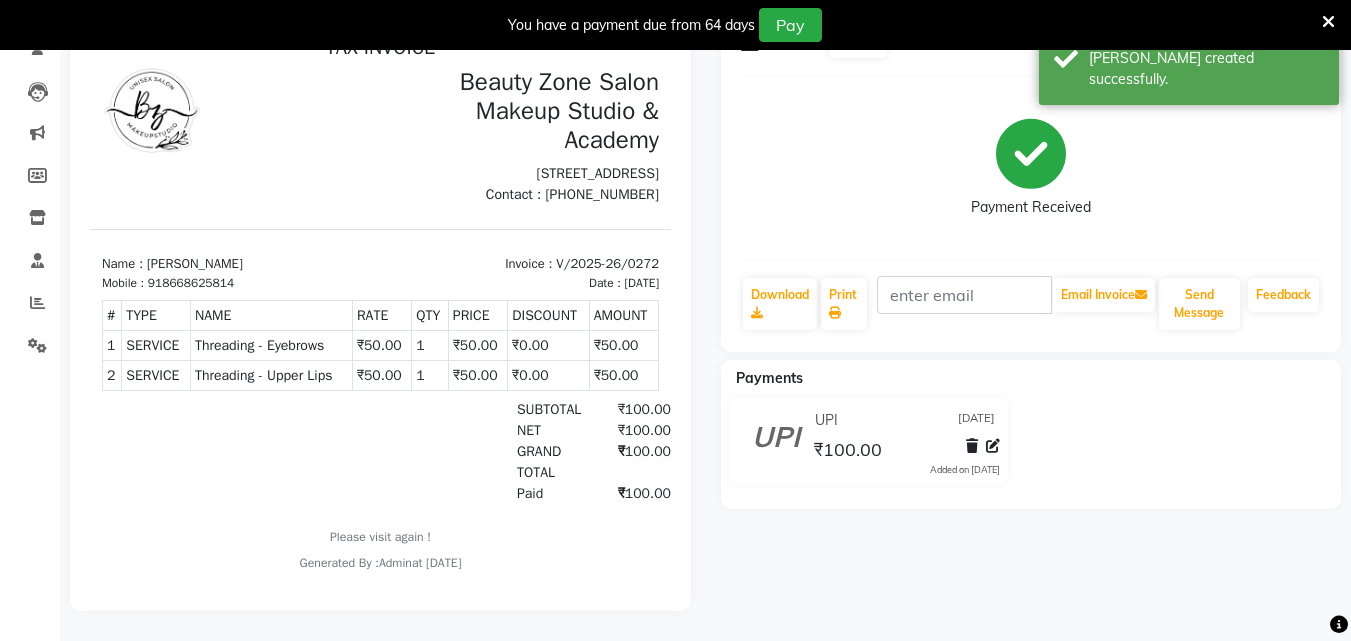 scroll, scrollTop: 0, scrollLeft: 0, axis: both 